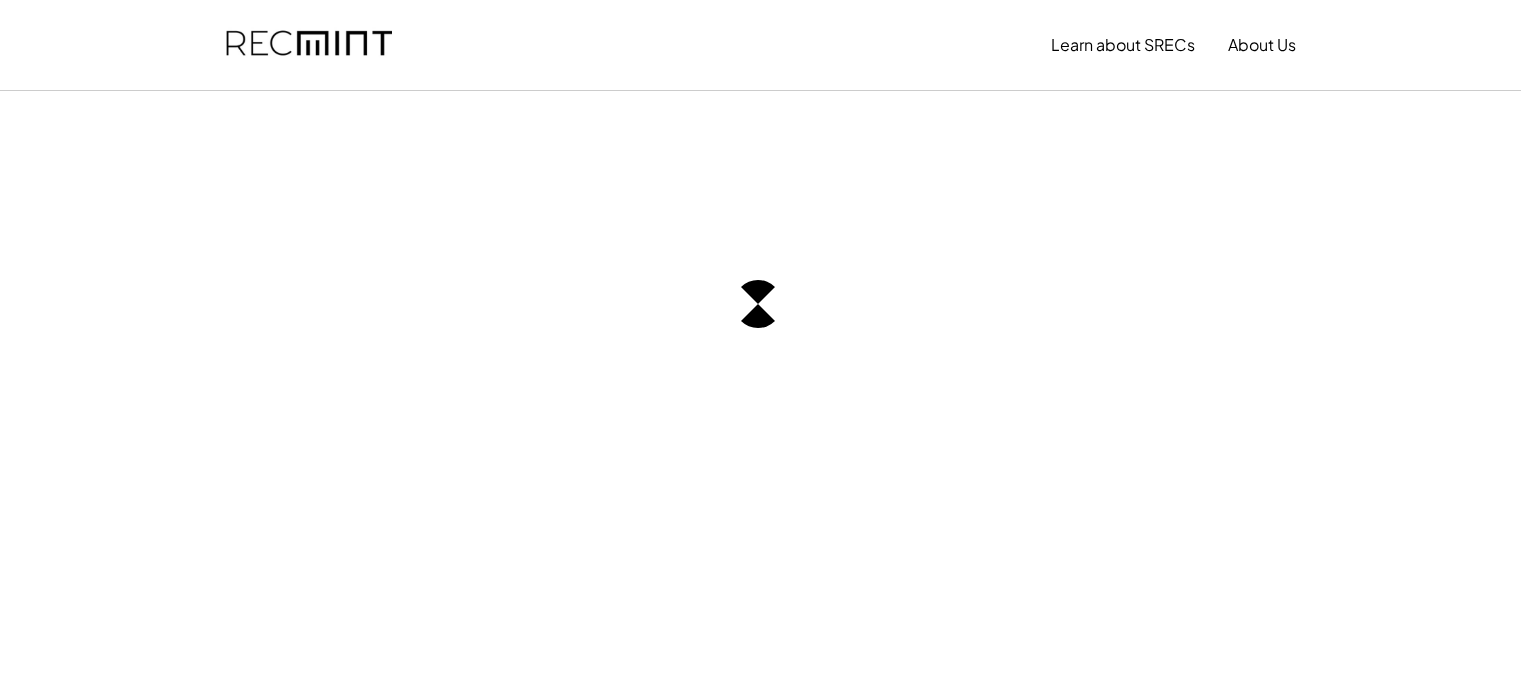 scroll, scrollTop: 0, scrollLeft: 0, axis: both 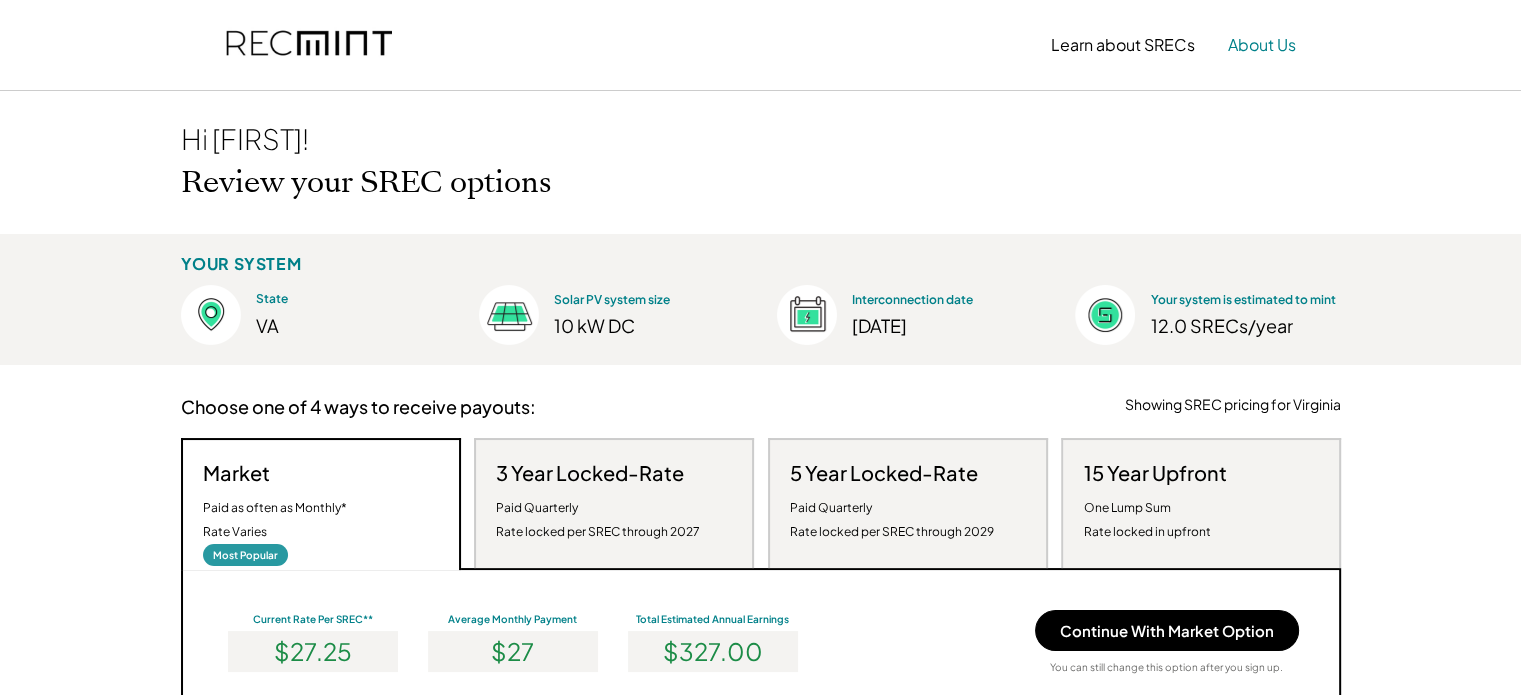 click on "About Us" at bounding box center (1262, 45) 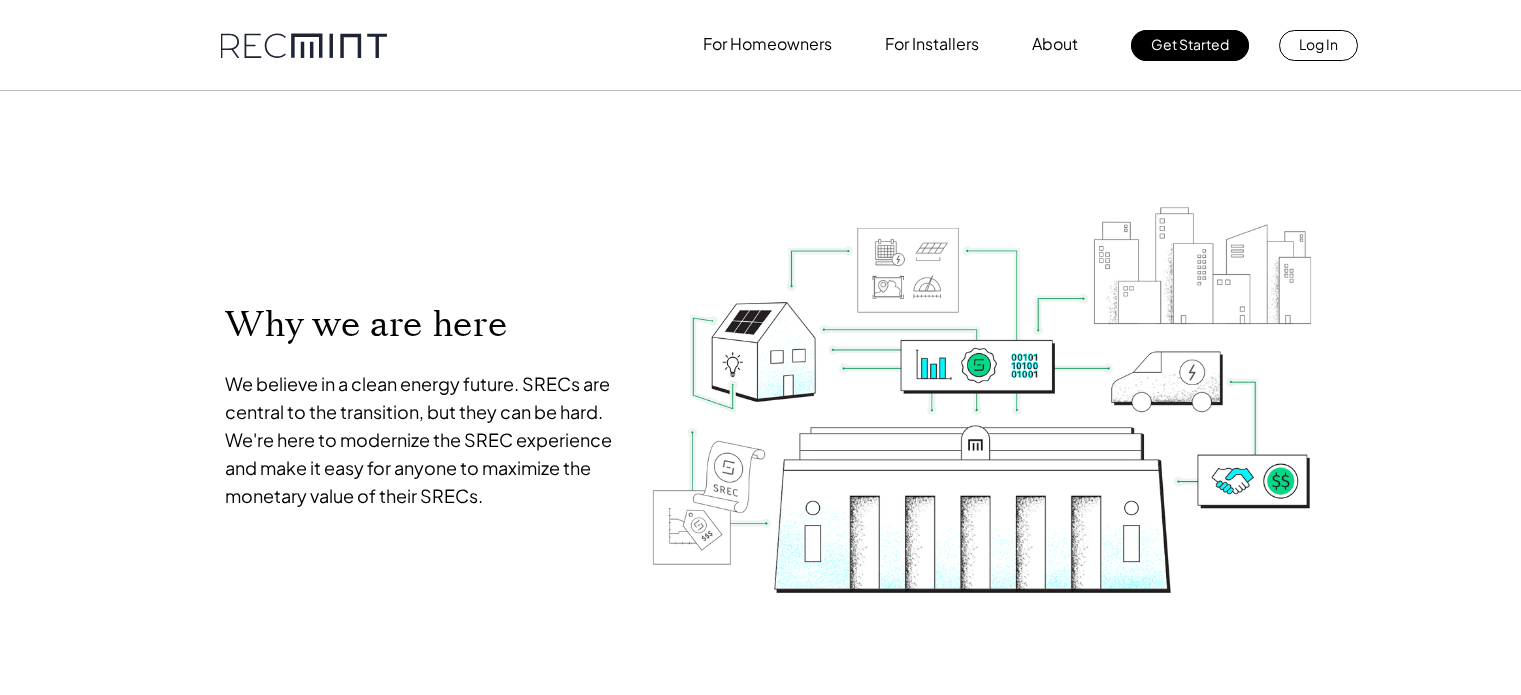scroll, scrollTop: 0, scrollLeft: 0, axis: both 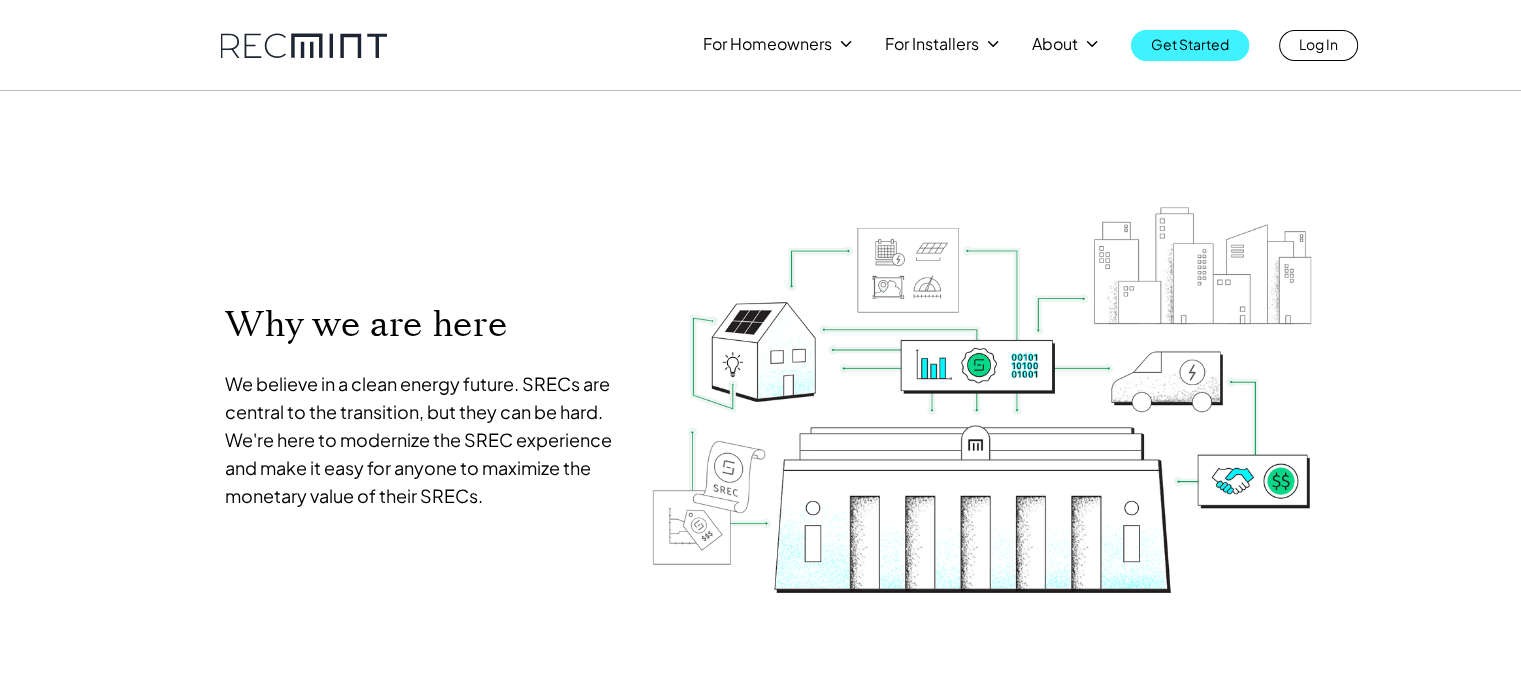 click on "Get Started" at bounding box center (1190, 44) 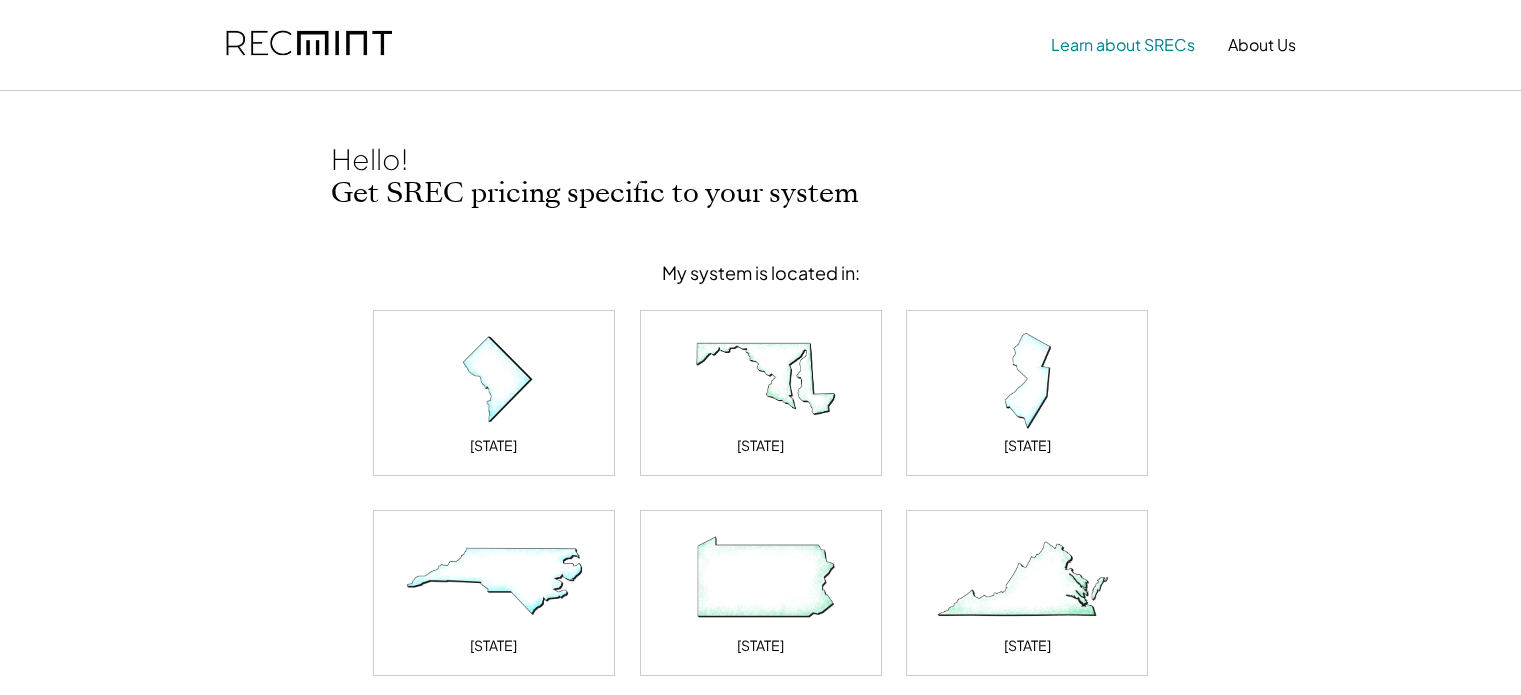 scroll, scrollTop: 0, scrollLeft: 0, axis: both 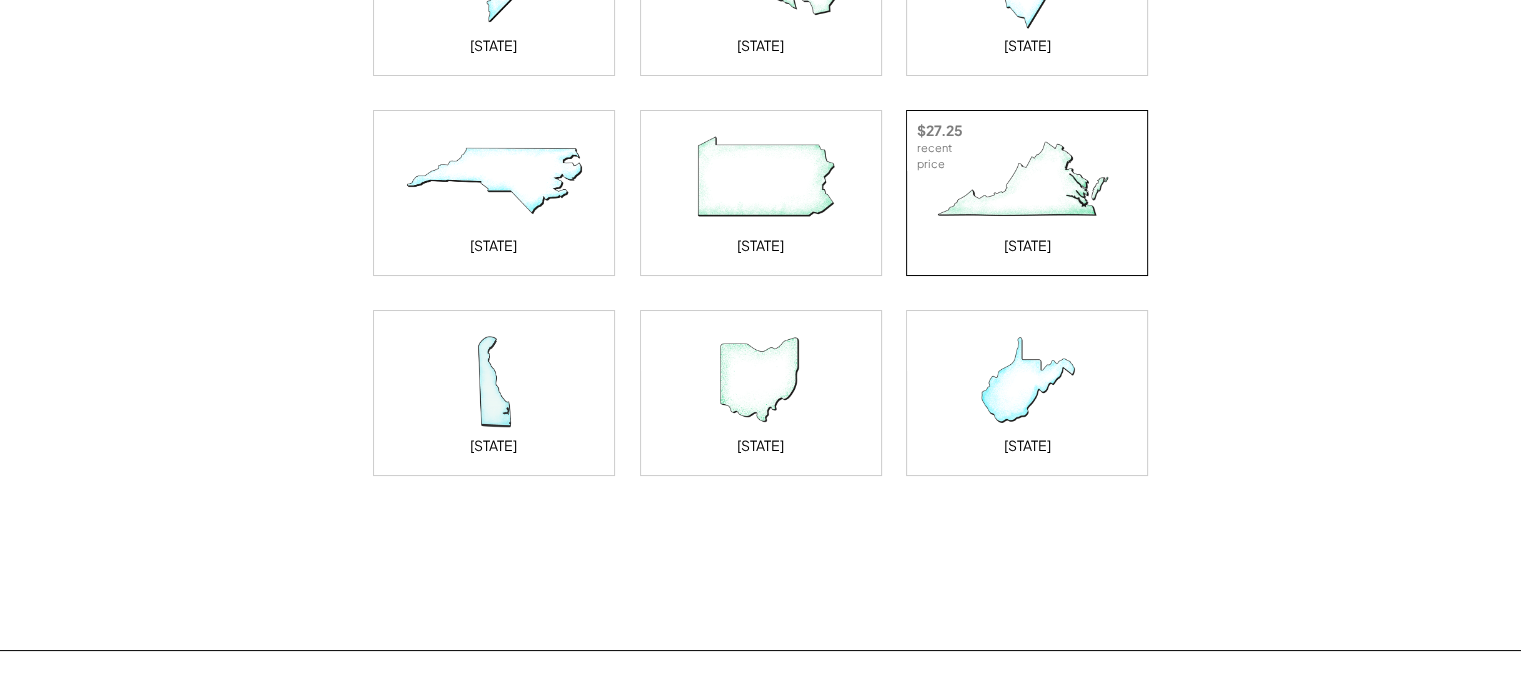 click at bounding box center (1027, 181) 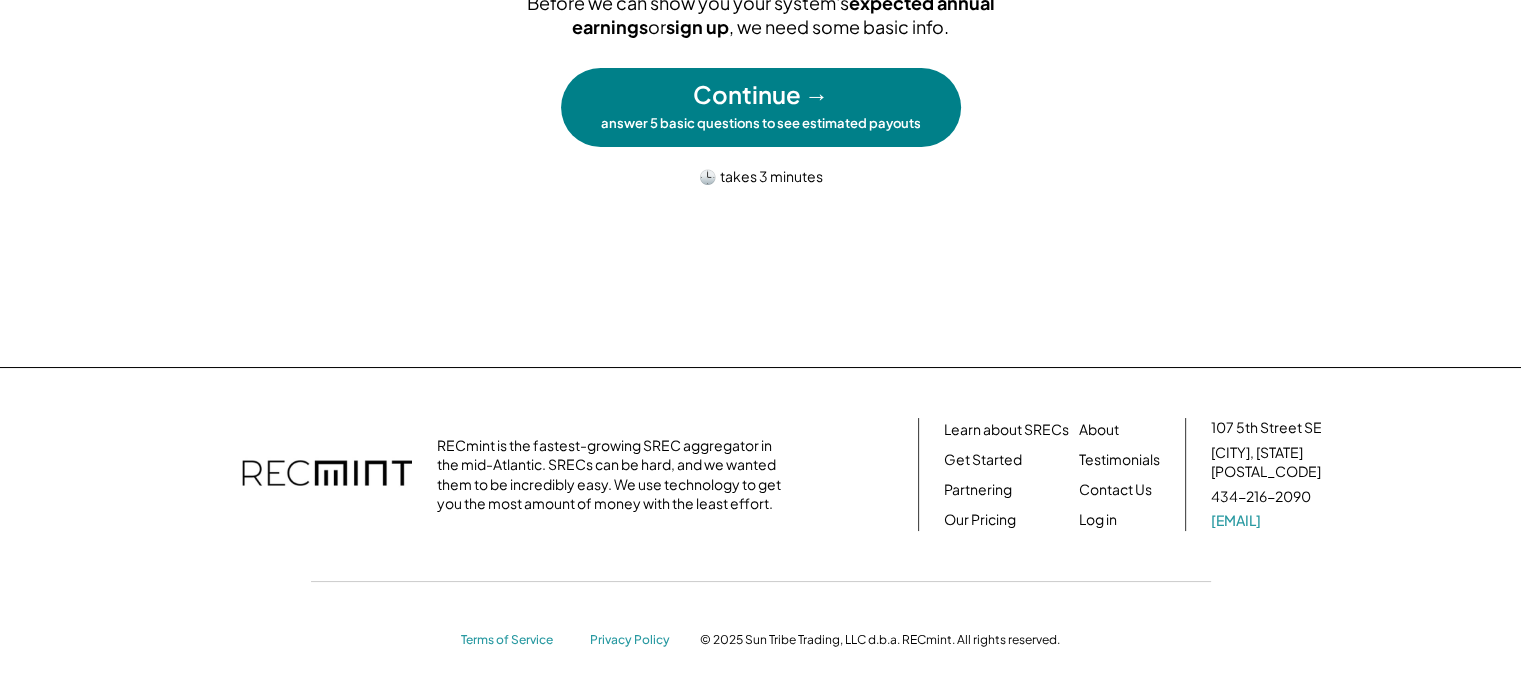 click on "Continue →" at bounding box center (761, 95) 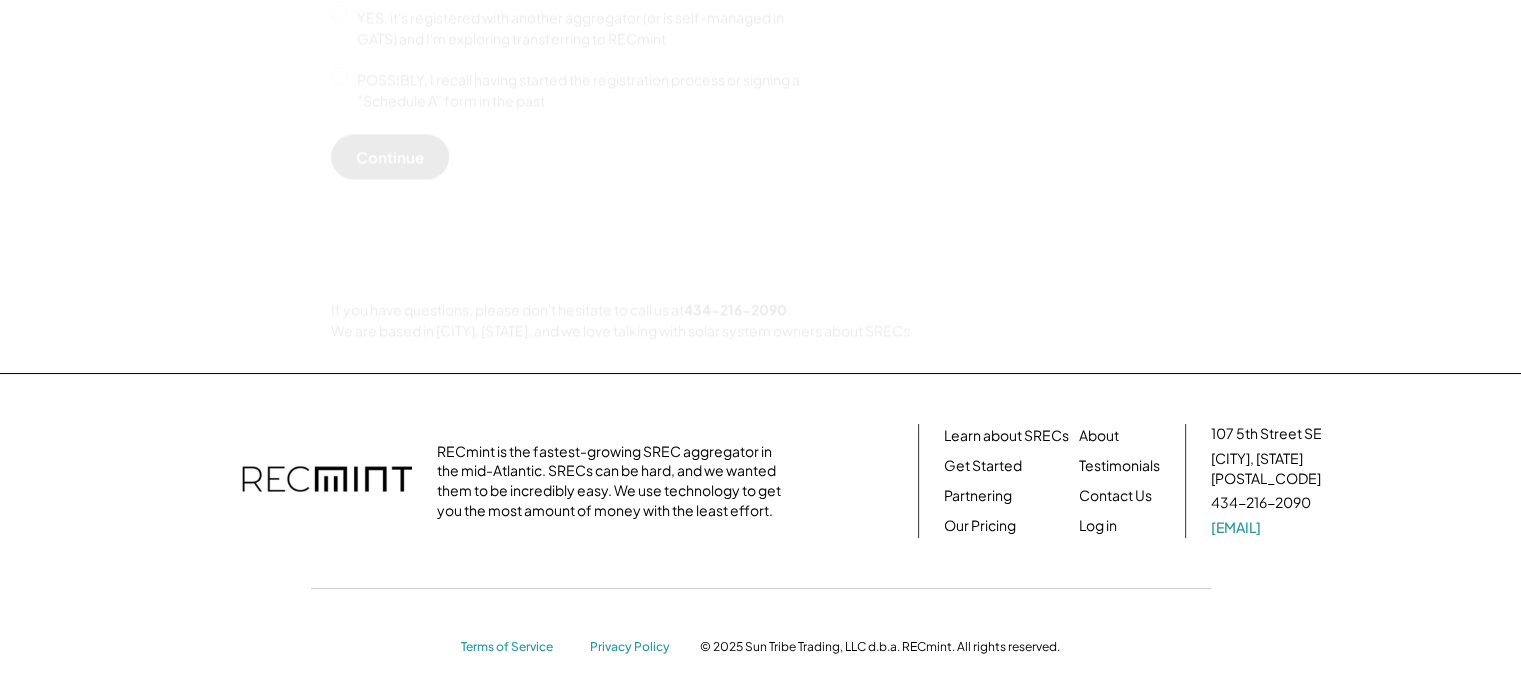 scroll, scrollTop: 330, scrollLeft: 0, axis: vertical 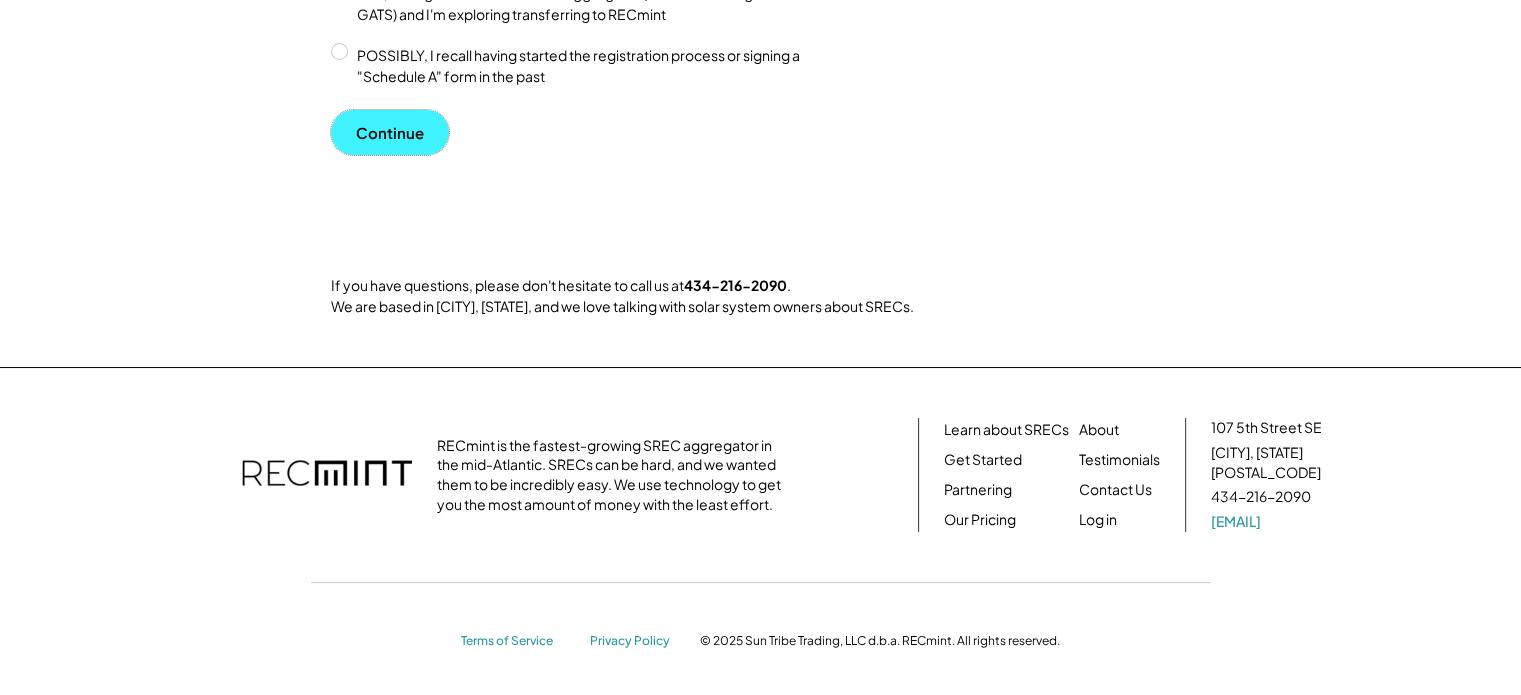click on "Continue" at bounding box center (390, 132) 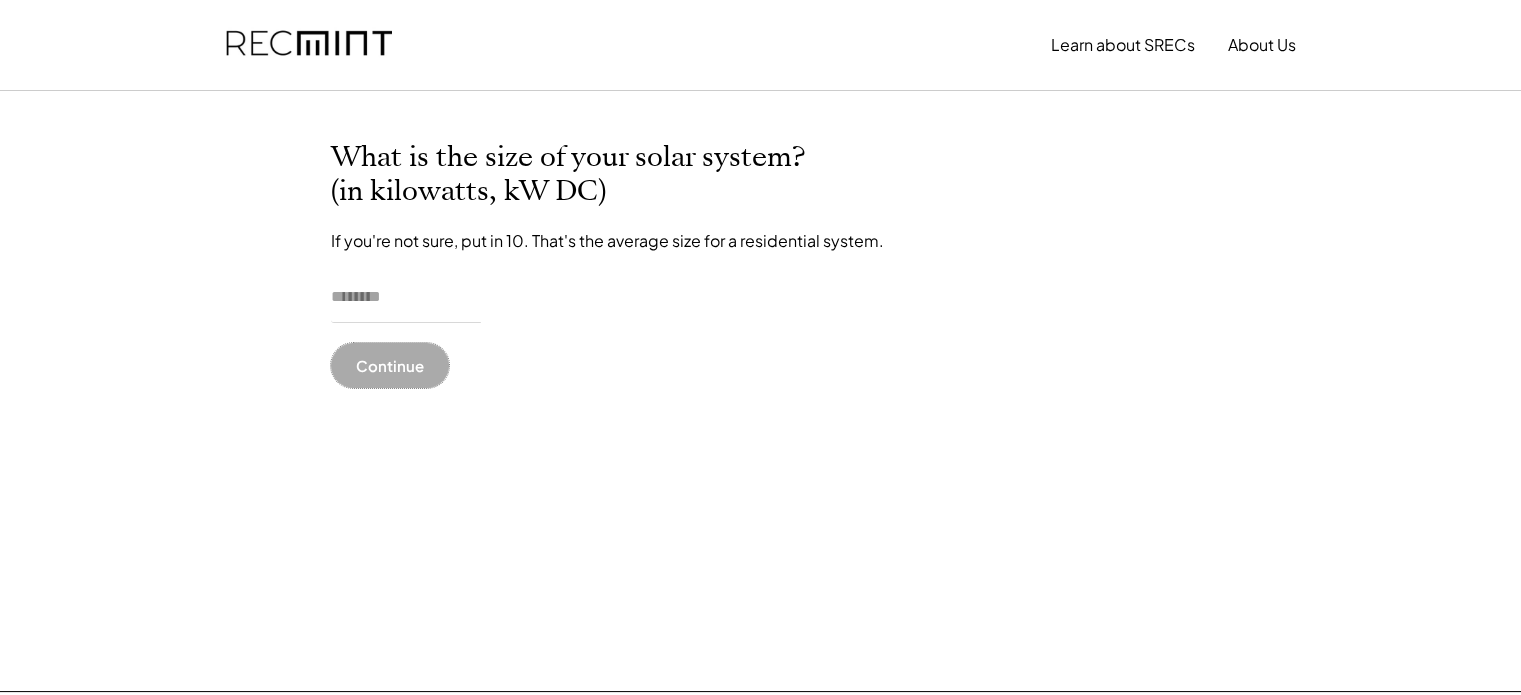 click on "Continue" at bounding box center [390, 365] 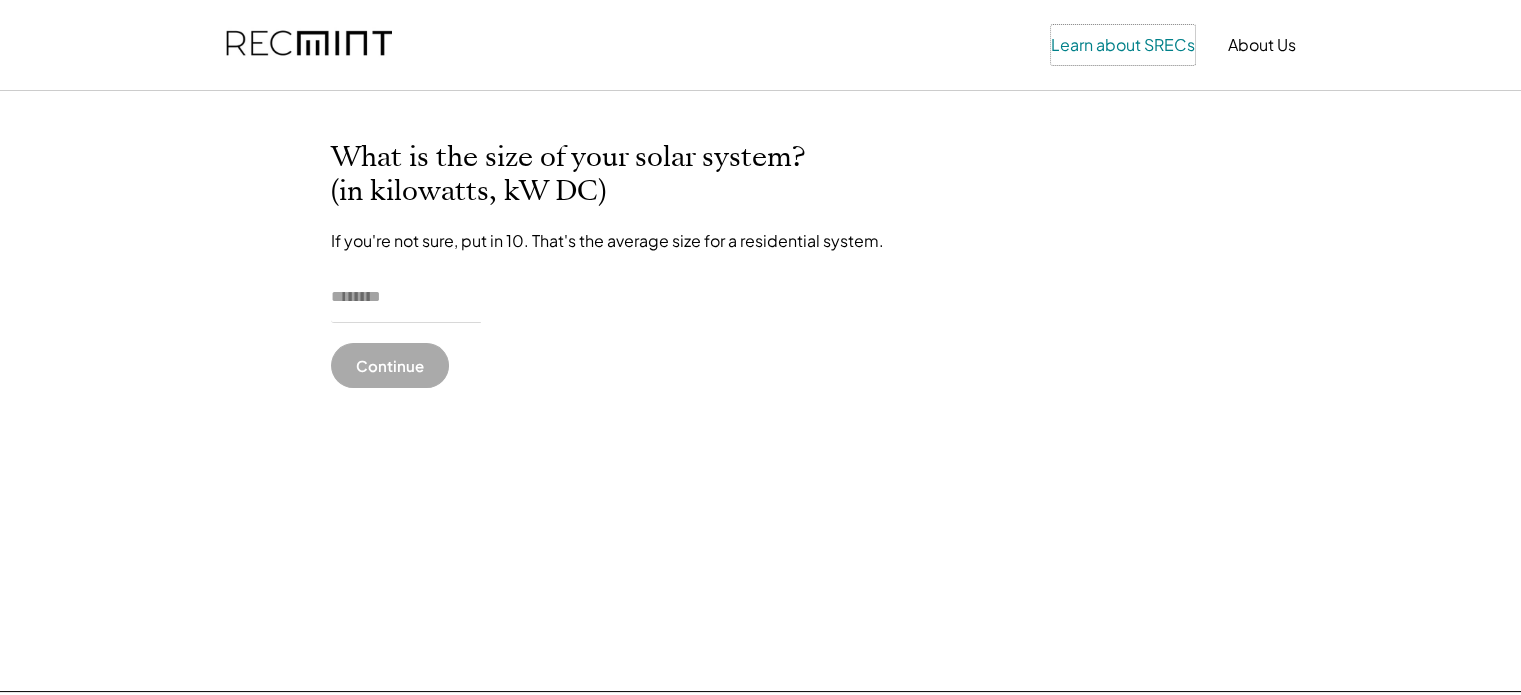 click on "Learn about SRECs" at bounding box center (1123, 45) 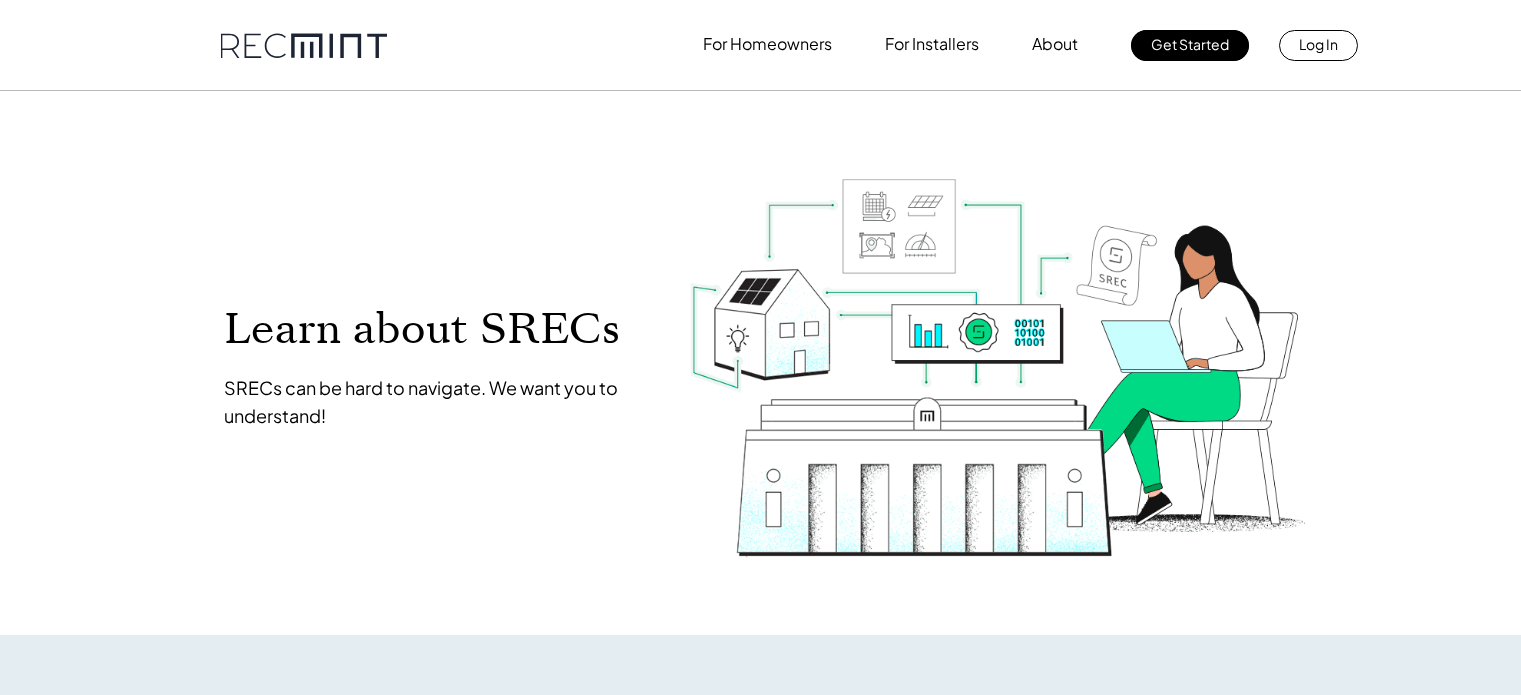 scroll, scrollTop: 0, scrollLeft: 0, axis: both 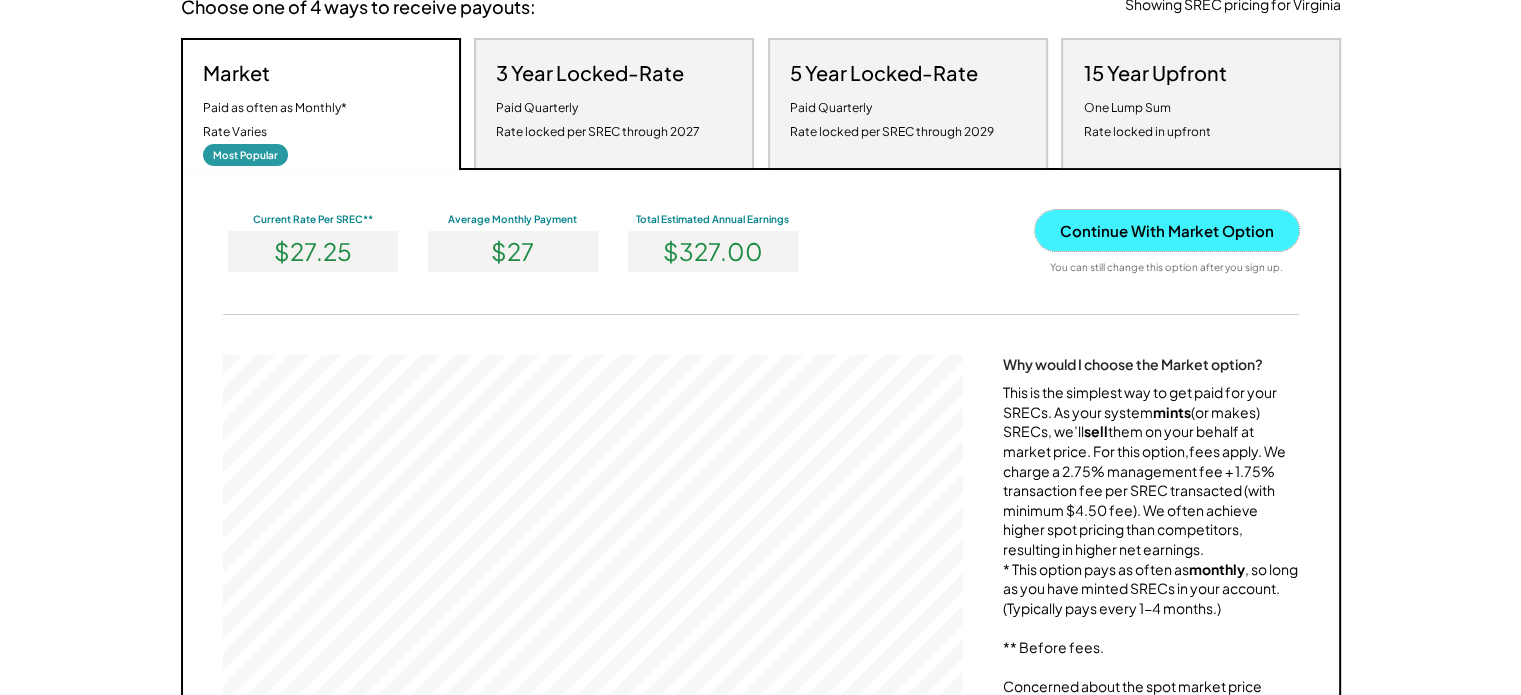 click on "Continue With Market Option" at bounding box center (1167, 230) 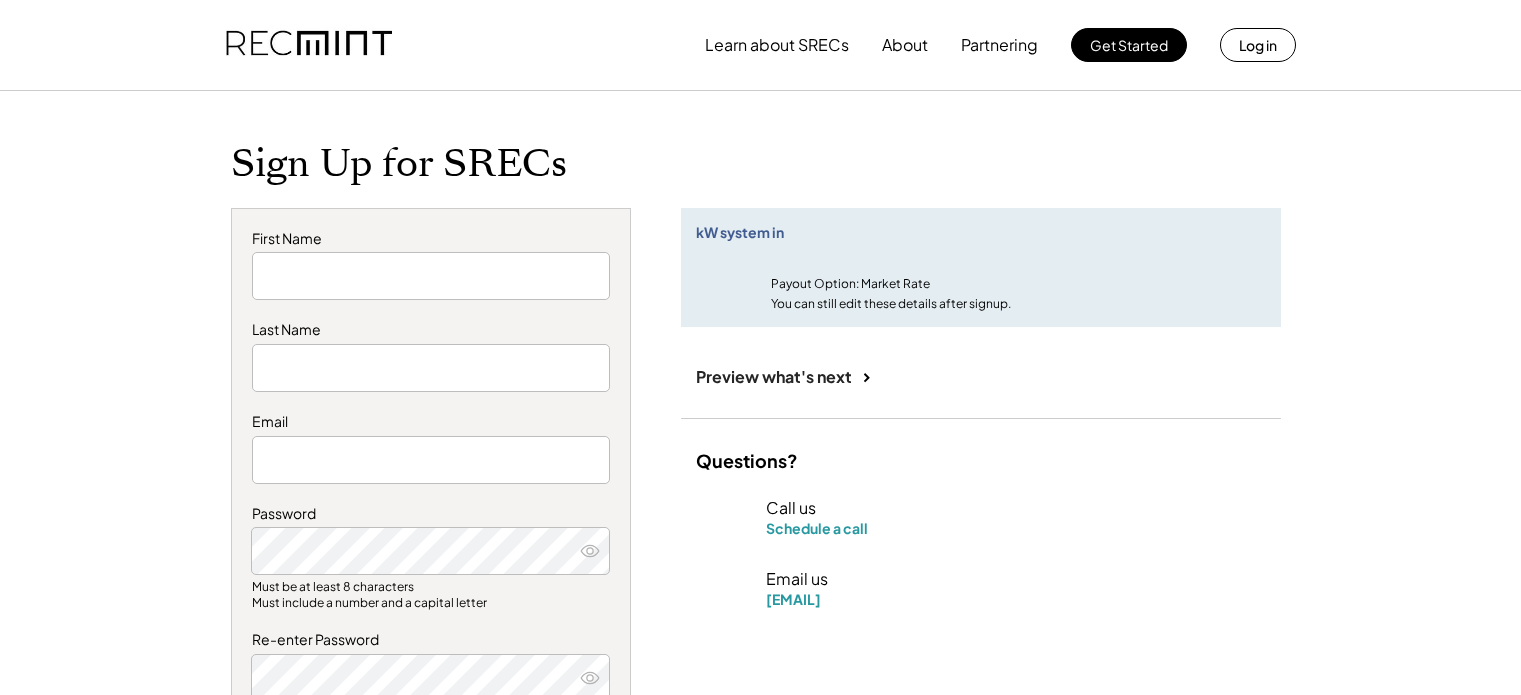 scroll, scrollTop: 0, scrollLeft: 0, axis: both 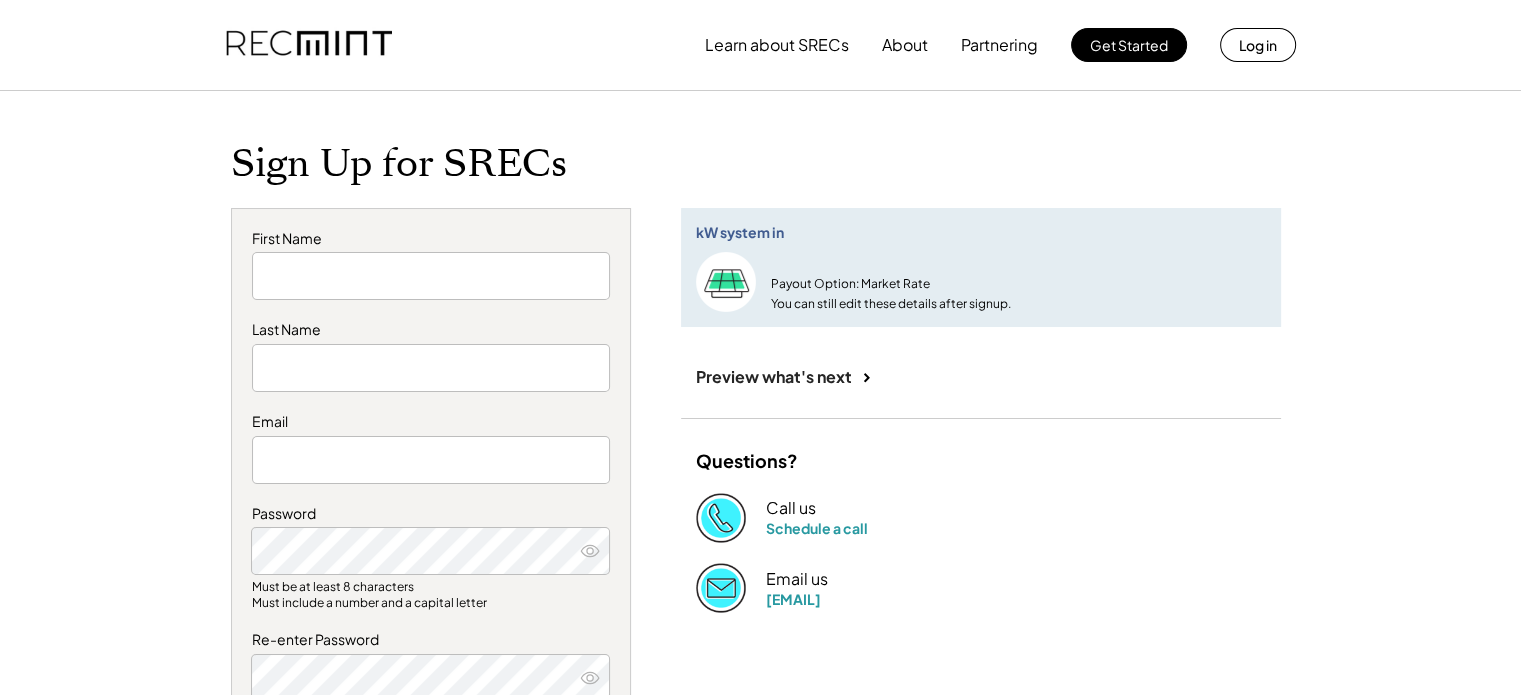 type on "*******" 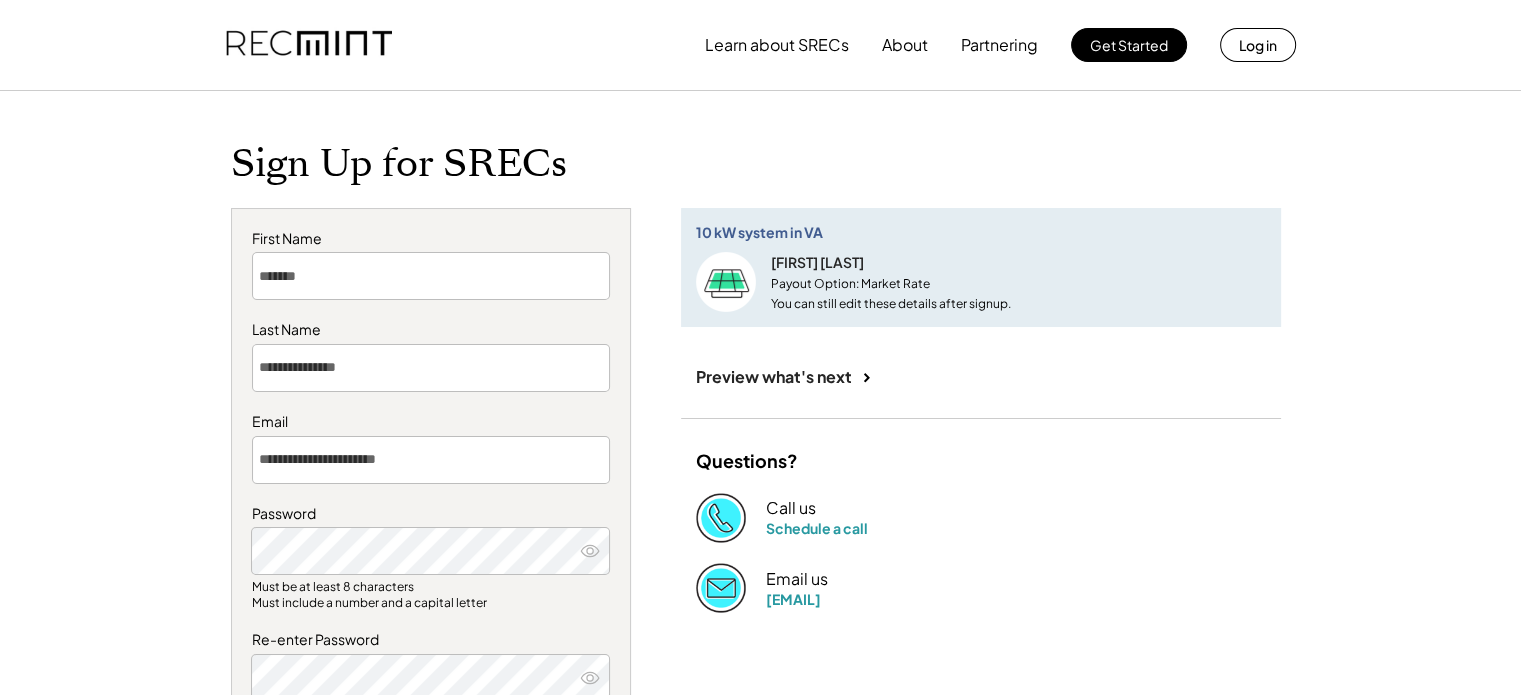 click on "Password Must be at least 8 characters
Must include a number and a capital letter" at bounding box center [431, 557] 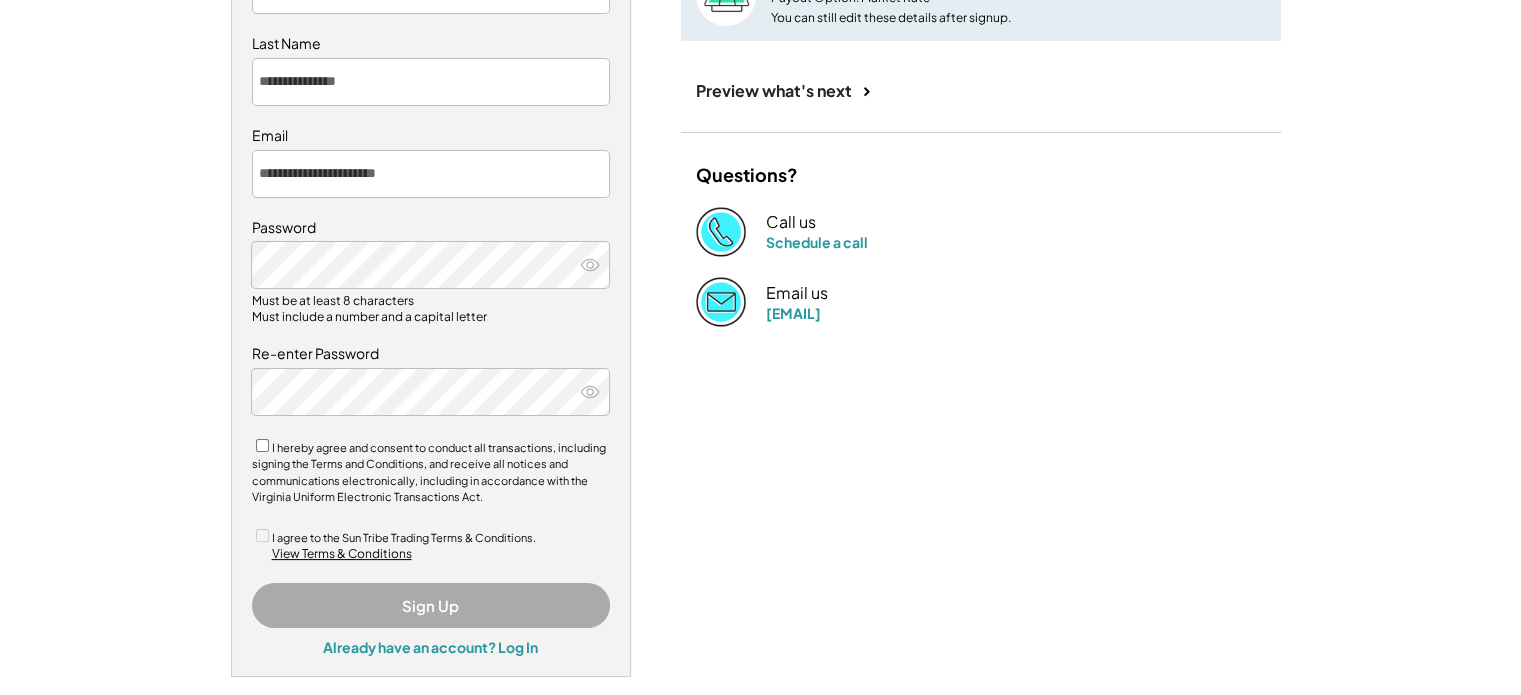 scroll, scrollTop: 300, scrollLeft: 0, axis: vertical 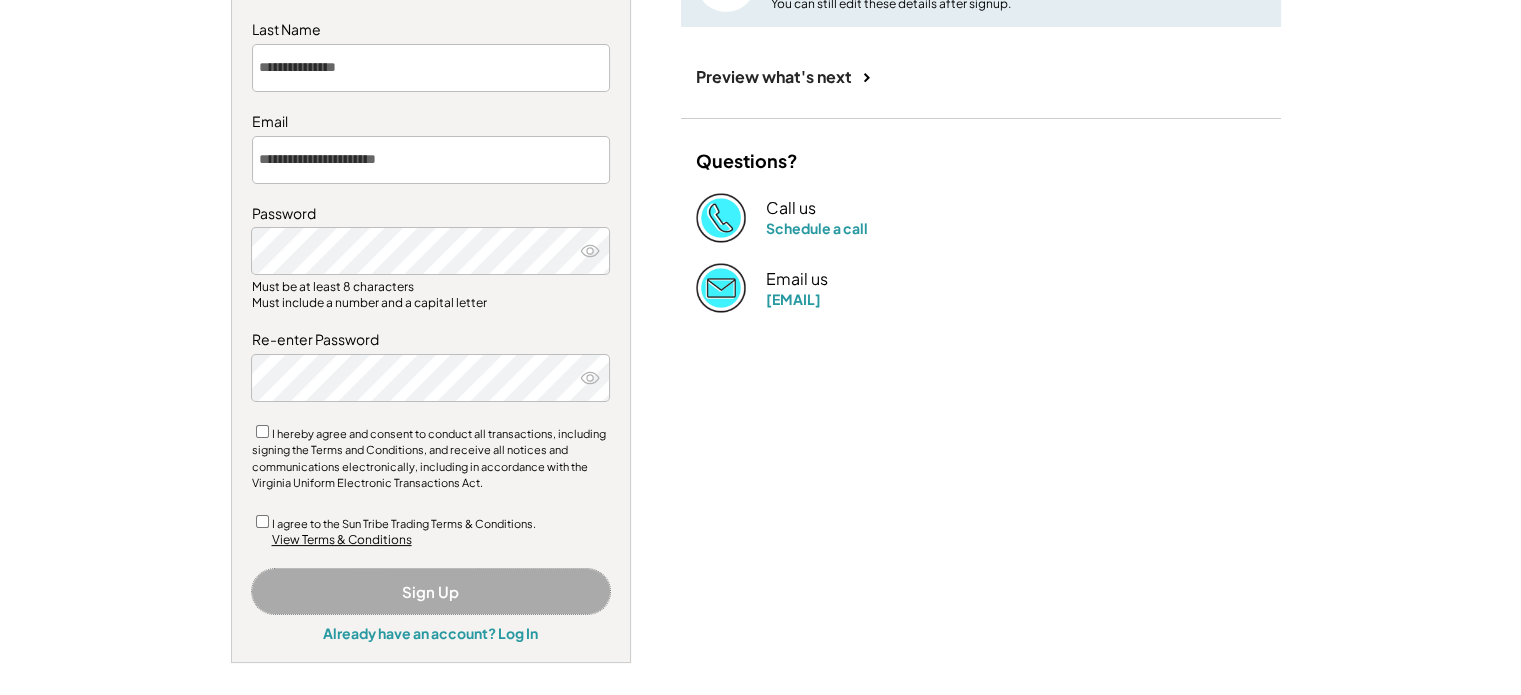 click on "Sign Up" at bounding box center (431, 591) 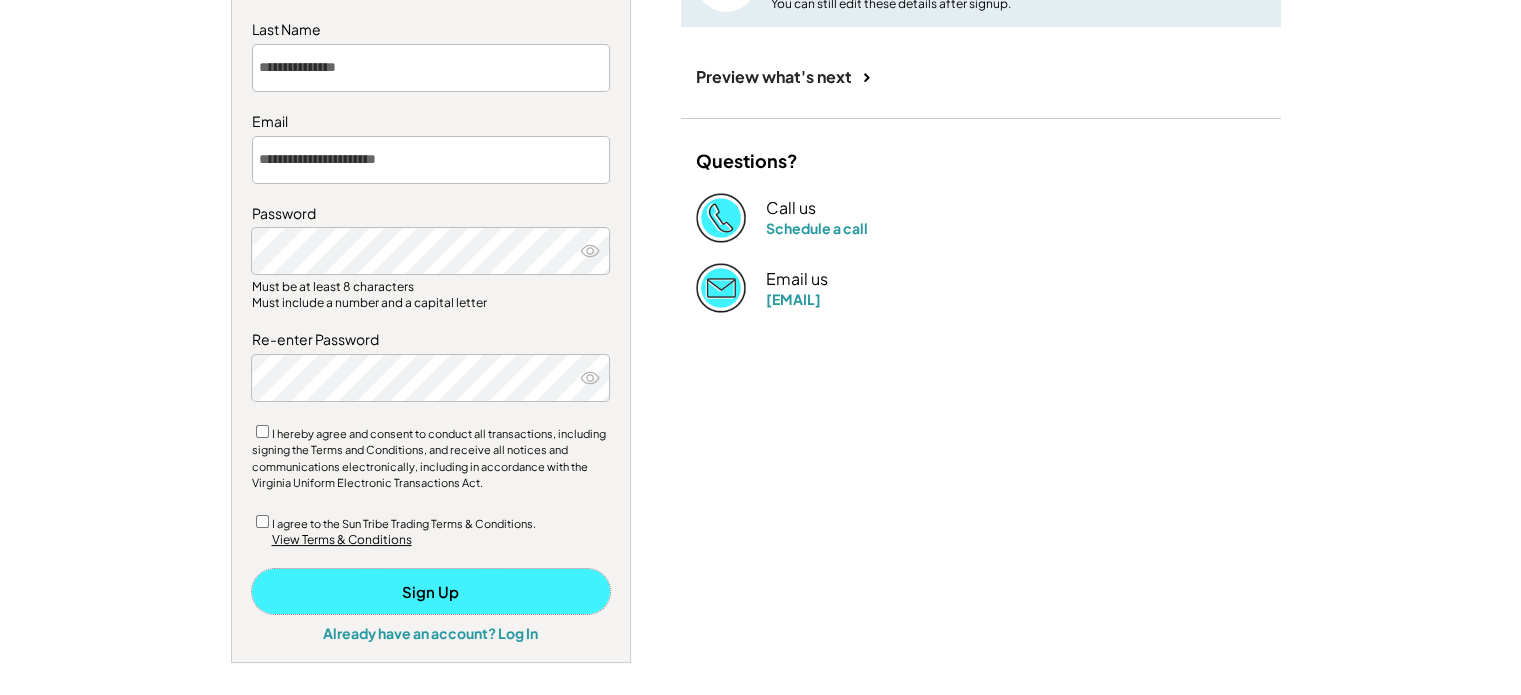click on "Sign Up" at bounding box center [431, 591] 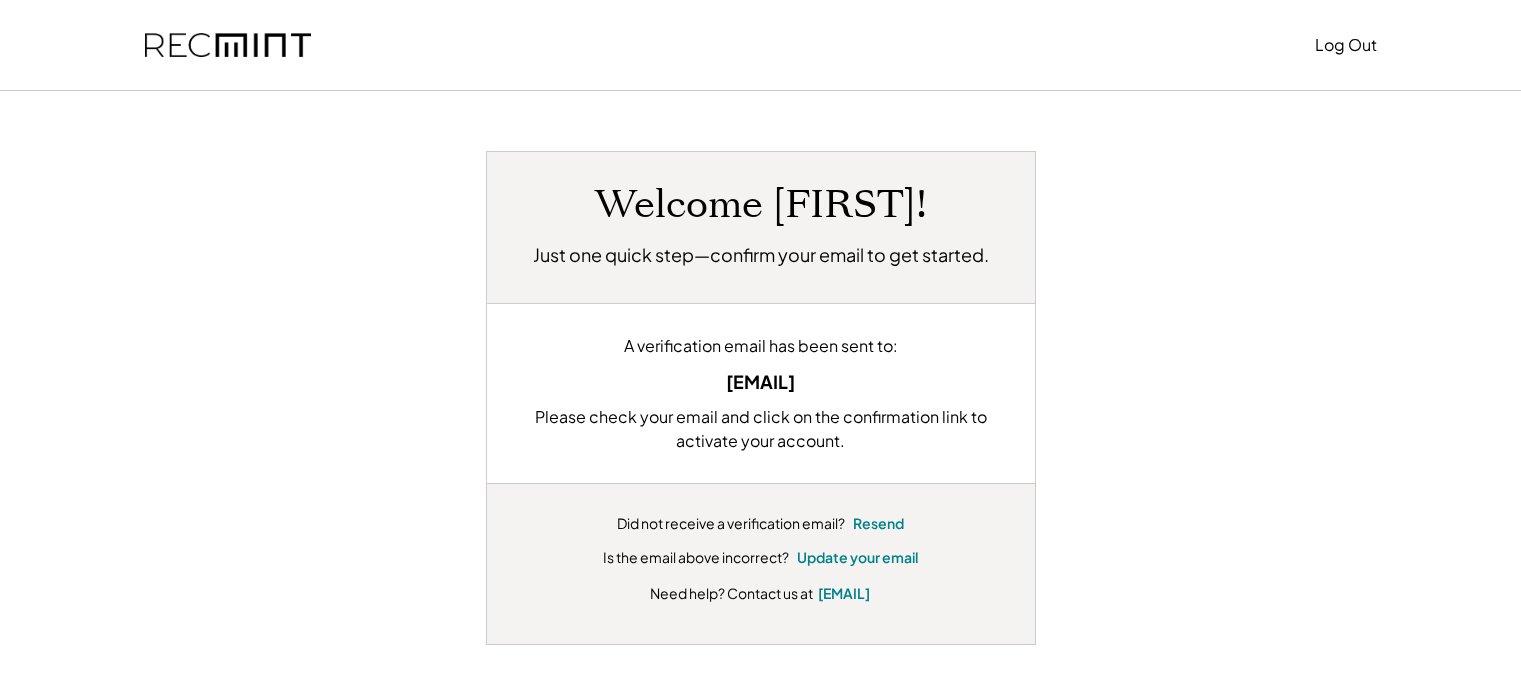 scroll, scrollTop: 0, scrollLeft: 0, axis: both 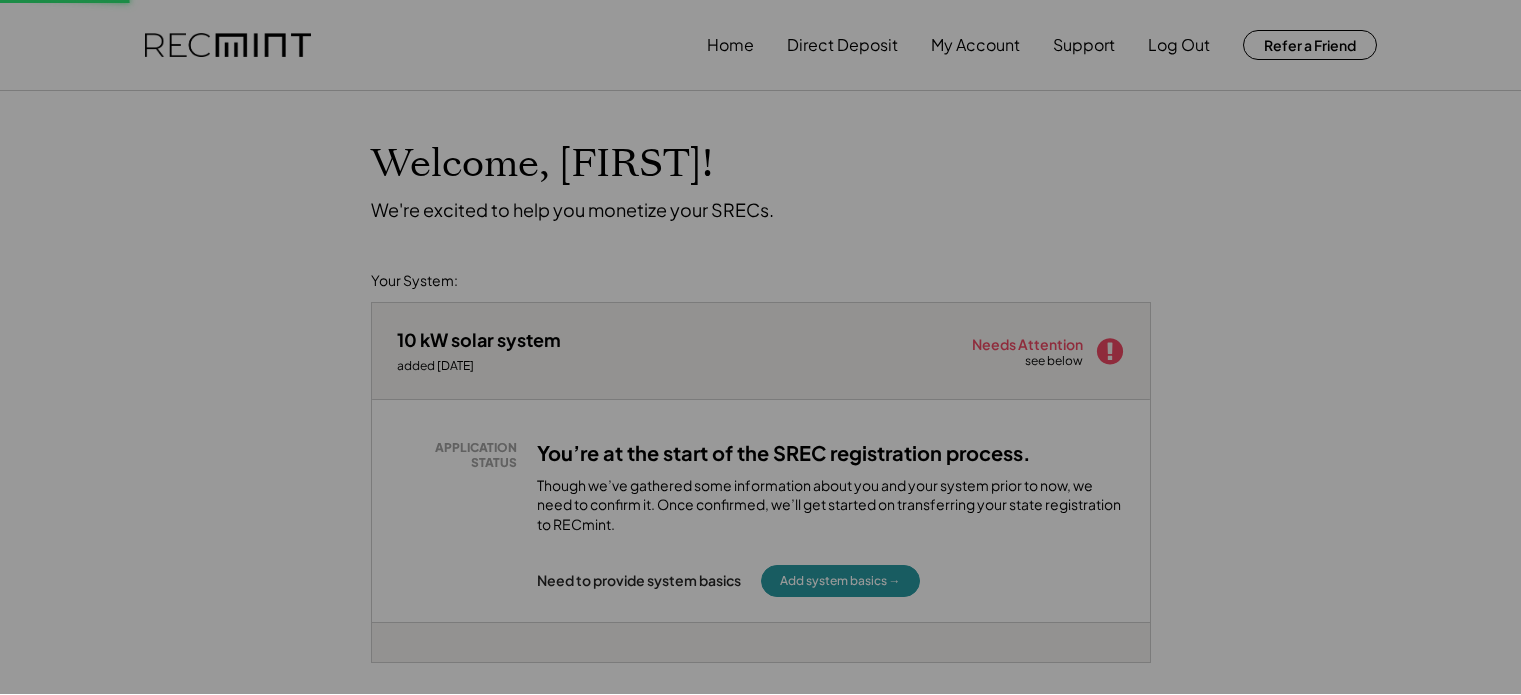 type on "**********" 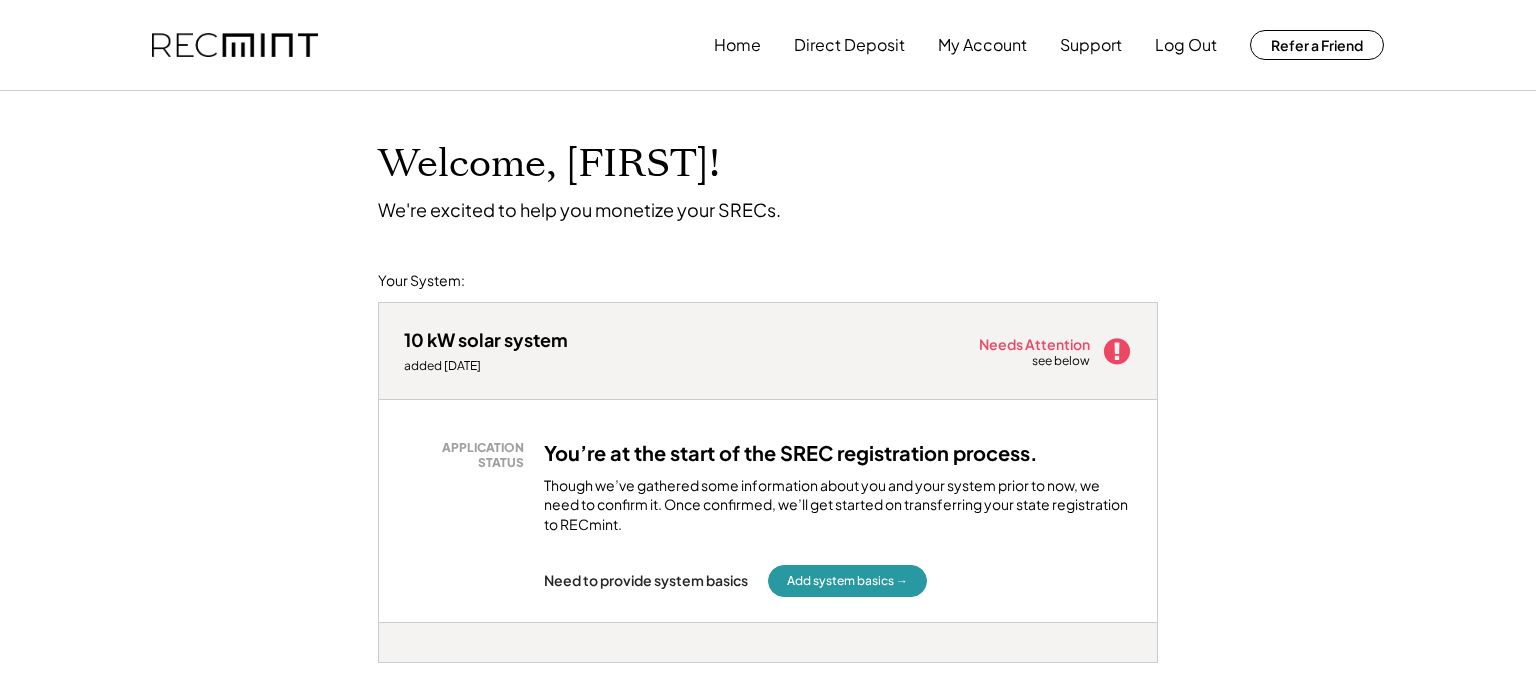 scroll, scrollTop: 0, scrollLeft: 0, axis: both 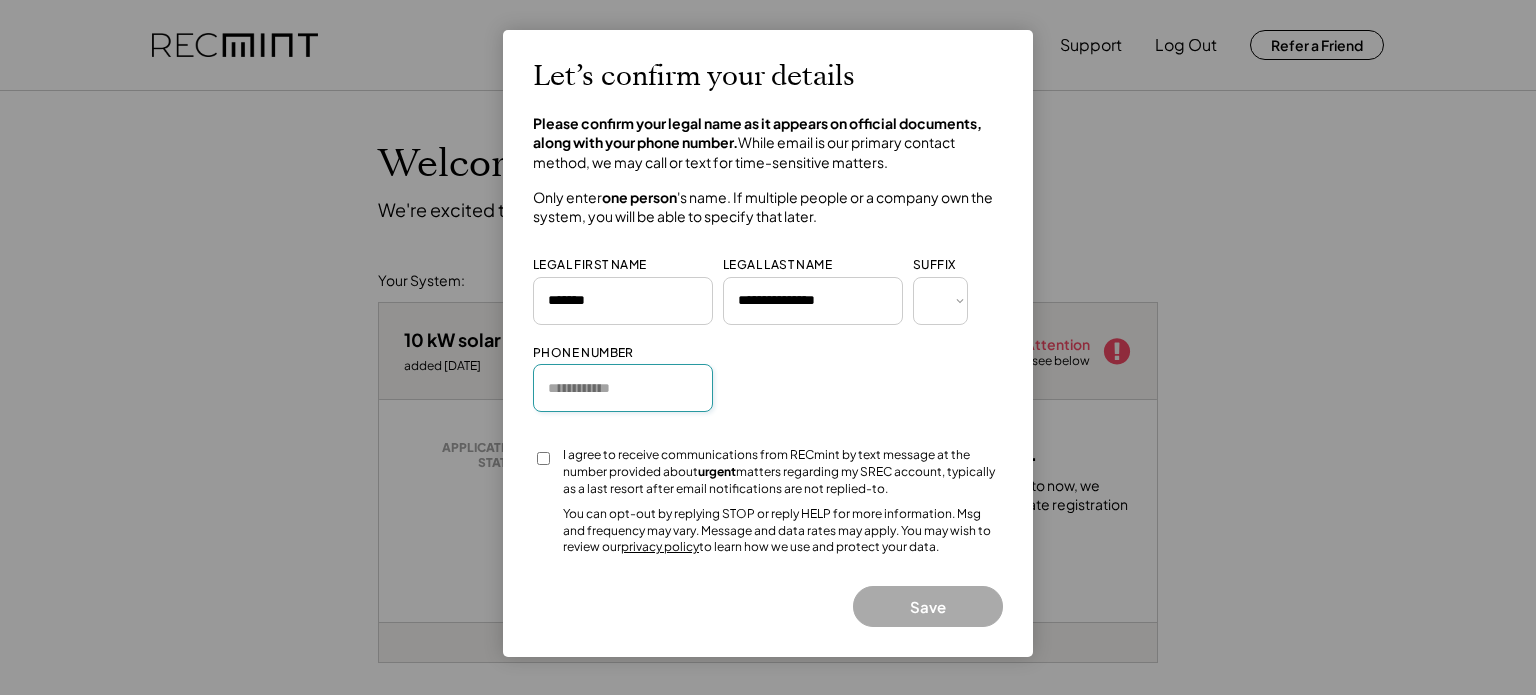 click at bounding box center (623, 388) 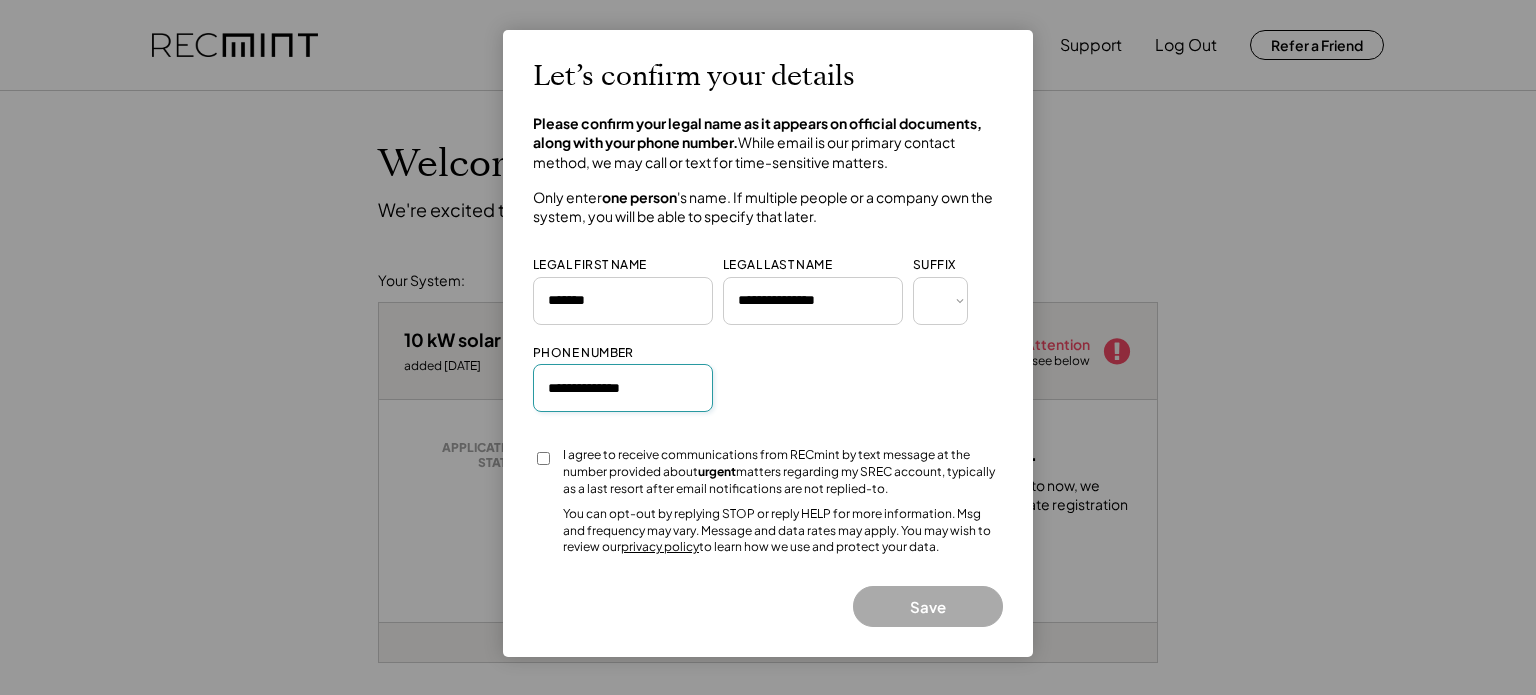 type on "**********" 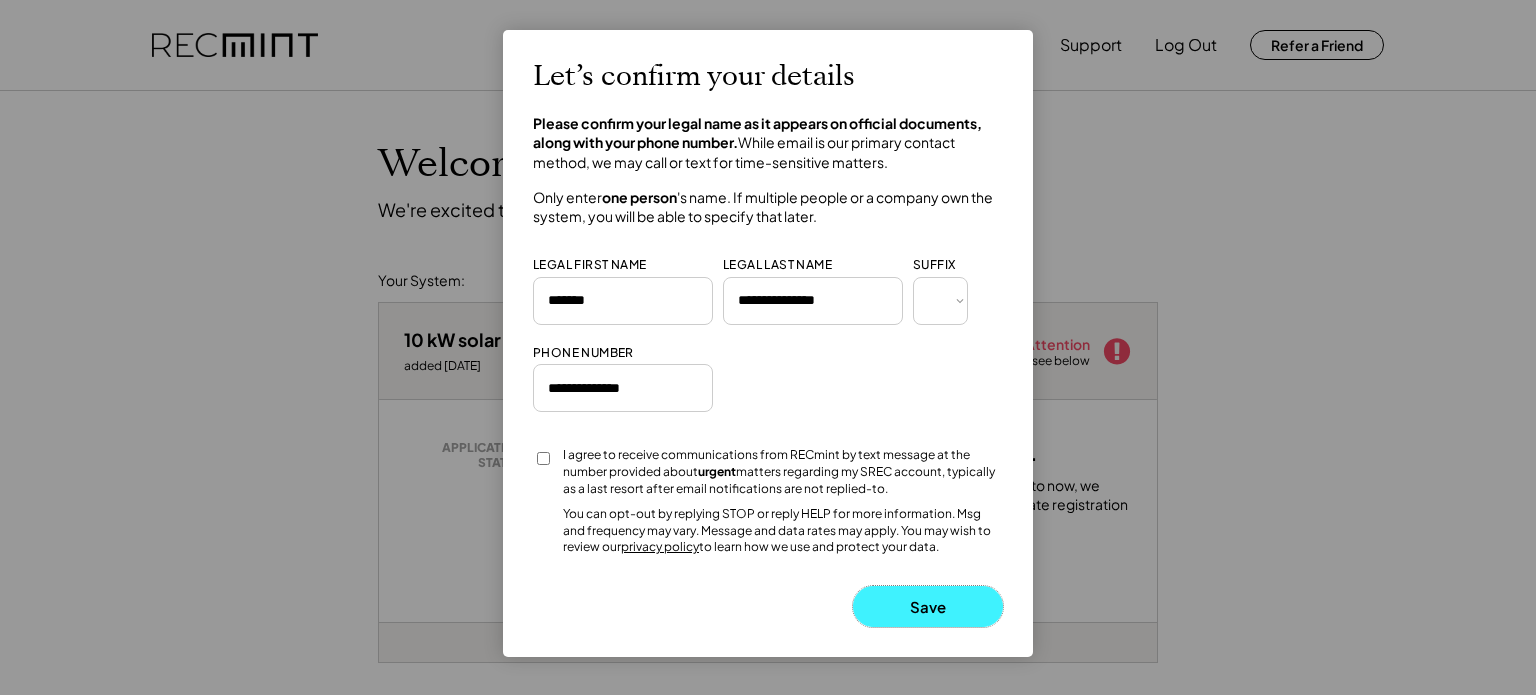 click on "Save" at bounding box center (928, 606) 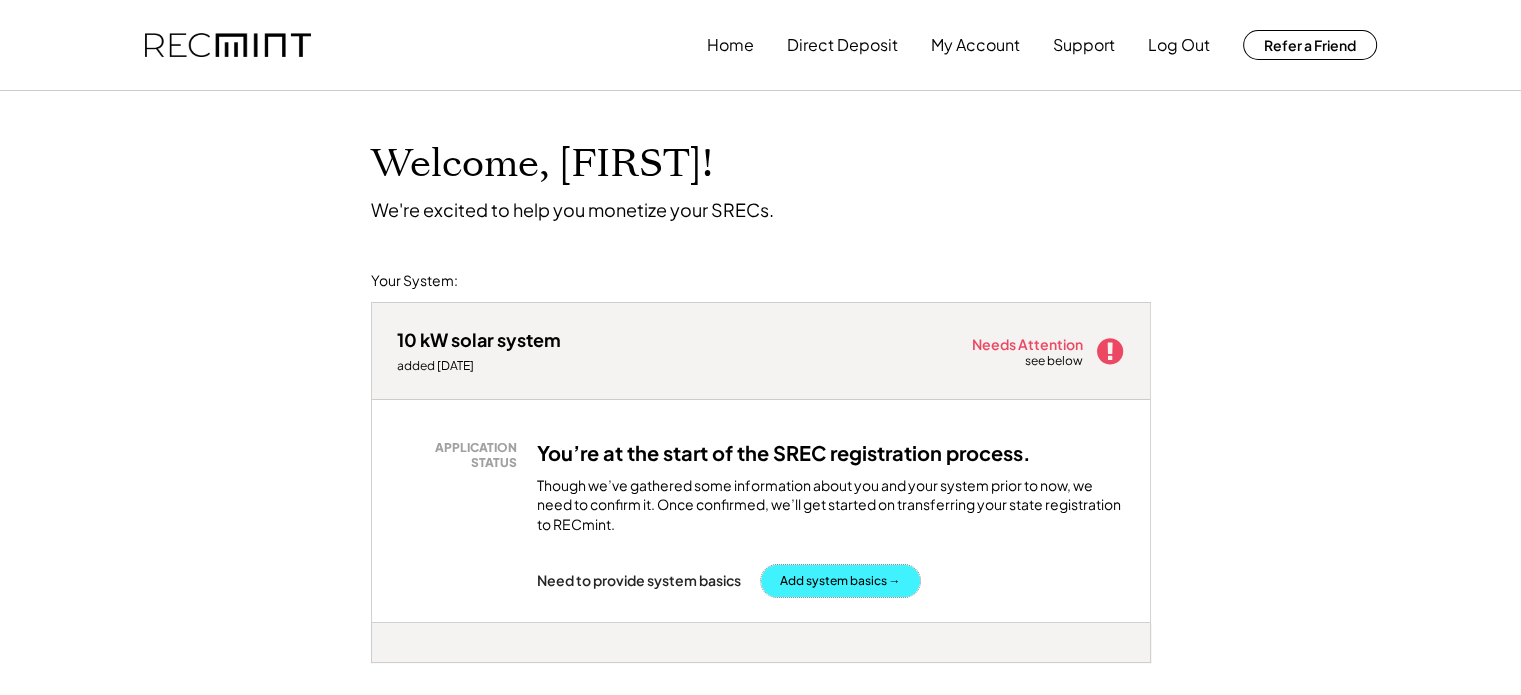 click on "Add system basics →" at bounding box center [840, 581] 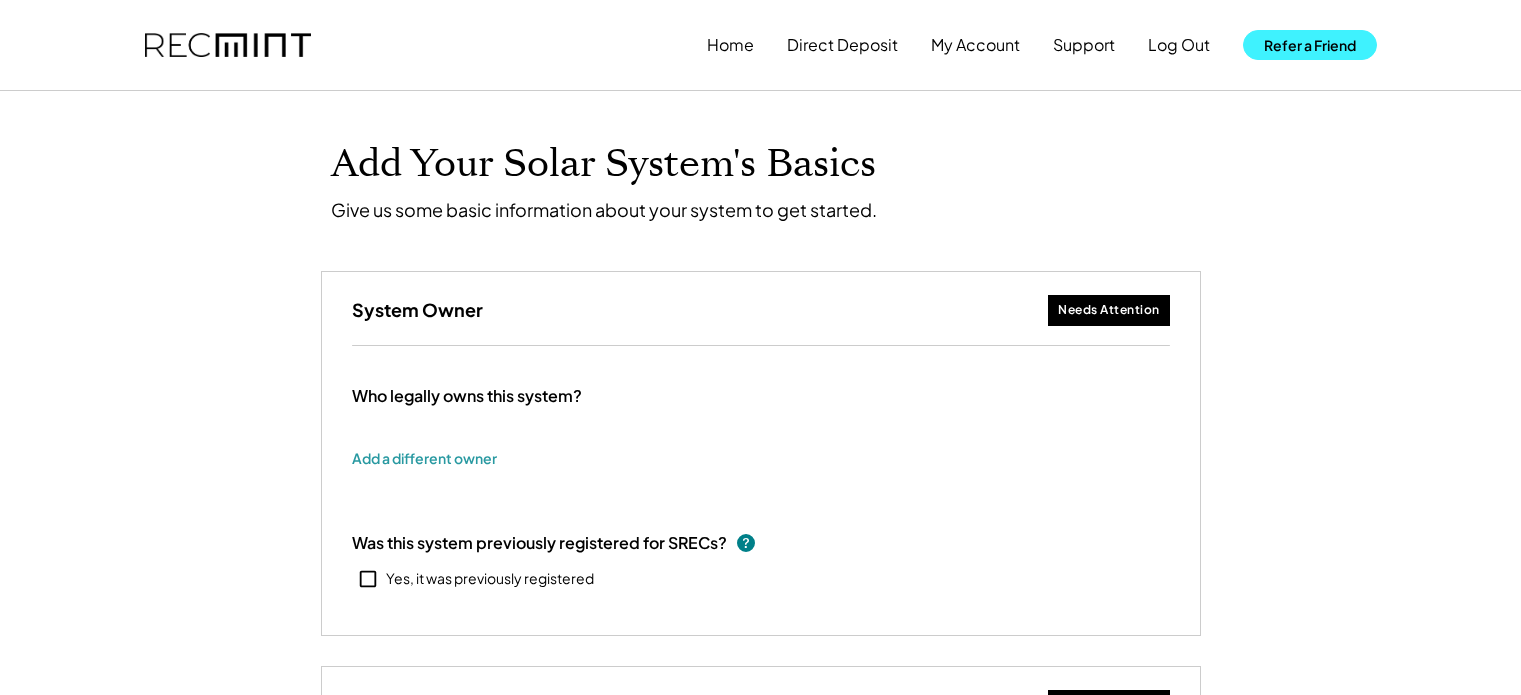 scroll, scrollTop: 0, scrollLeft: 0, axis: both 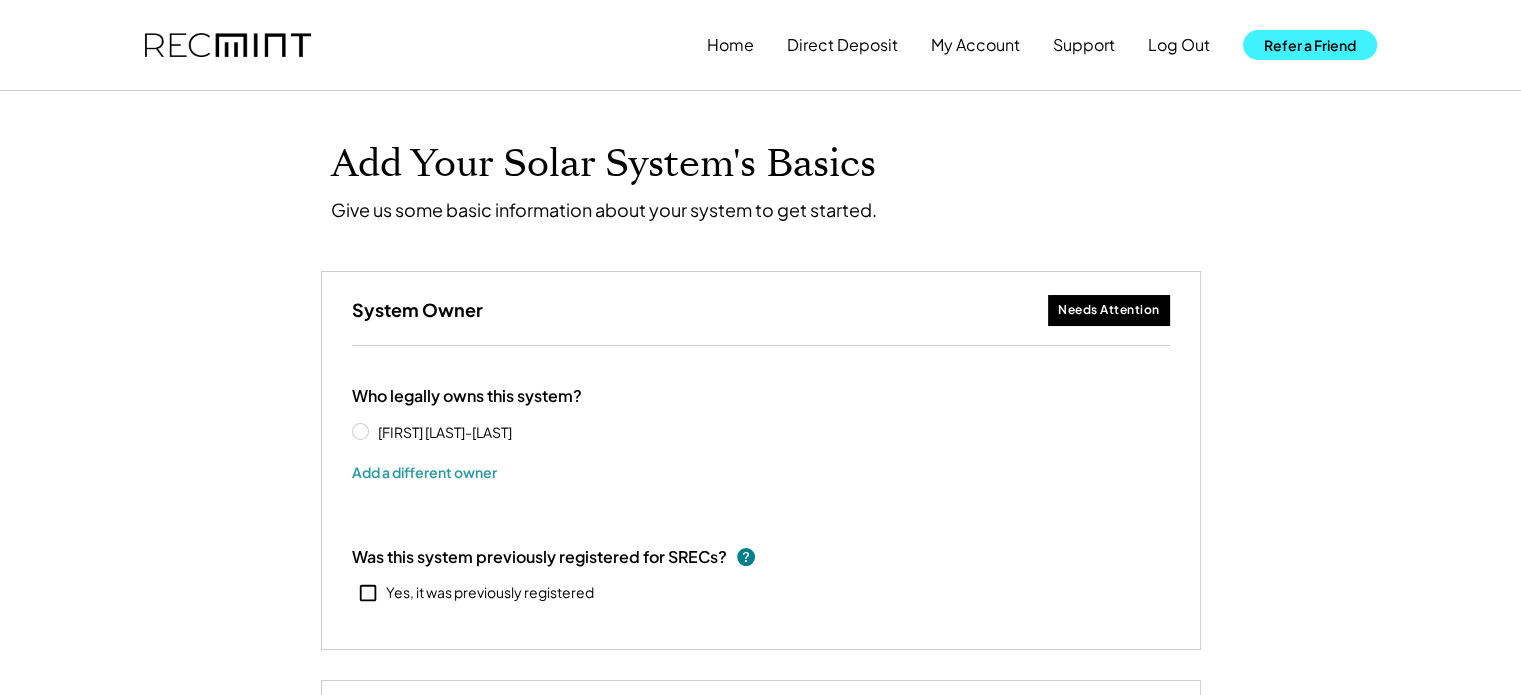 type on "******" 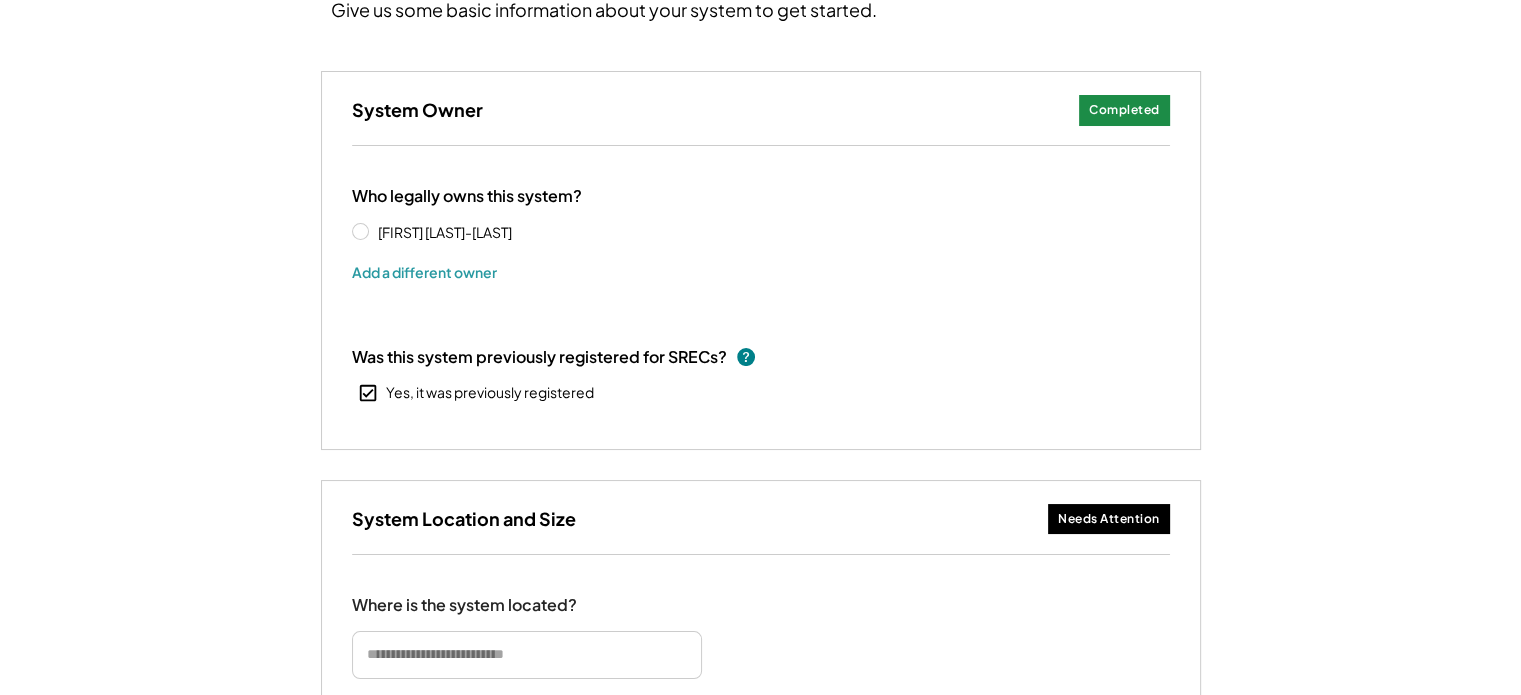 scroll, scrollTop: 400, scrollLeft: 0, axis: vertical 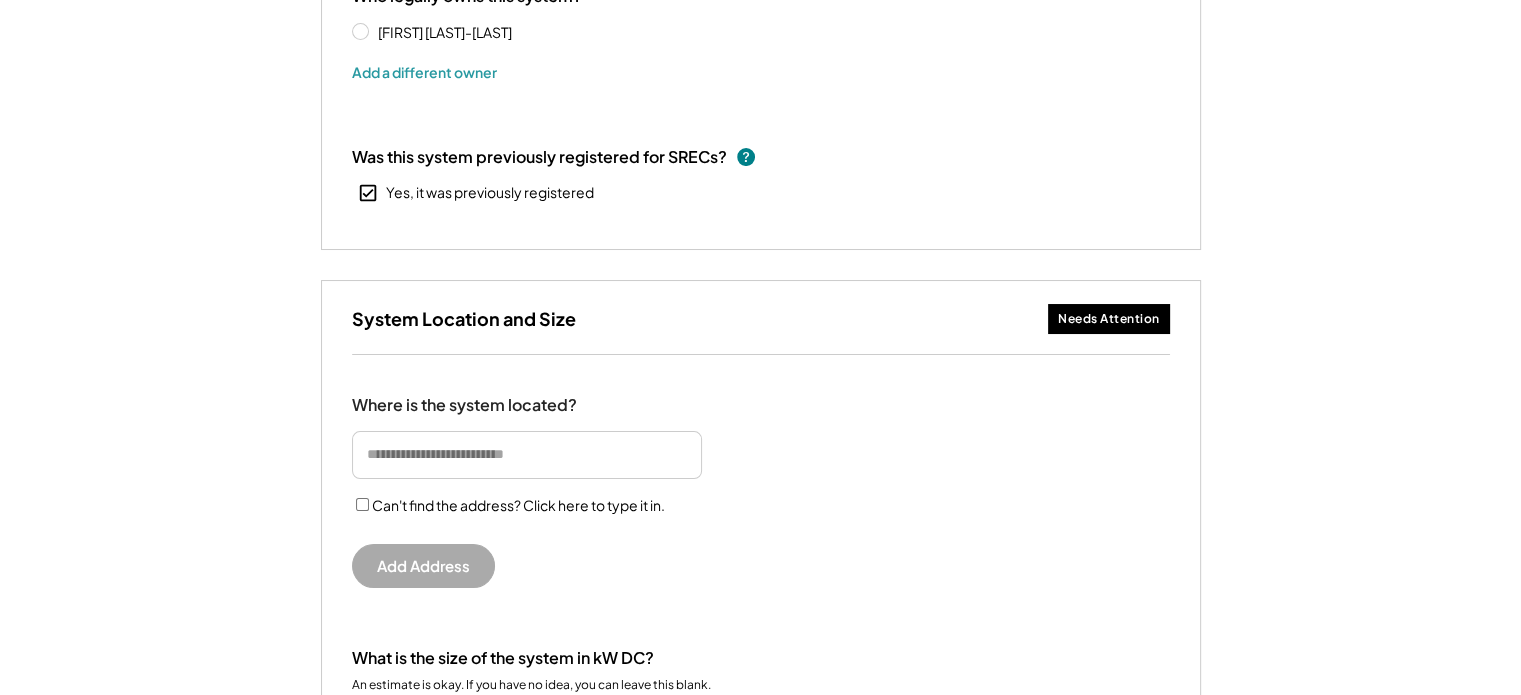 click on "Needs Attention" at bounding box center [1109, 319] 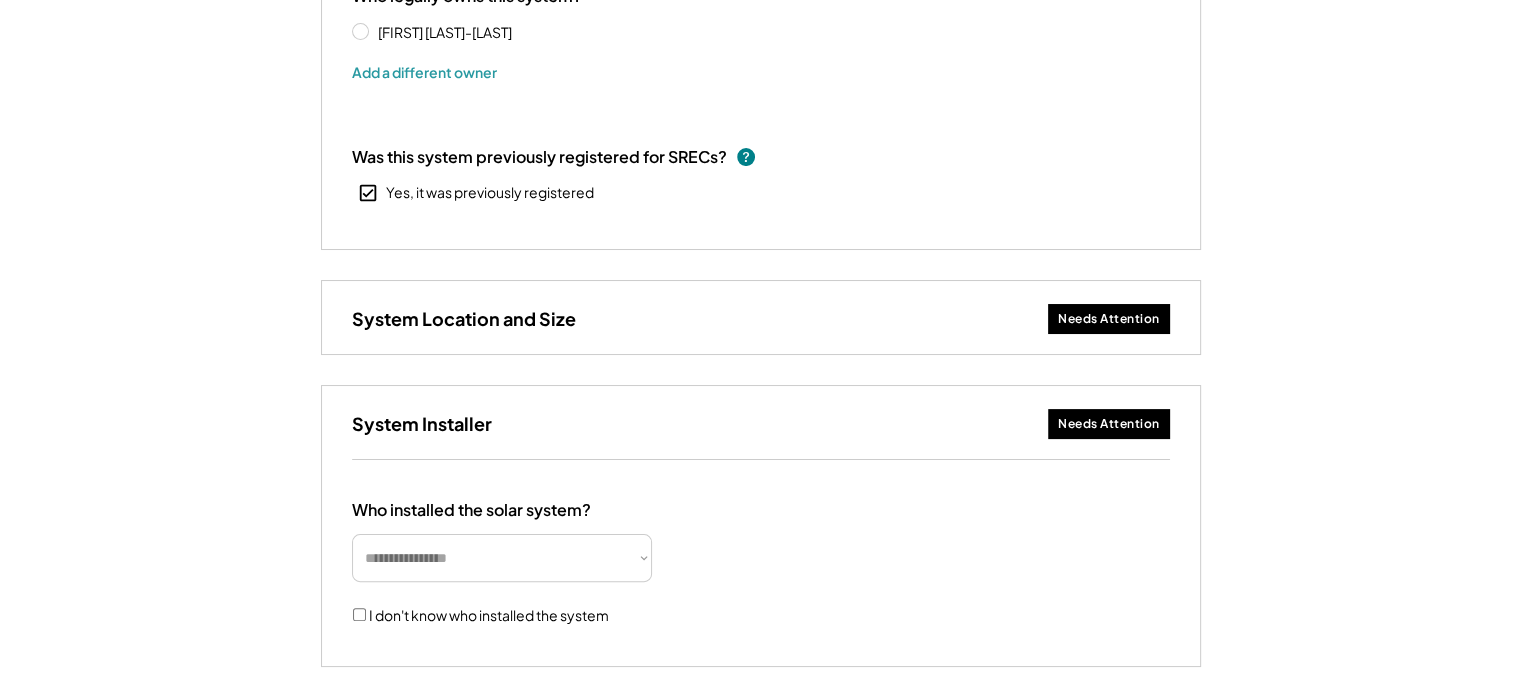 click on "Needs Attention" at bounding box center [1109, 319] 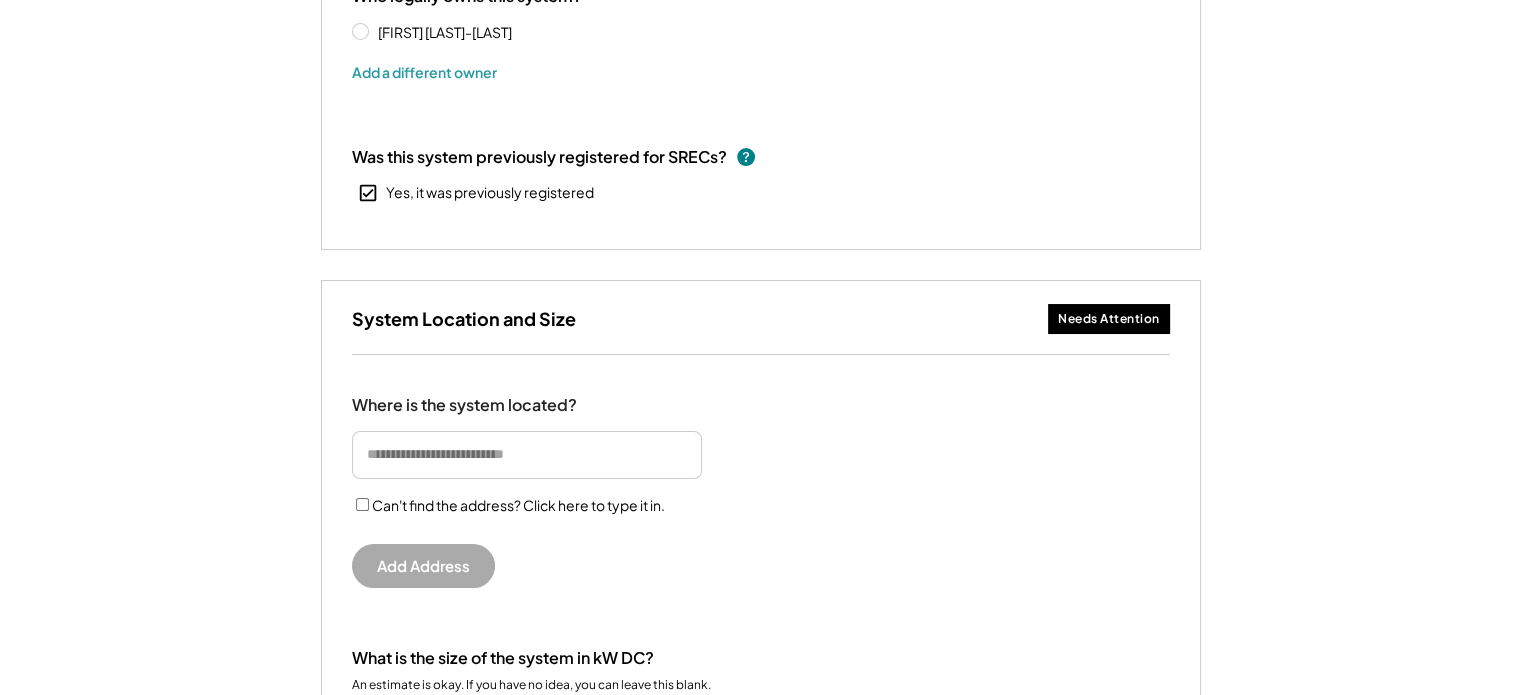 click at bounding box center [527, 455] 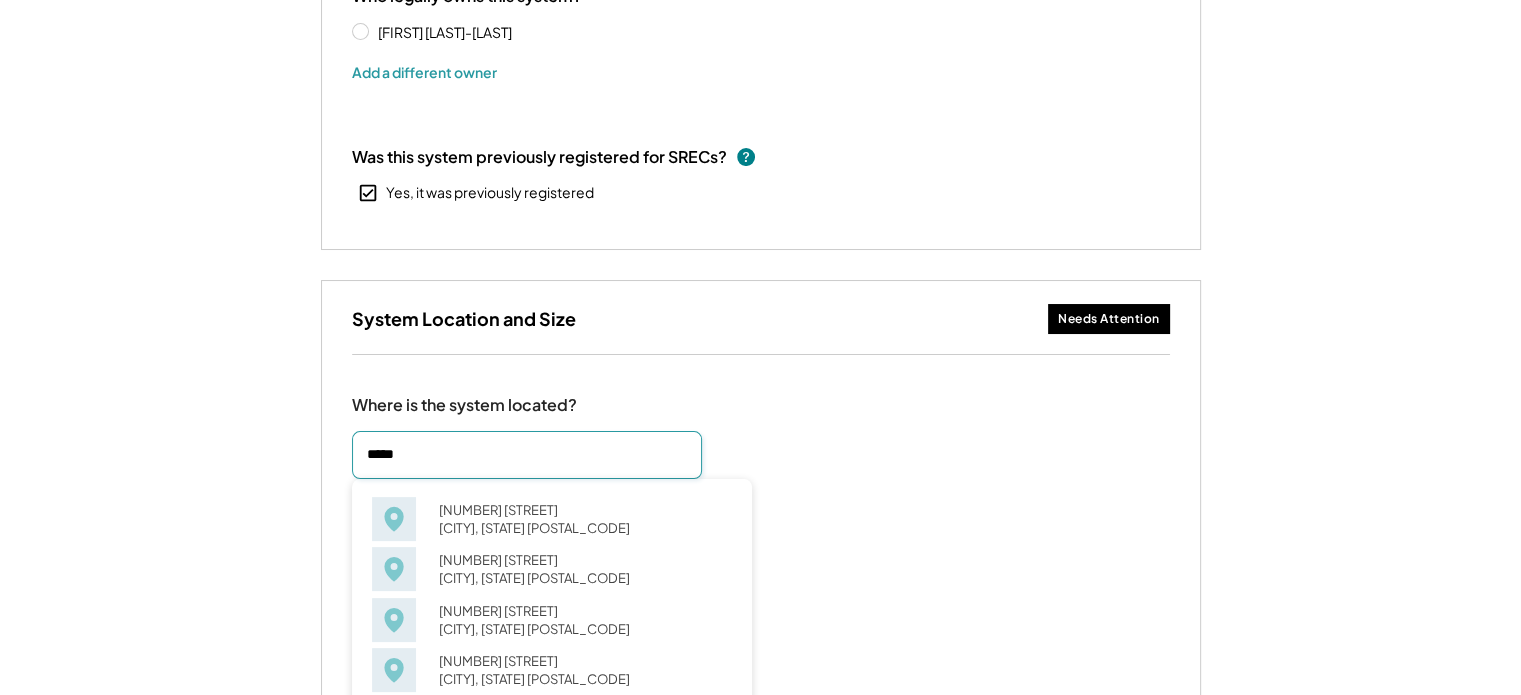 click at bounding box center [527, 455] 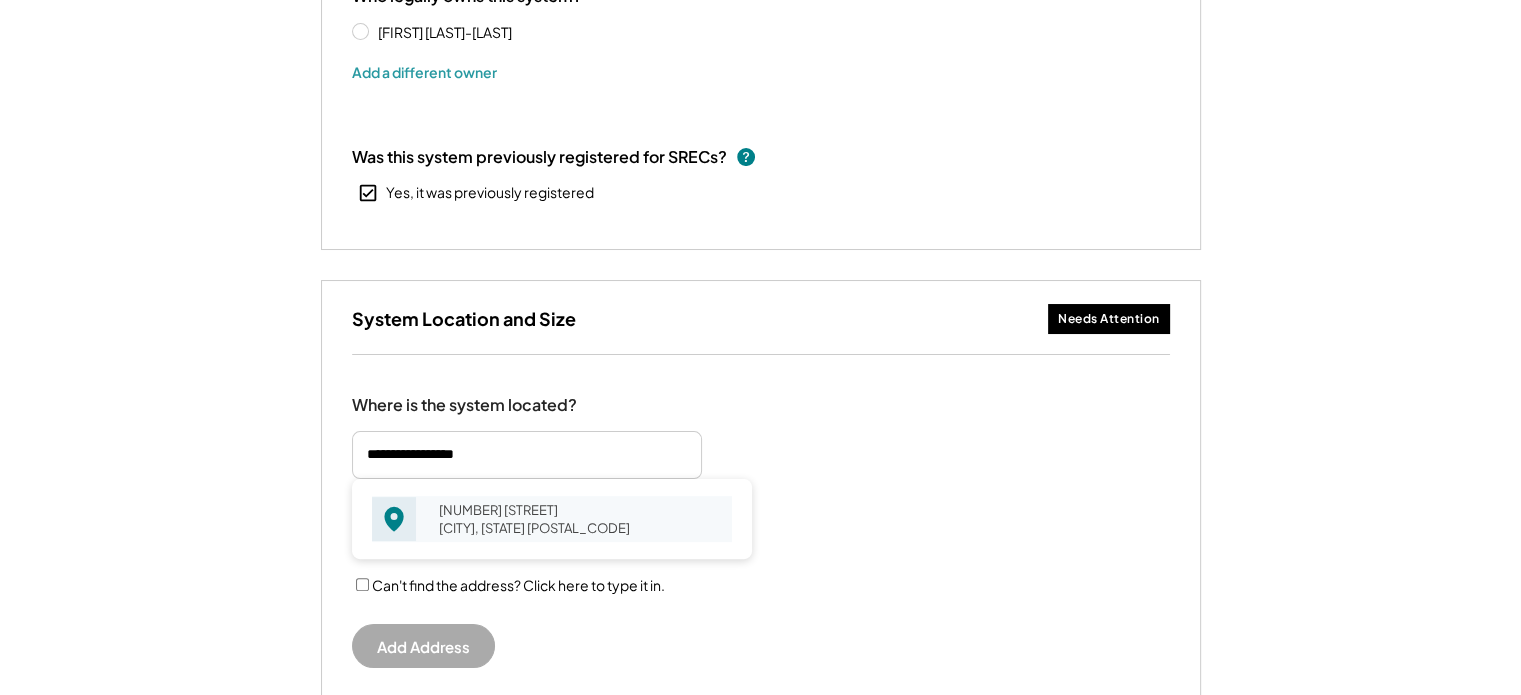 click on "13884 Montoclair Ln
Woodbridge, VA 22193" at bounding box center [579, 519] 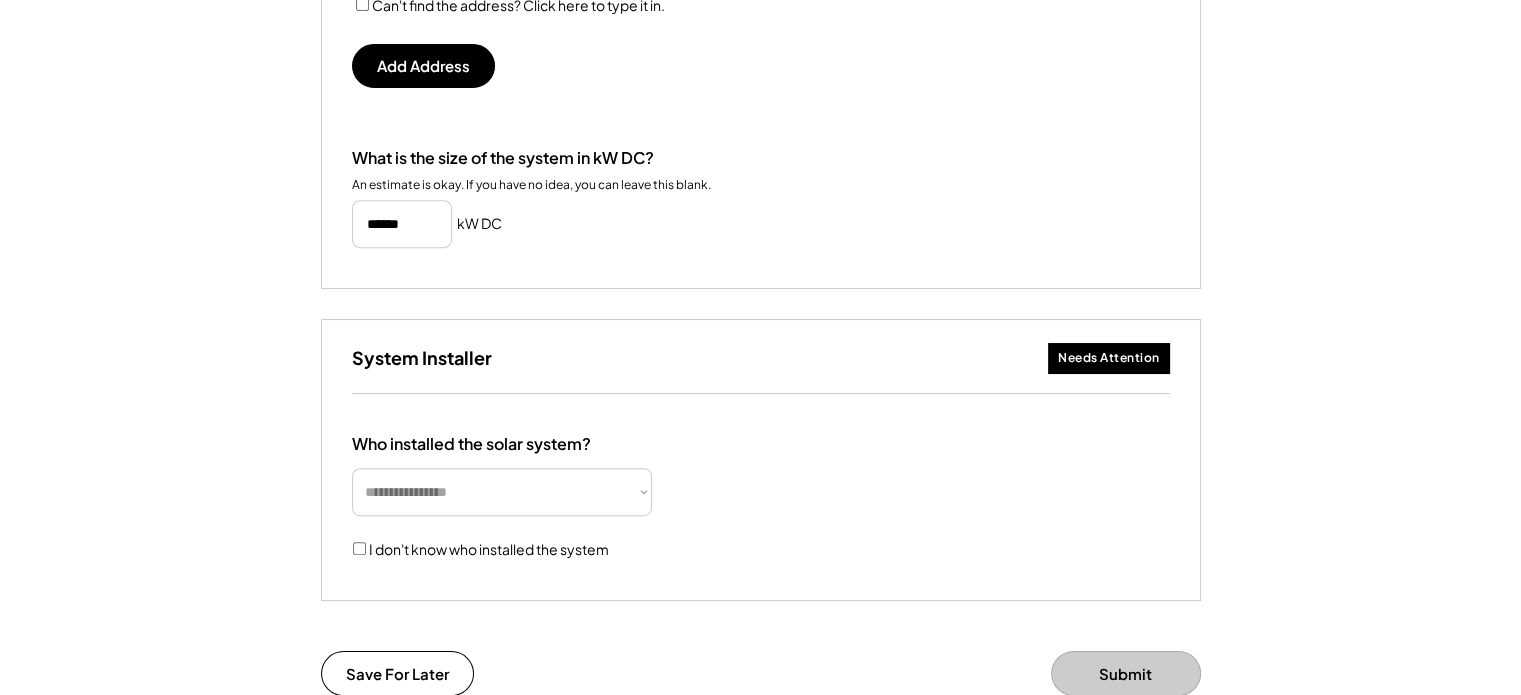 scroll, scrollTop: 1000, scrollLeft: 0, axis: vertical 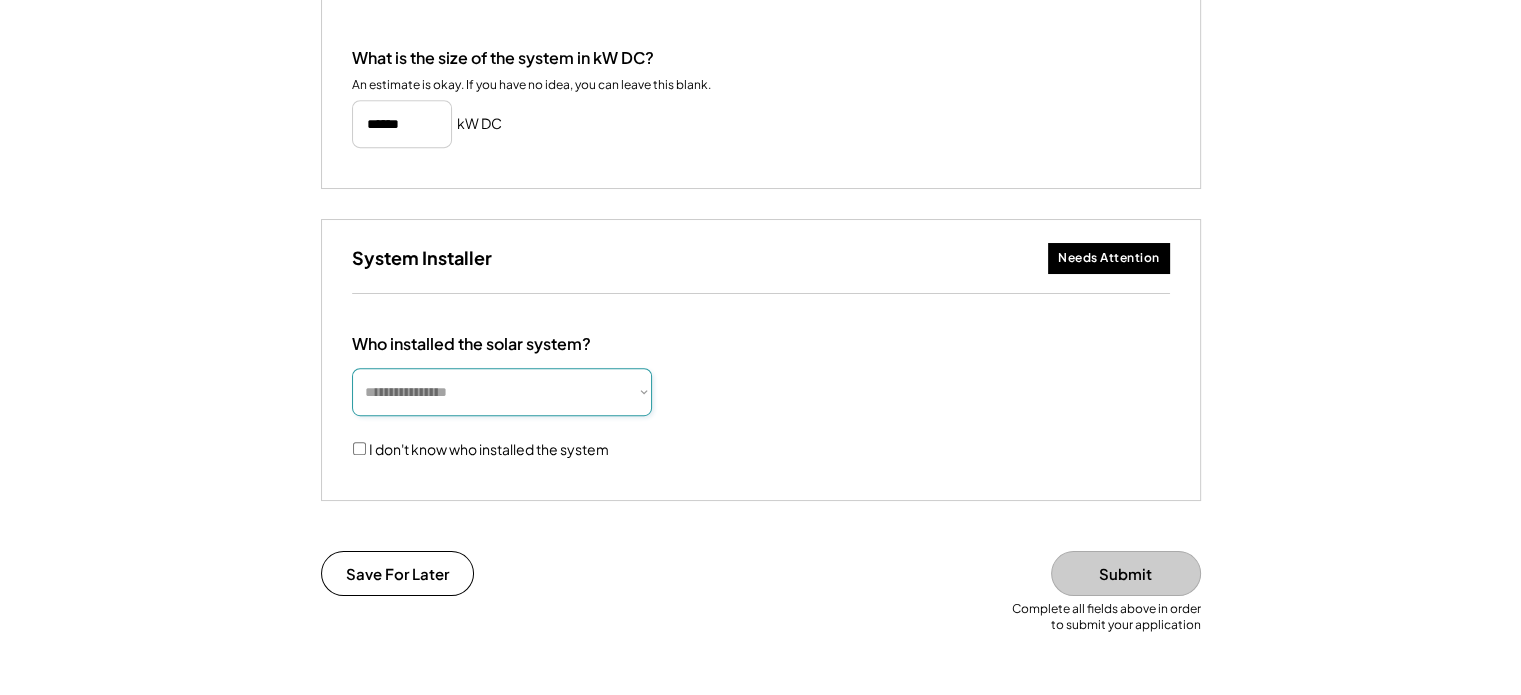 click on "**********" at bounding box center [502, 392] 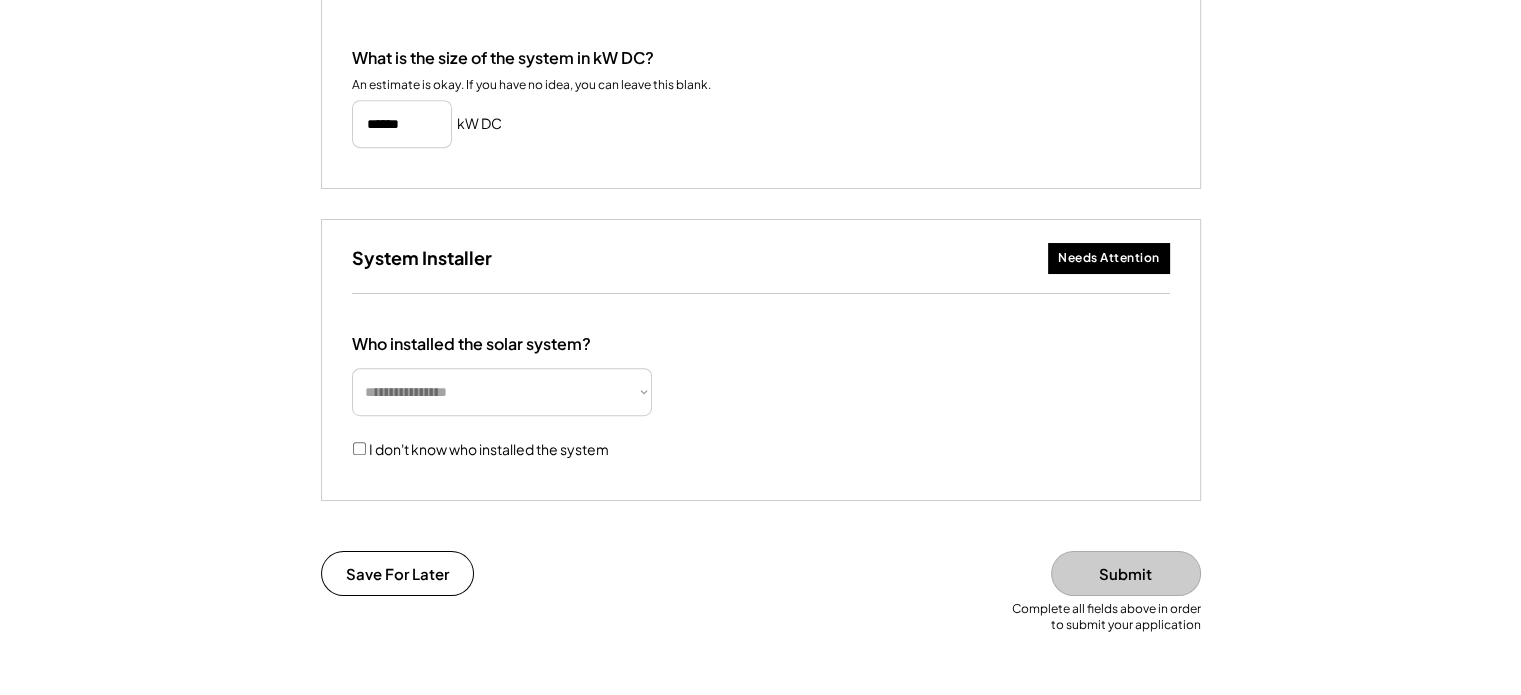 click on "Who installed the solar system?" at bounding box center (471, 344) 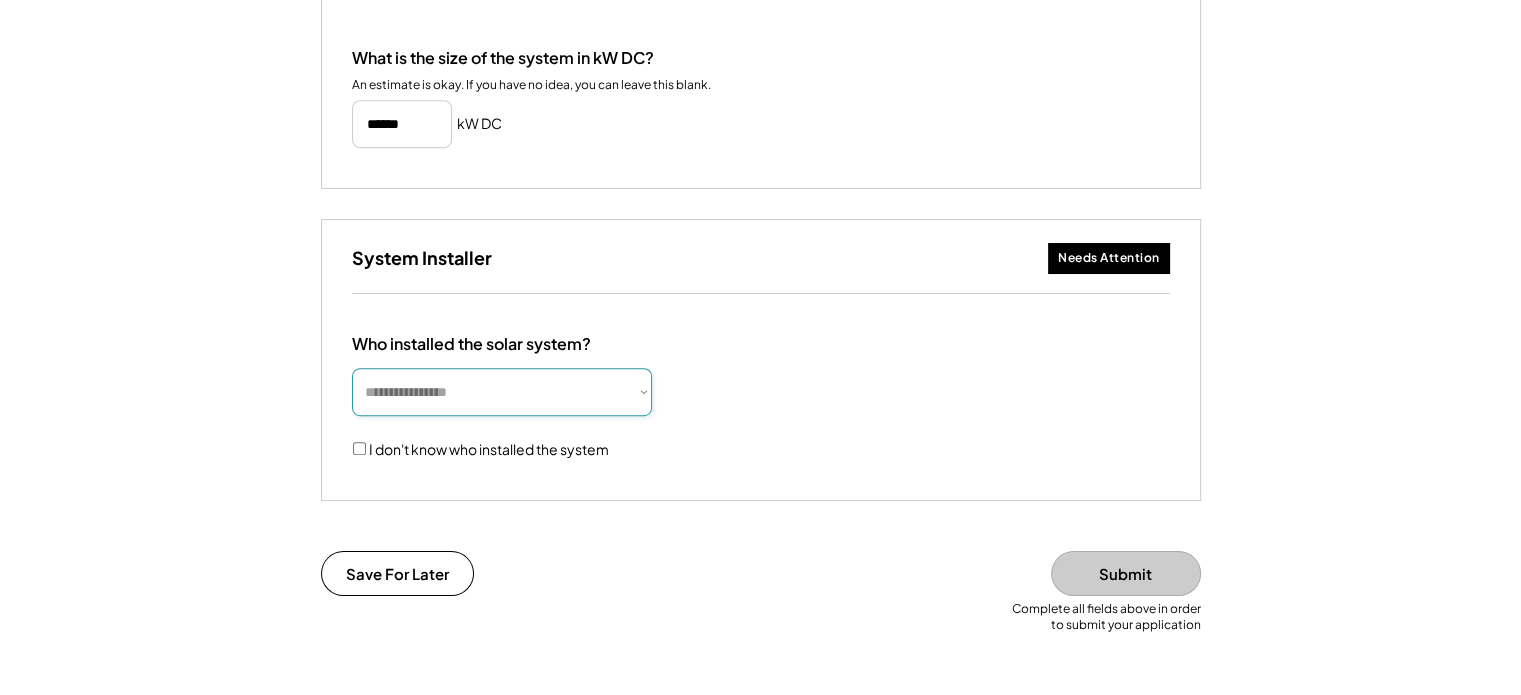 click on "I don't know who installed the system" at bounding box center [489, 449] 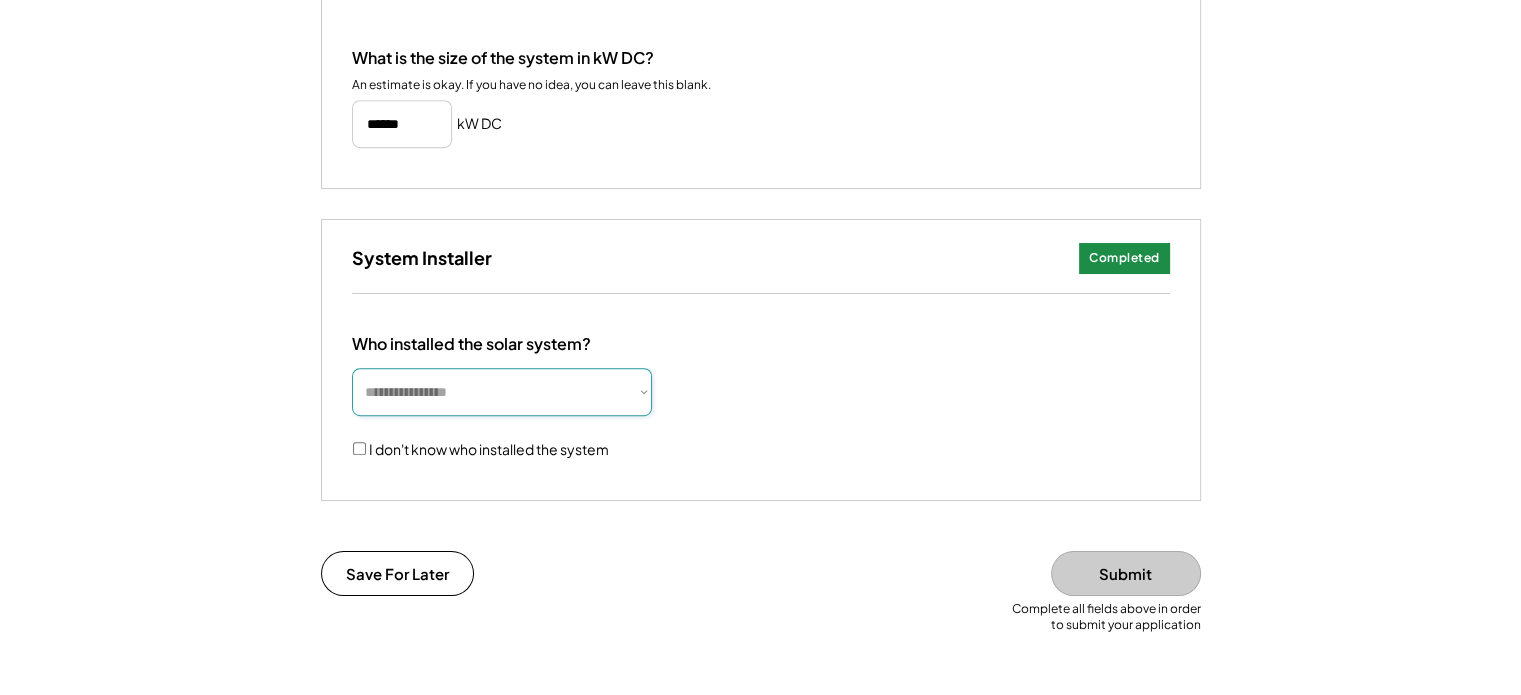 click on "**********" at bounding box center [502, 392] 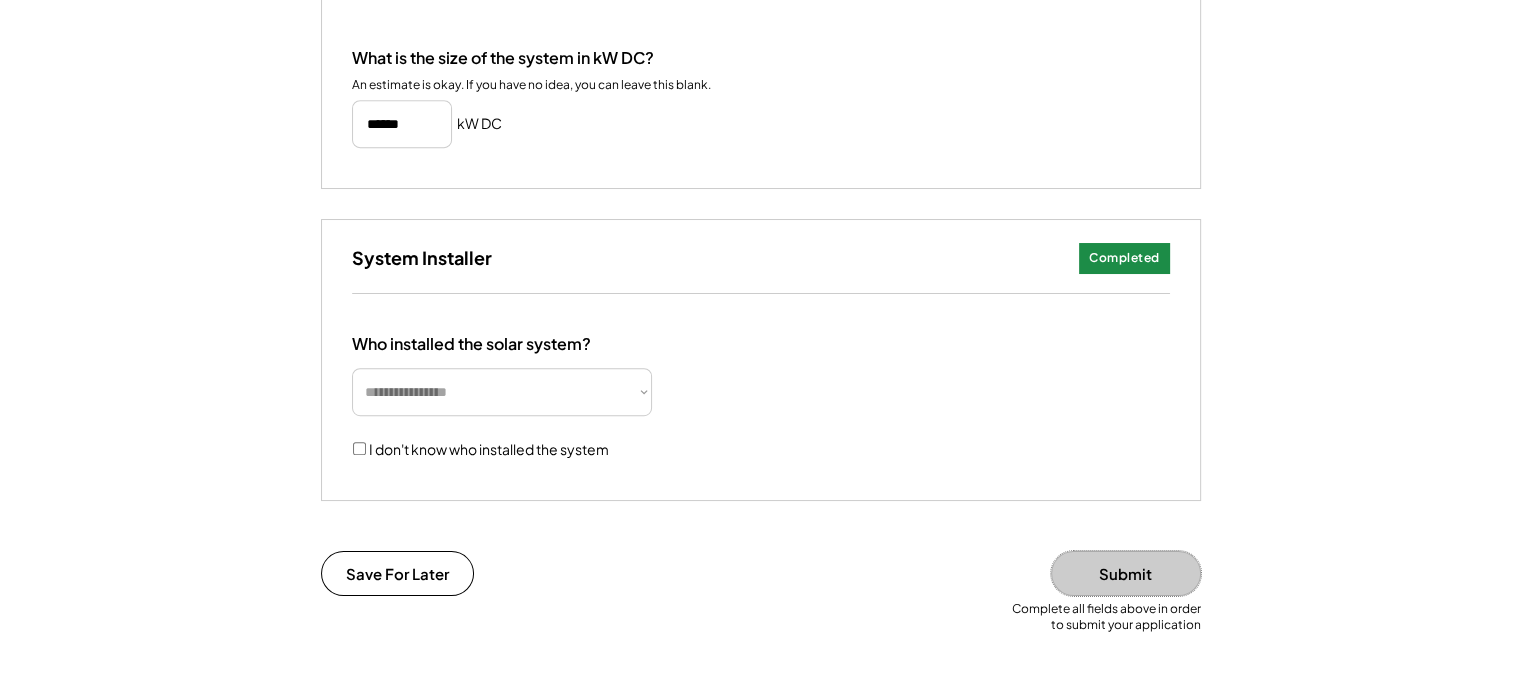click on "Submit" at bounding box center (1126, 573) 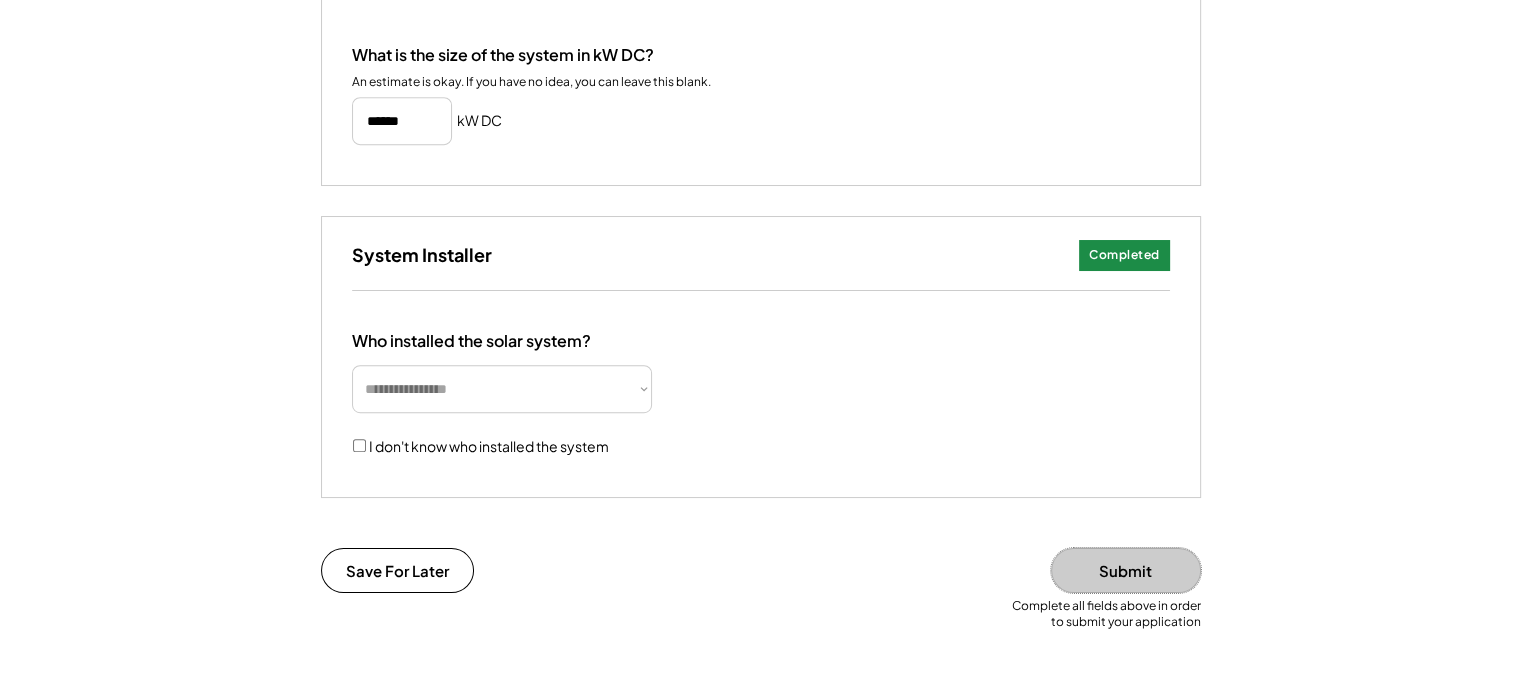 scroll, scrollTop: 1000, scrollLeft: 0, axis: vertical 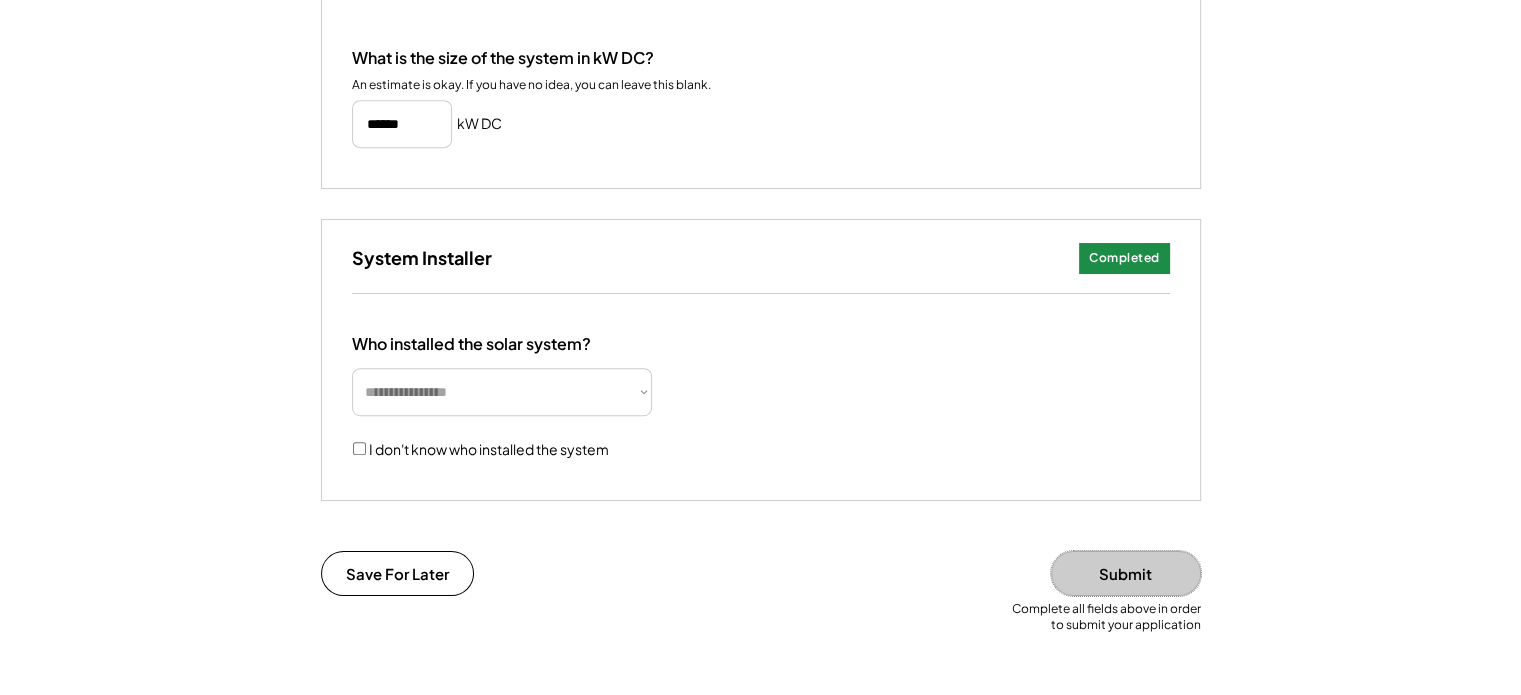 click on "Submit" at bounding box center (1126, 573) 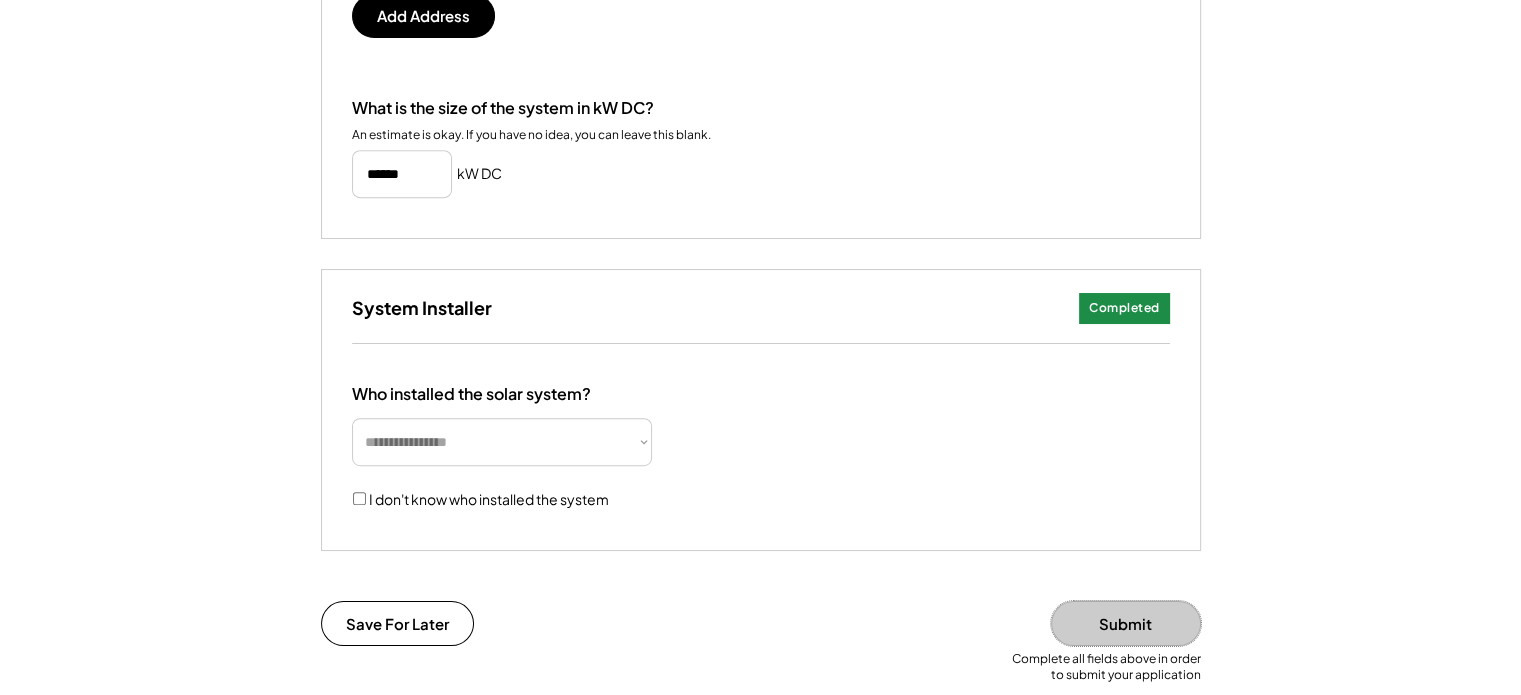 scroll, scrollTop: 1000, scrollLeft: 0, axis: vertical 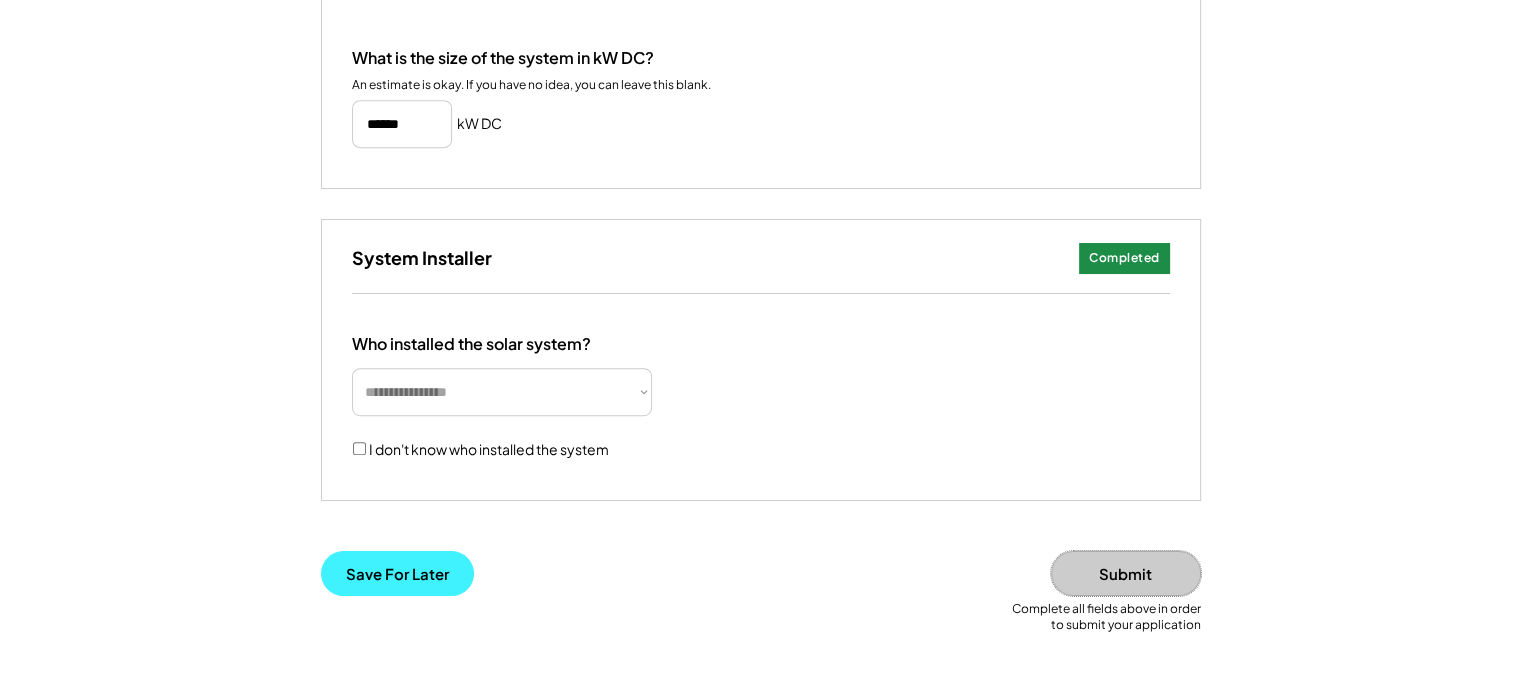 click on "Save For Later" at bounding box center [397, 573] 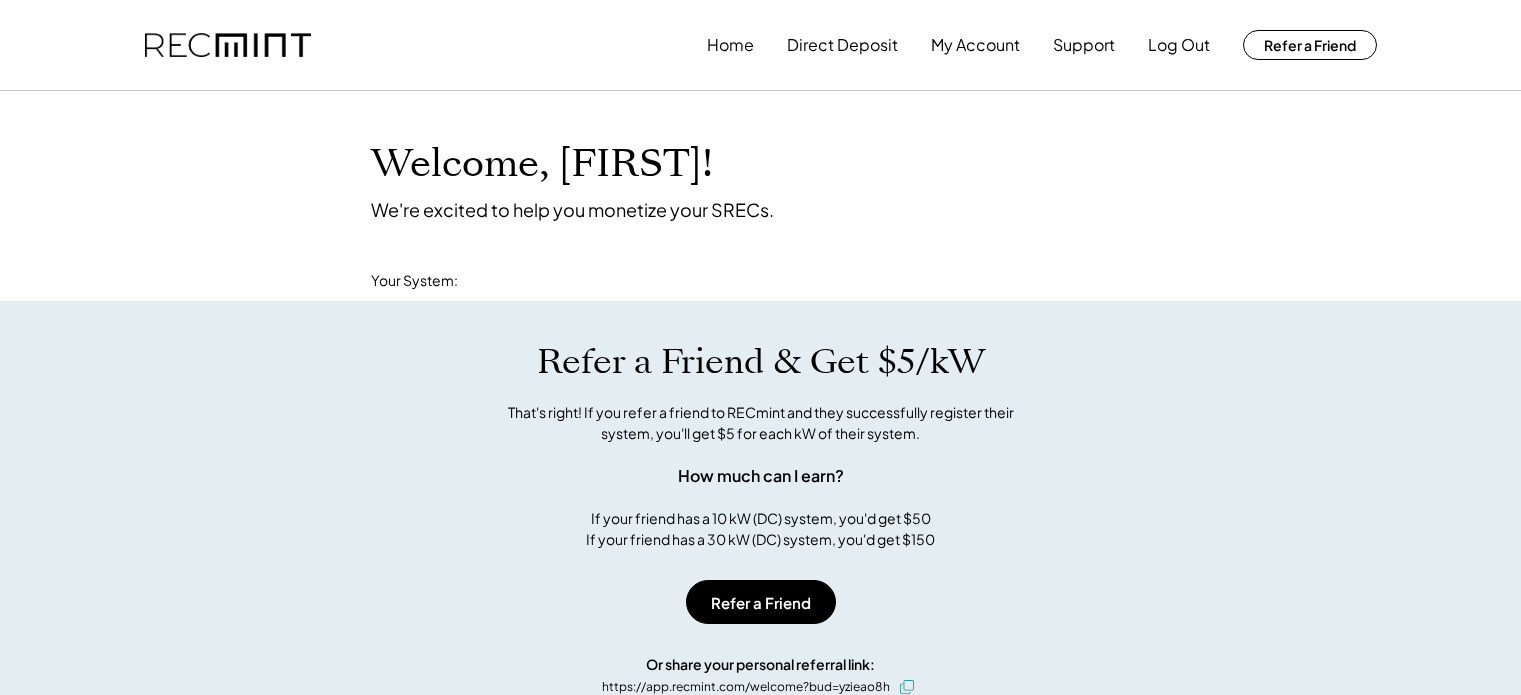 scroll, scrollTop: 0, scrollLeft: 0, axis: both 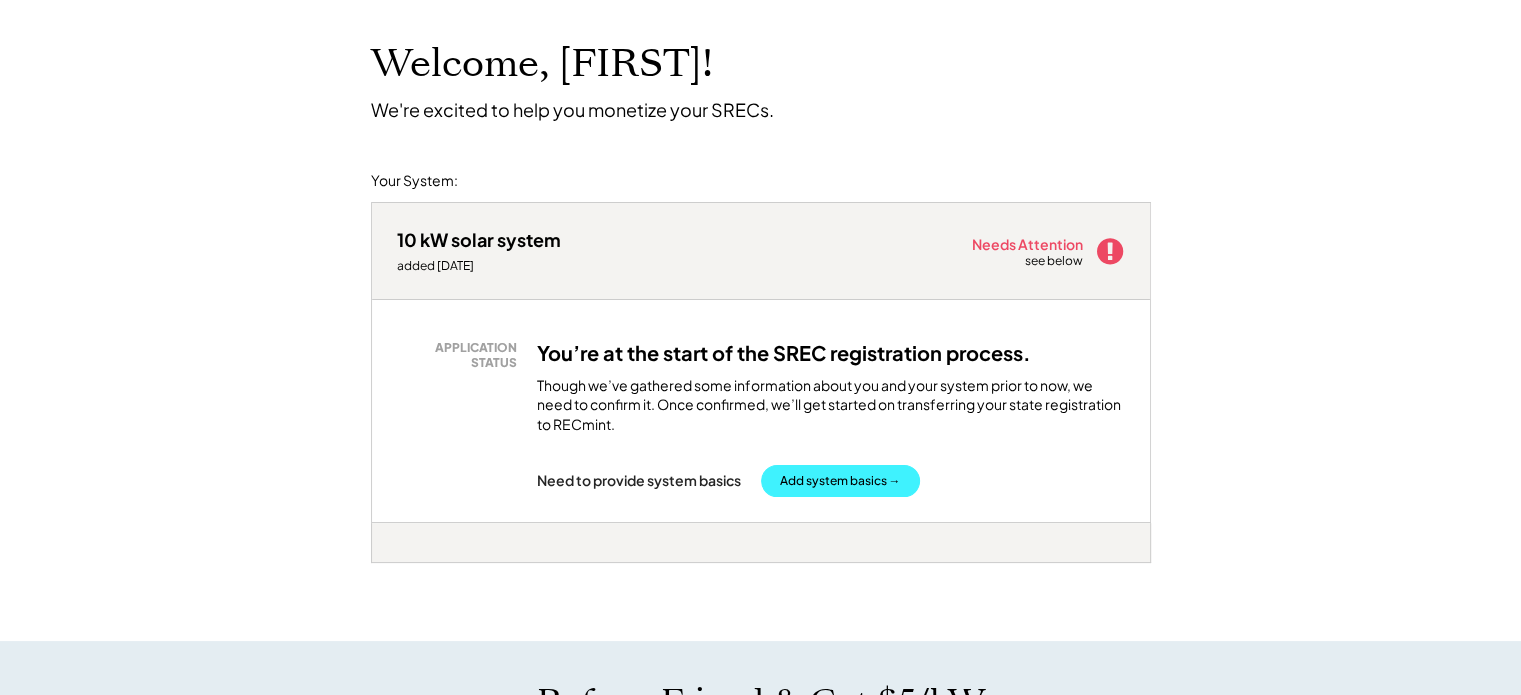 click on "Add system basics →" at bounding box center [840, 481] 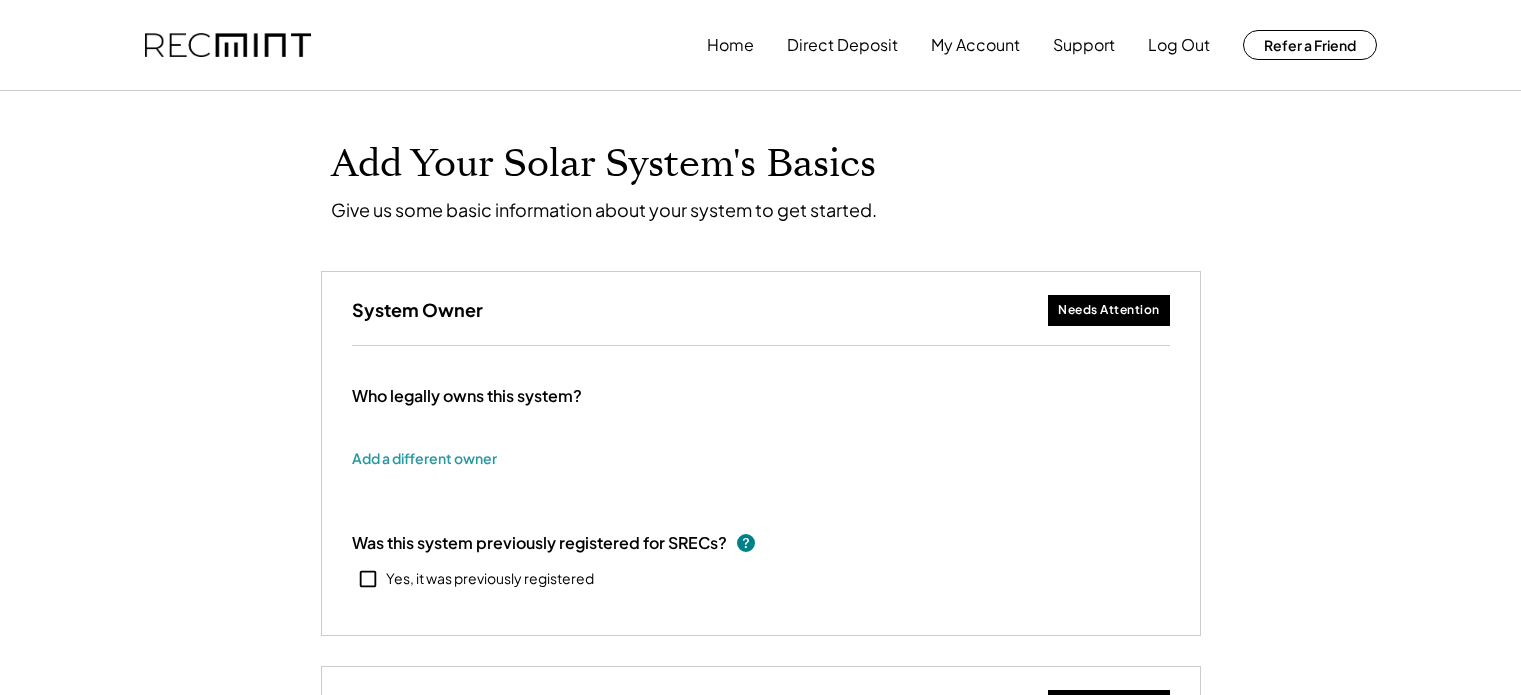 scroll, scrollTop: 0, scrollLeft: 0, axis: both 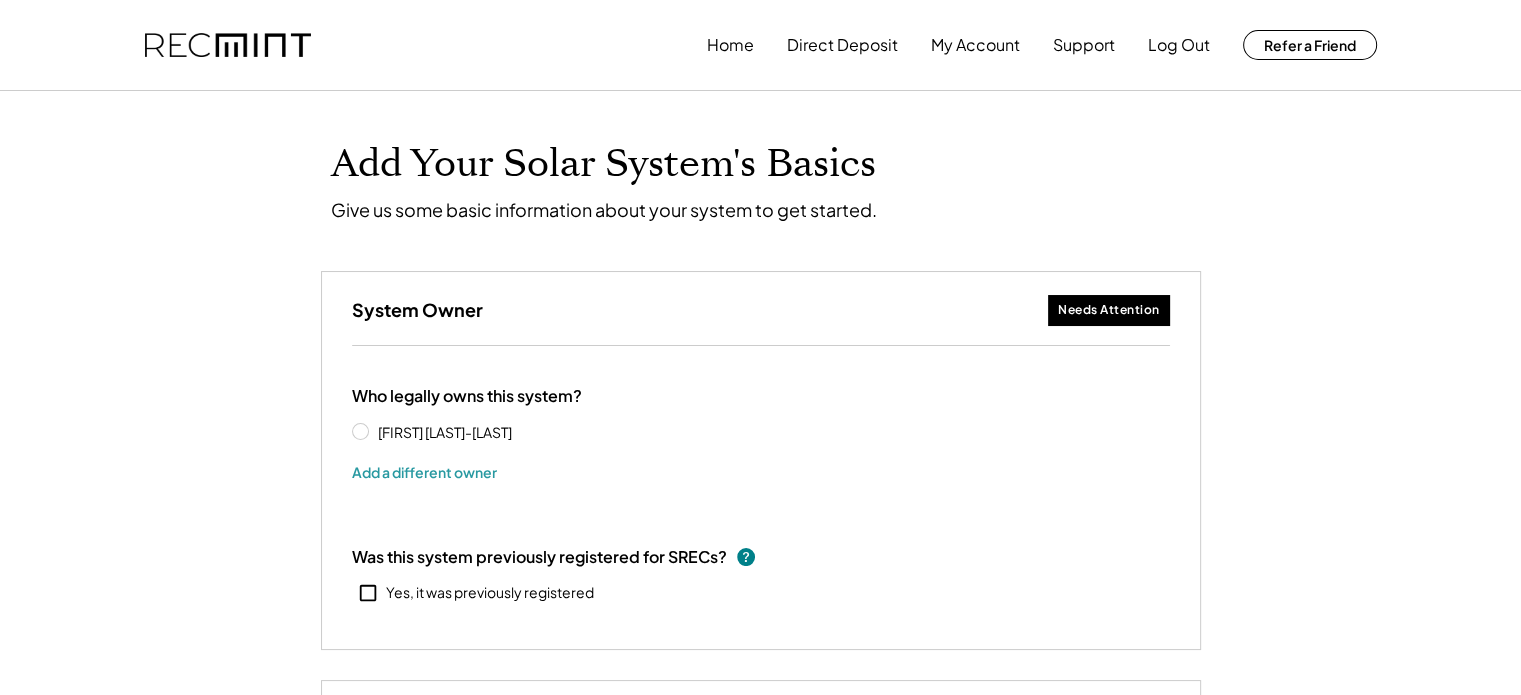 type on "******" 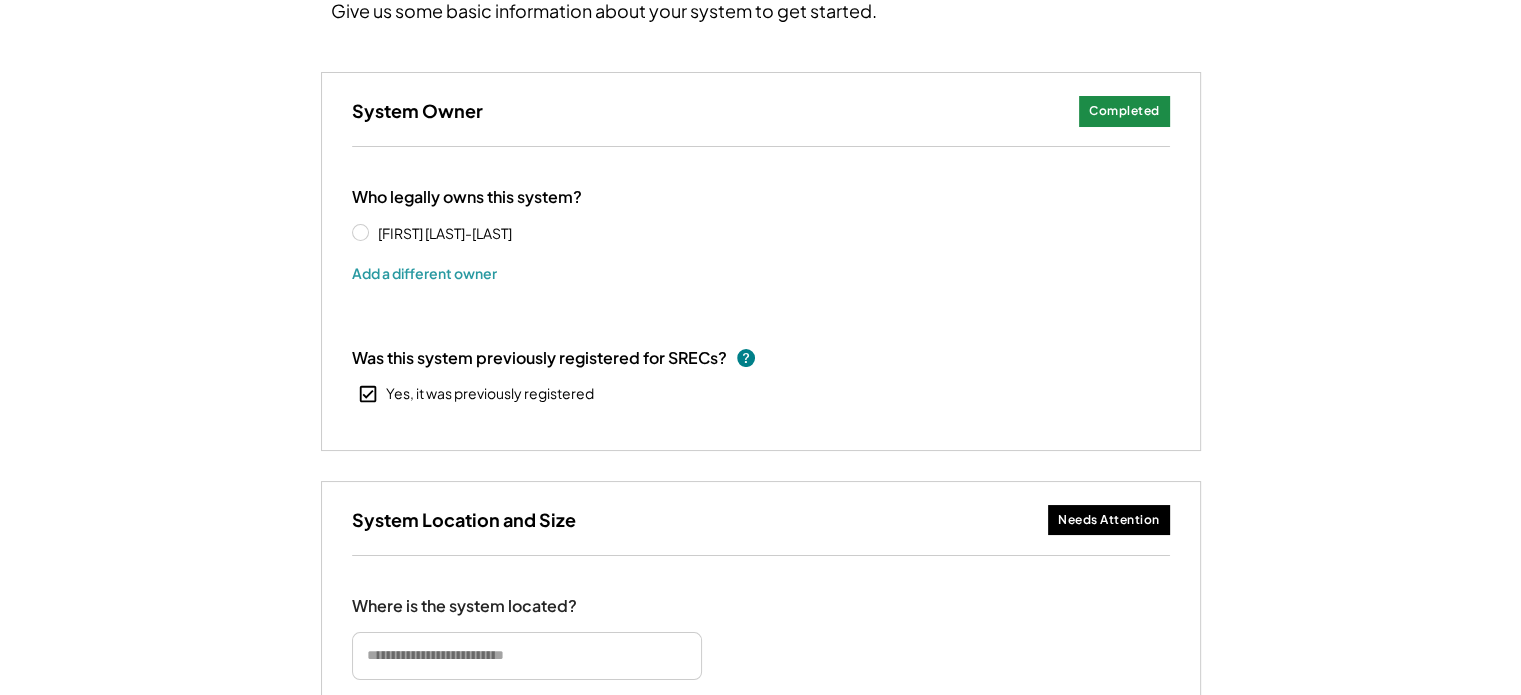 scroll, scrollTop: 200, scrollLeft: 0, axis: vertical 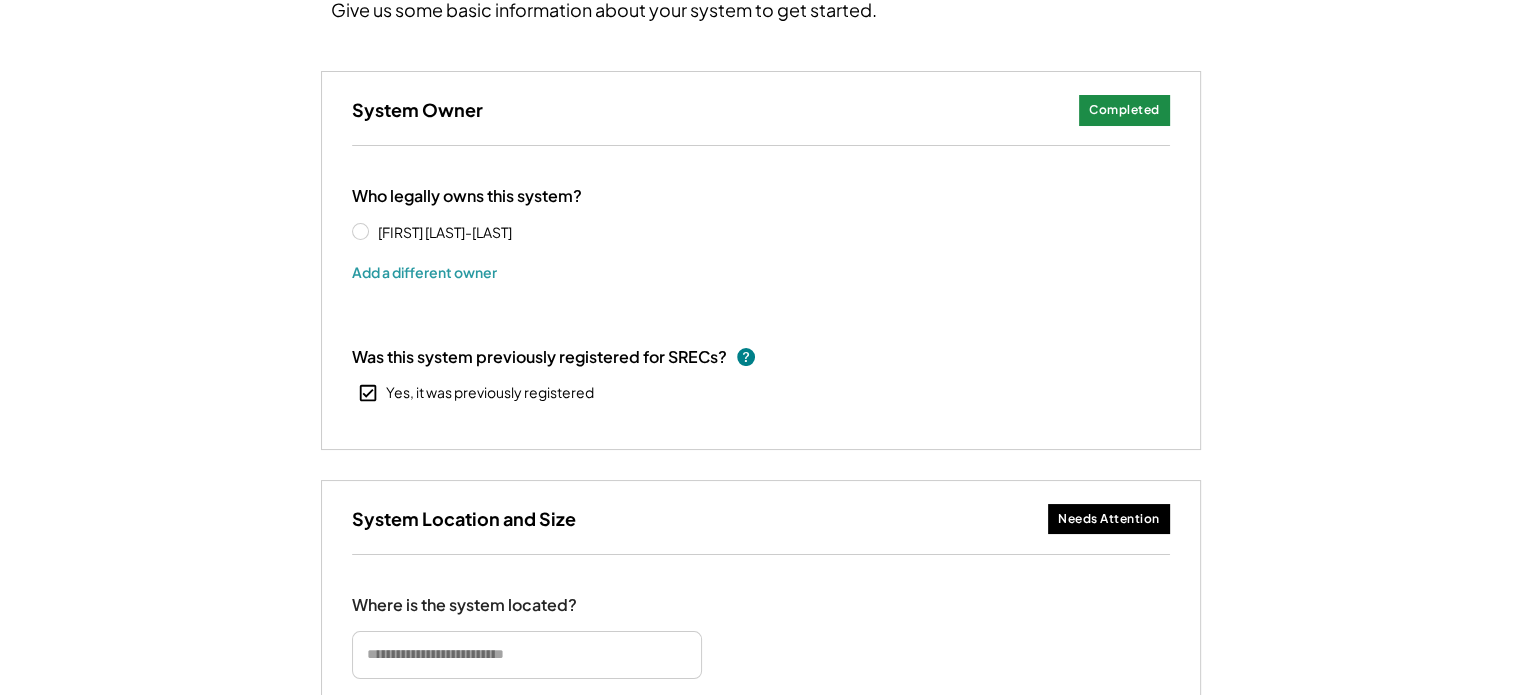 click on "Needs Attention" at bounding box center (1109, 519) 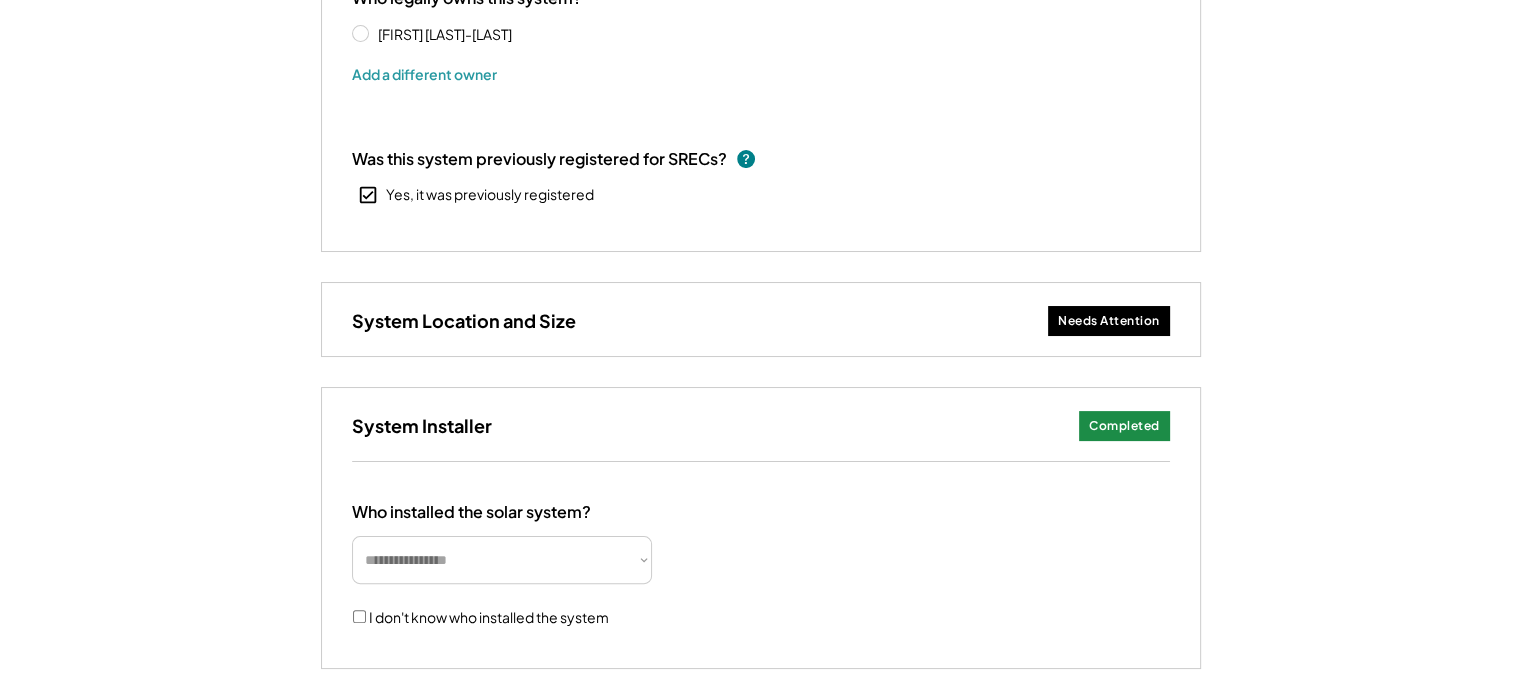 scroll, scrollTop: 400, scrollLeft: 0, axis: vertical 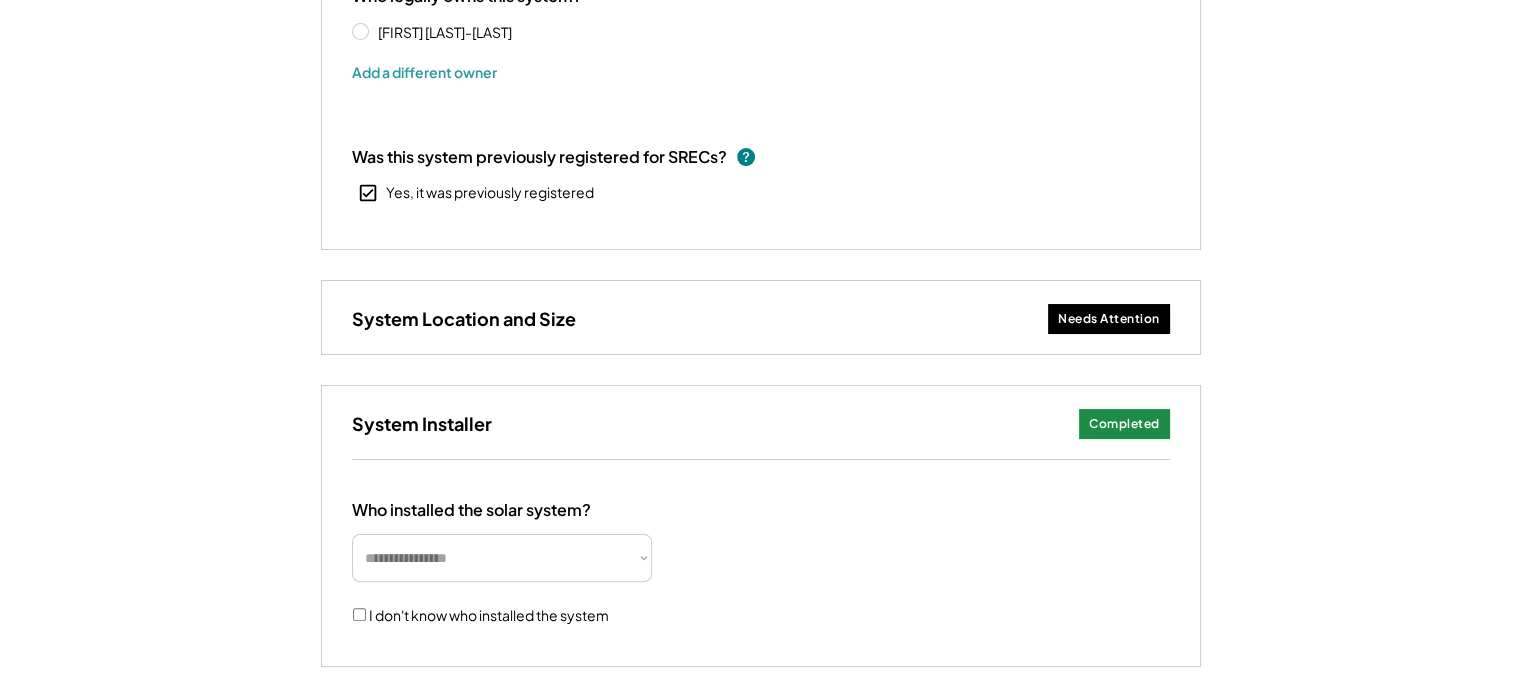 click on "**********" at bounding box center [502, 558] 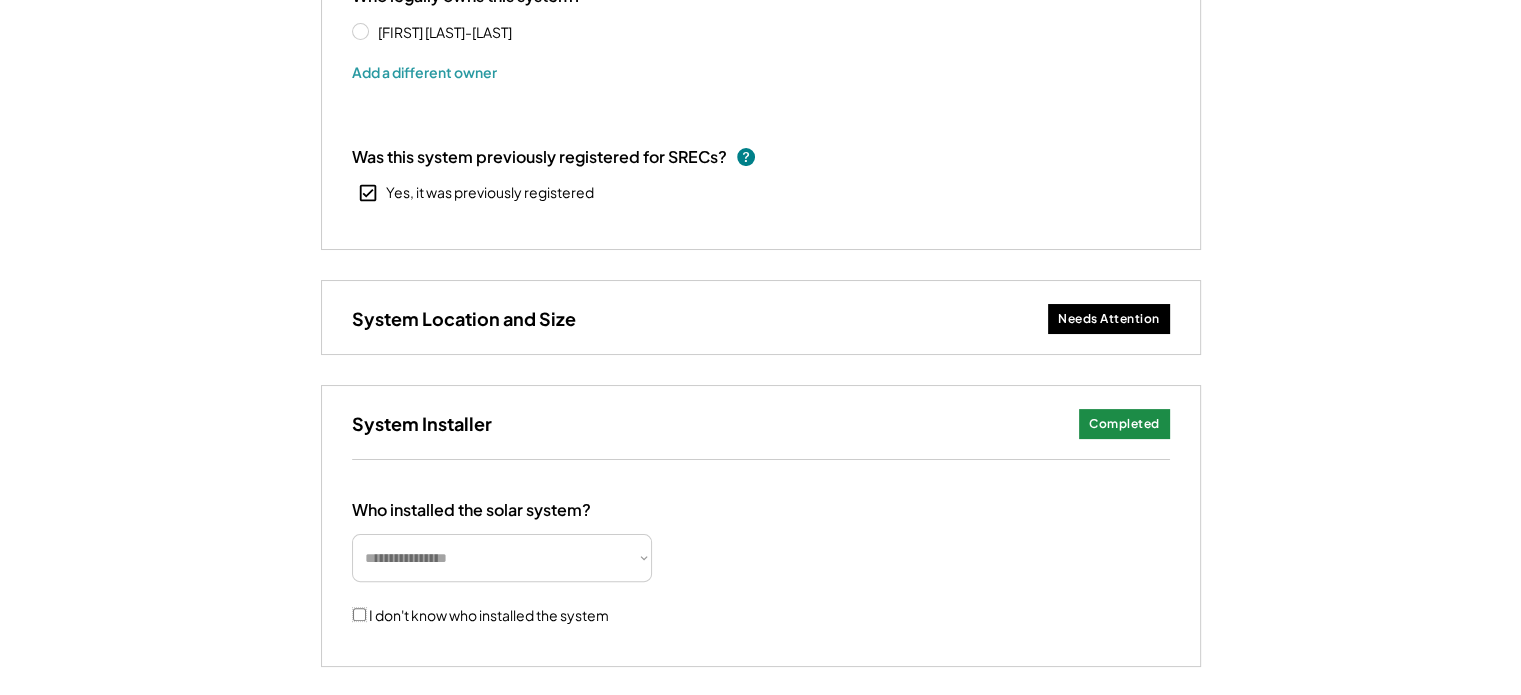 scroll, scrollTop: 500, scrollLeft: 0, axis: vertical 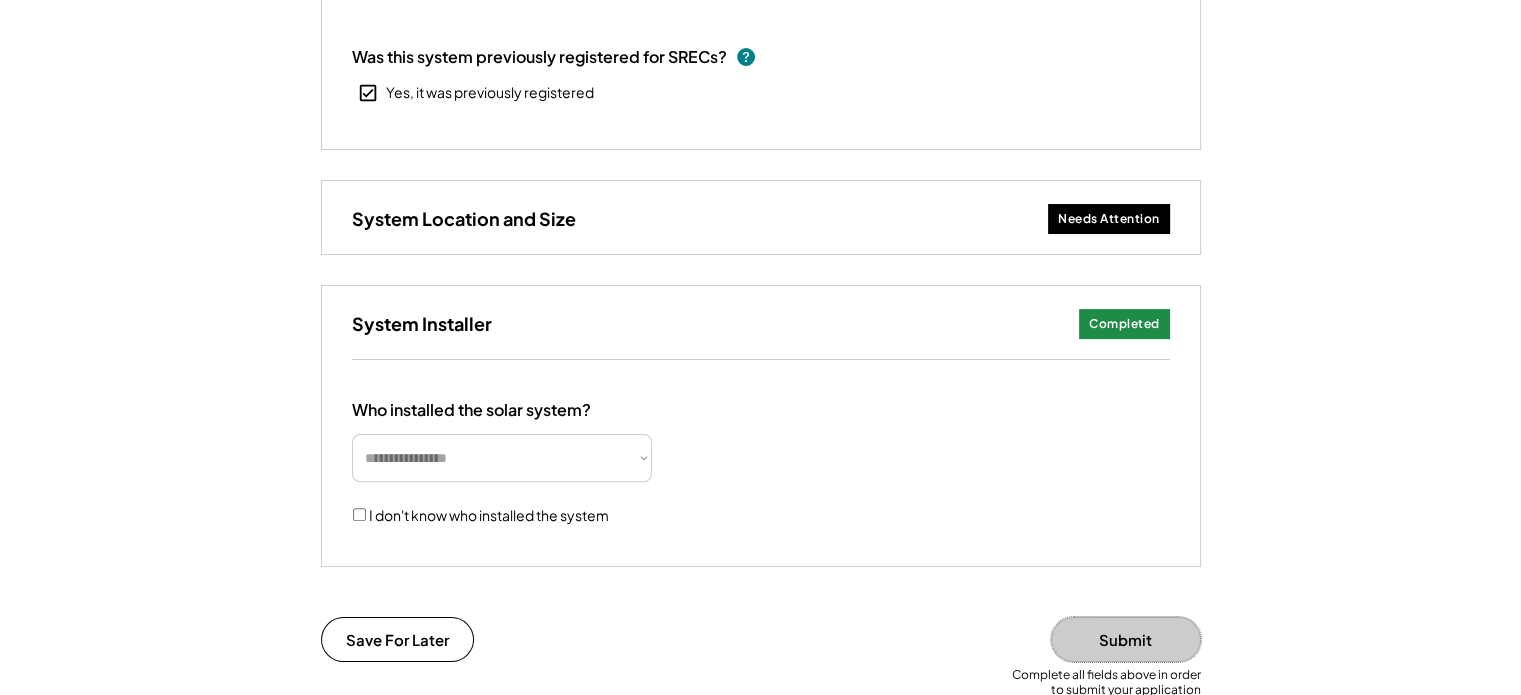 click on "Submit" at bounding box center (1126, 639) 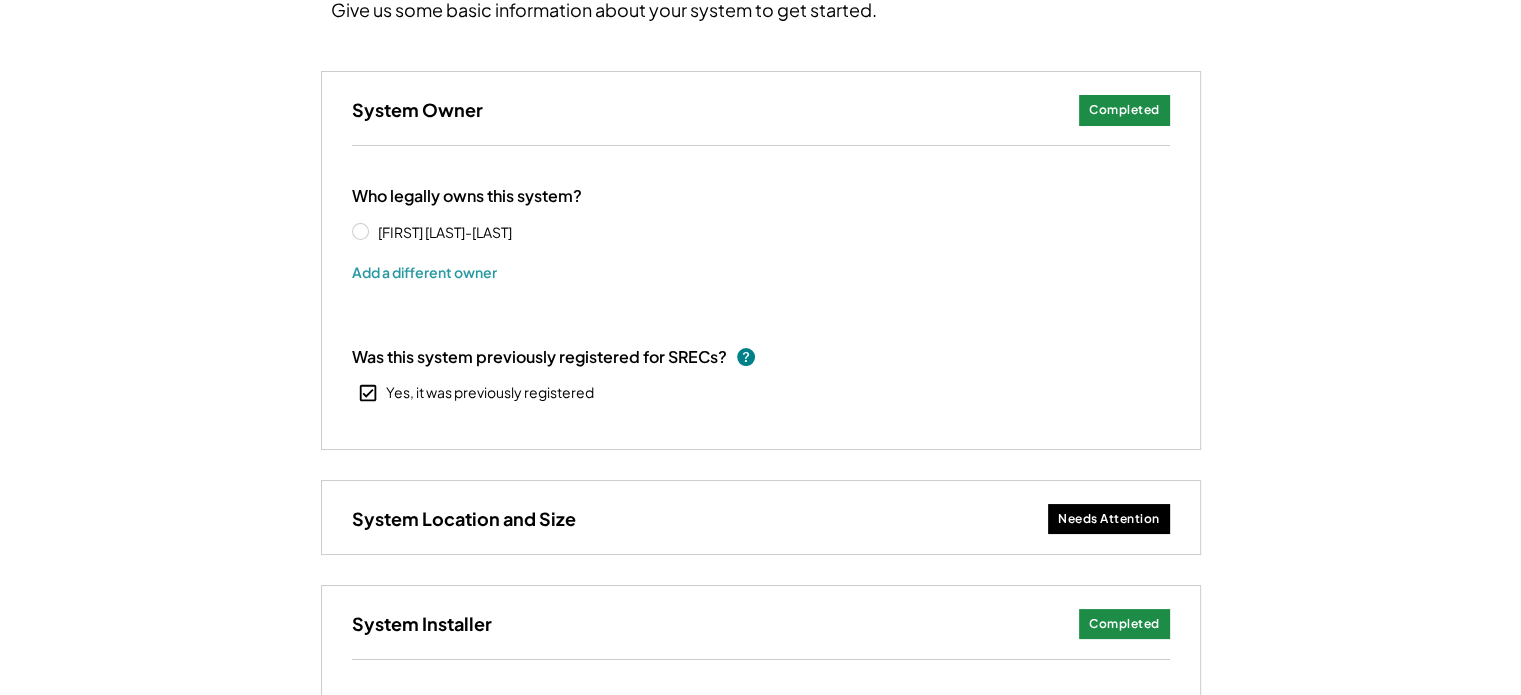 scroll, scrollTop: 0, scrollLeft: 0, axis: both 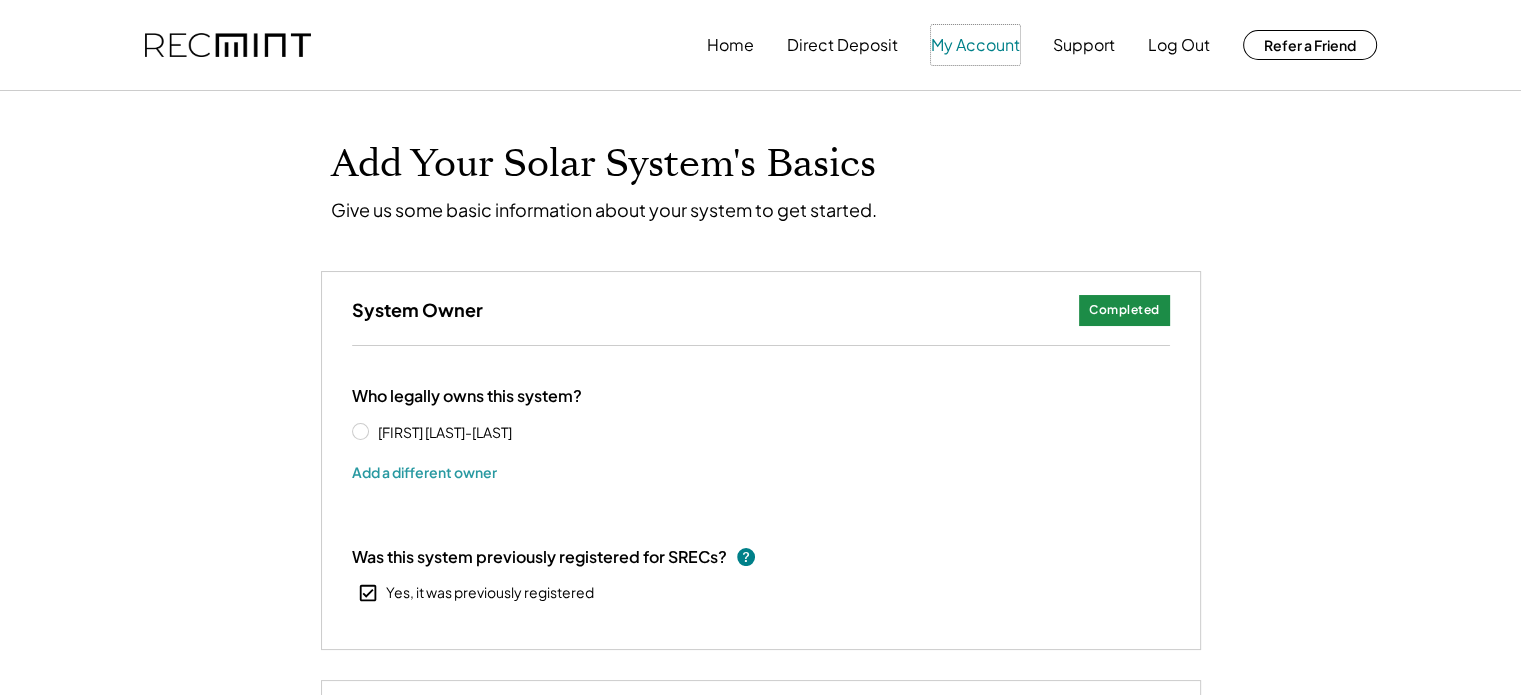 click on "My Account" at bounding box center (975, 45) 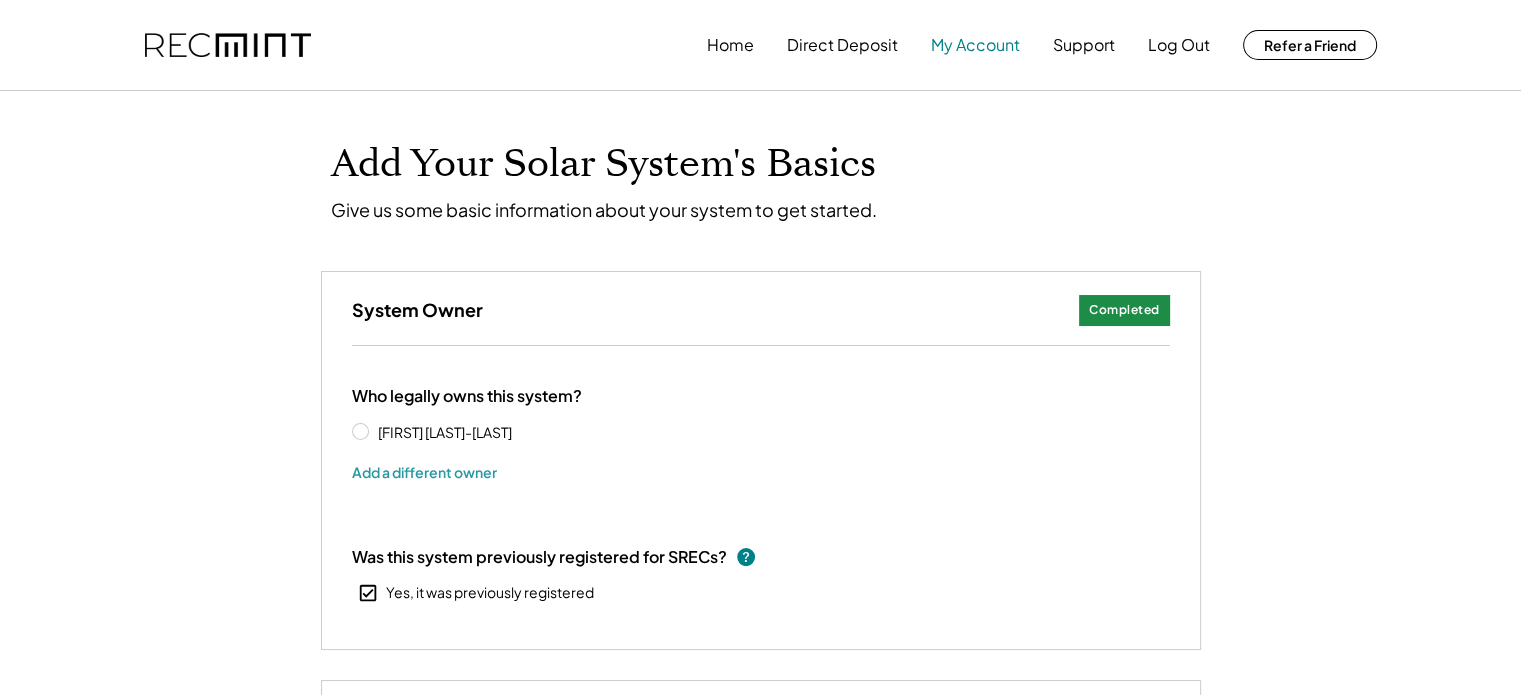 click on "My Account" at bounding box center (975, 45) 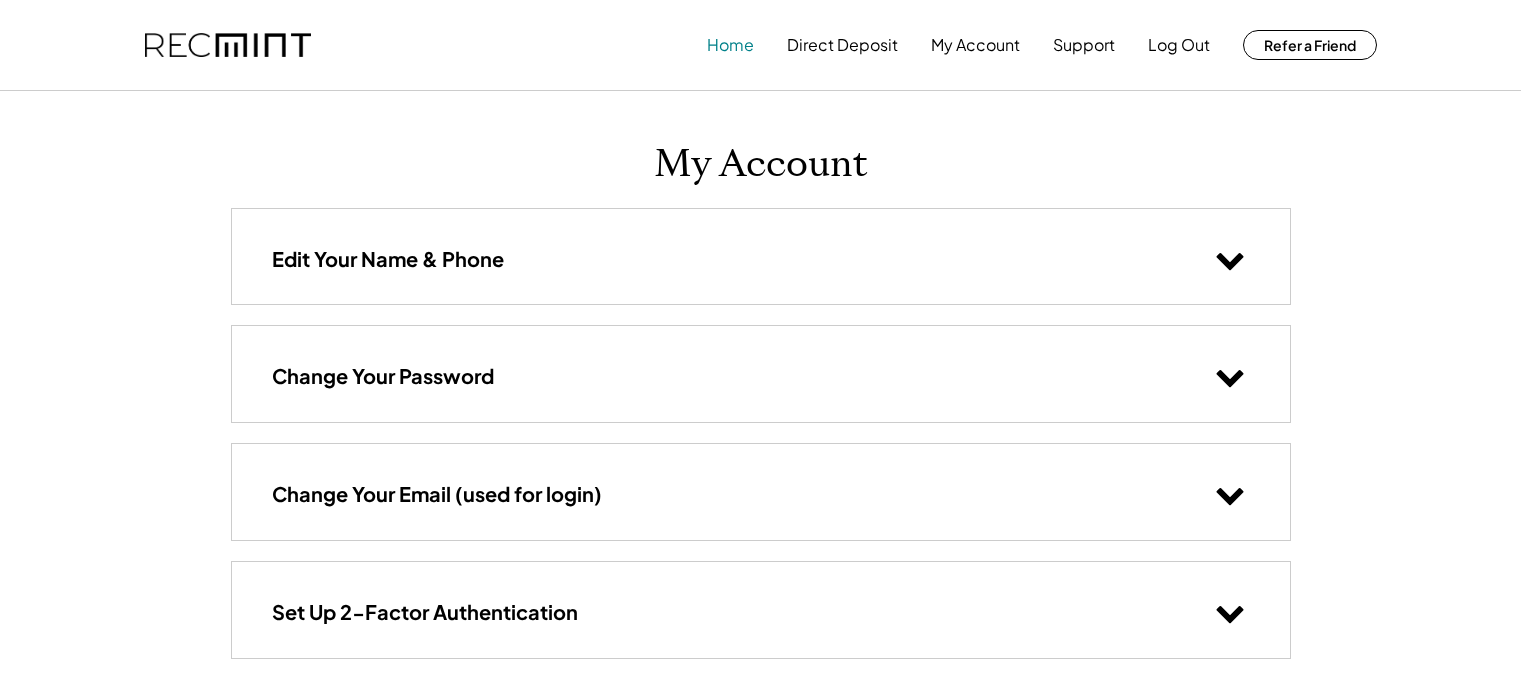 scroll, scrollTop: 0, scrollLeft: 0, axis: both 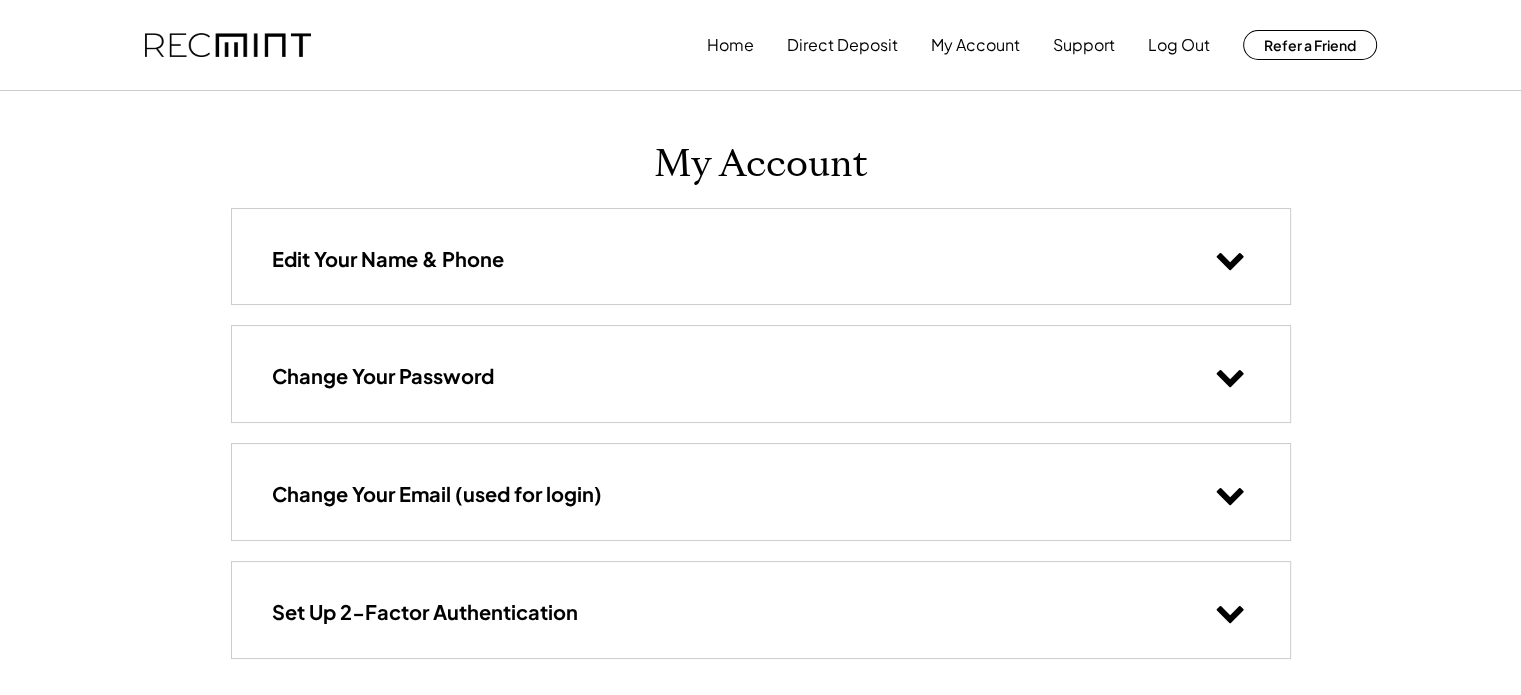click 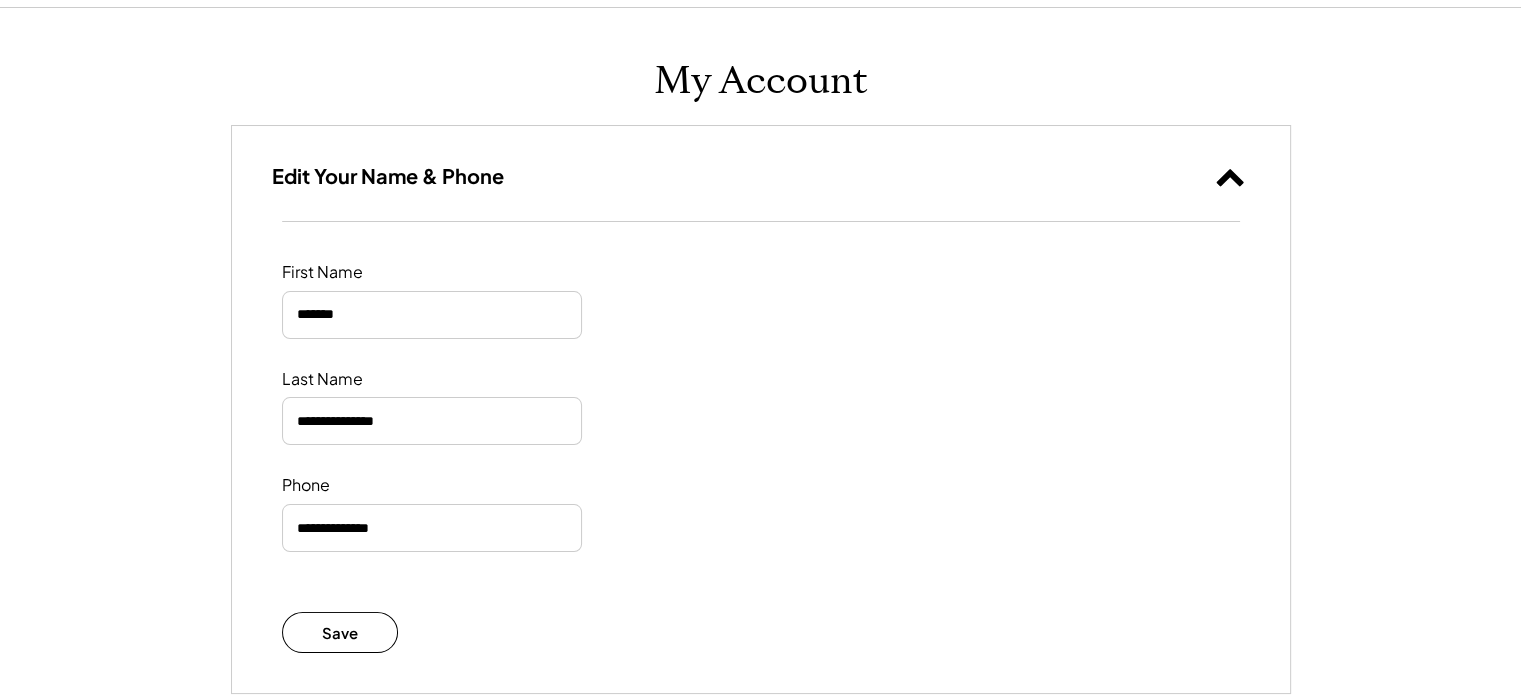 scroll, scrollTop: 100, scrollLeft: 0, axis: vertical 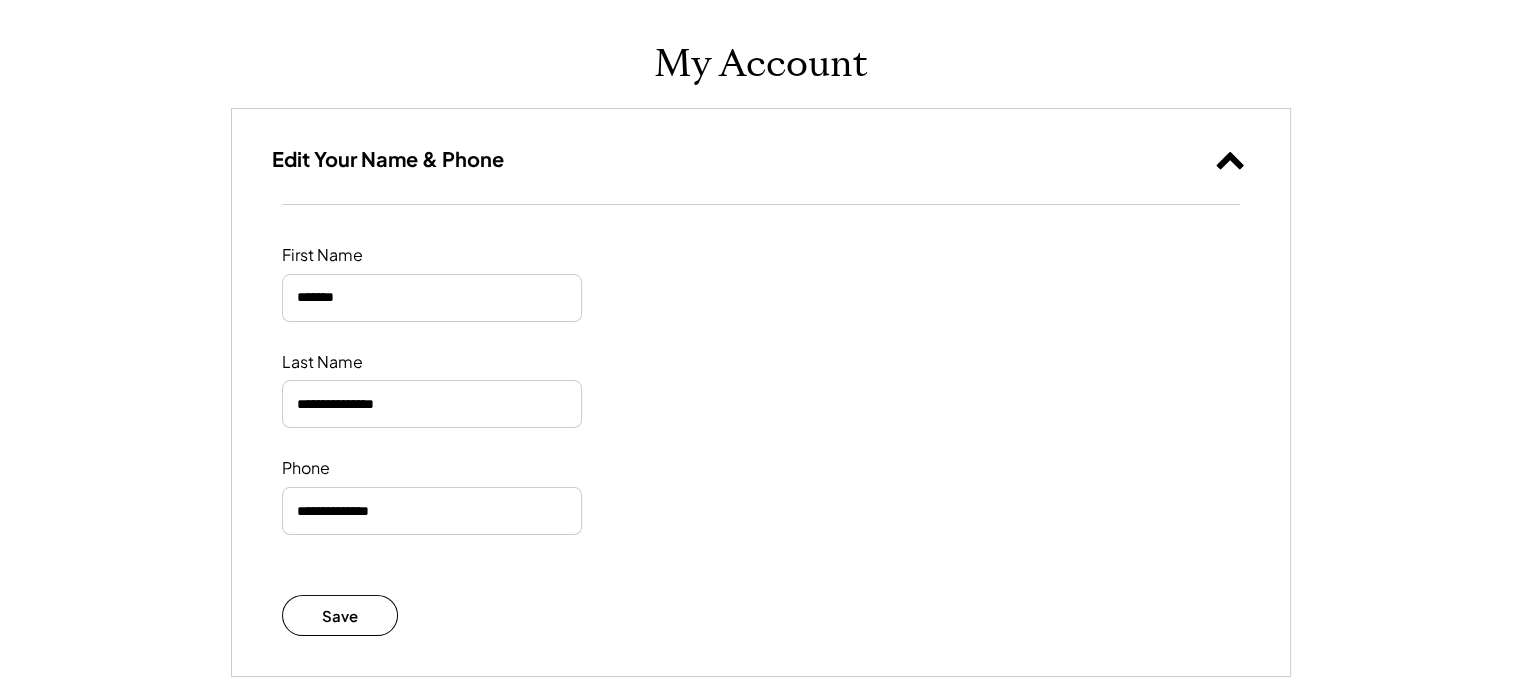 click 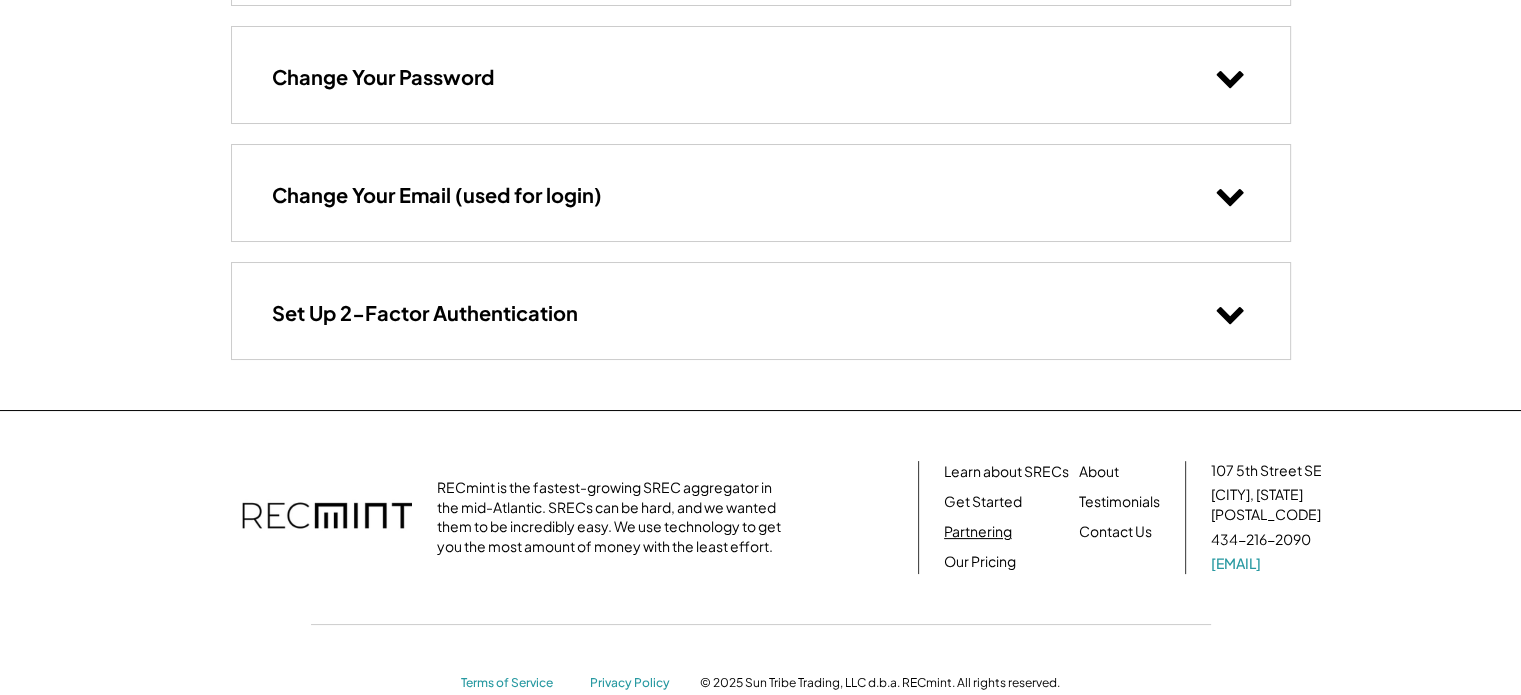 scroll, scrollTop: 300, scrollLeft: 0, axis: vertical 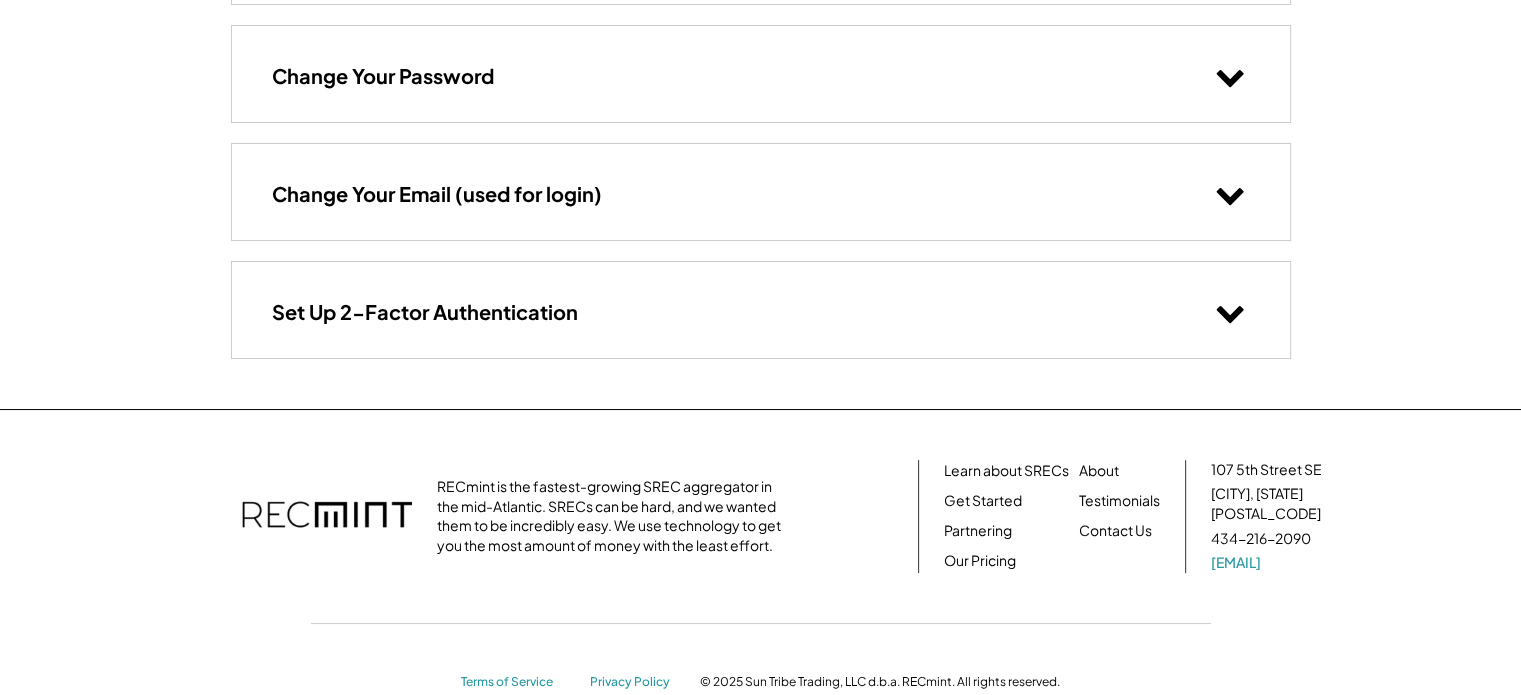 click 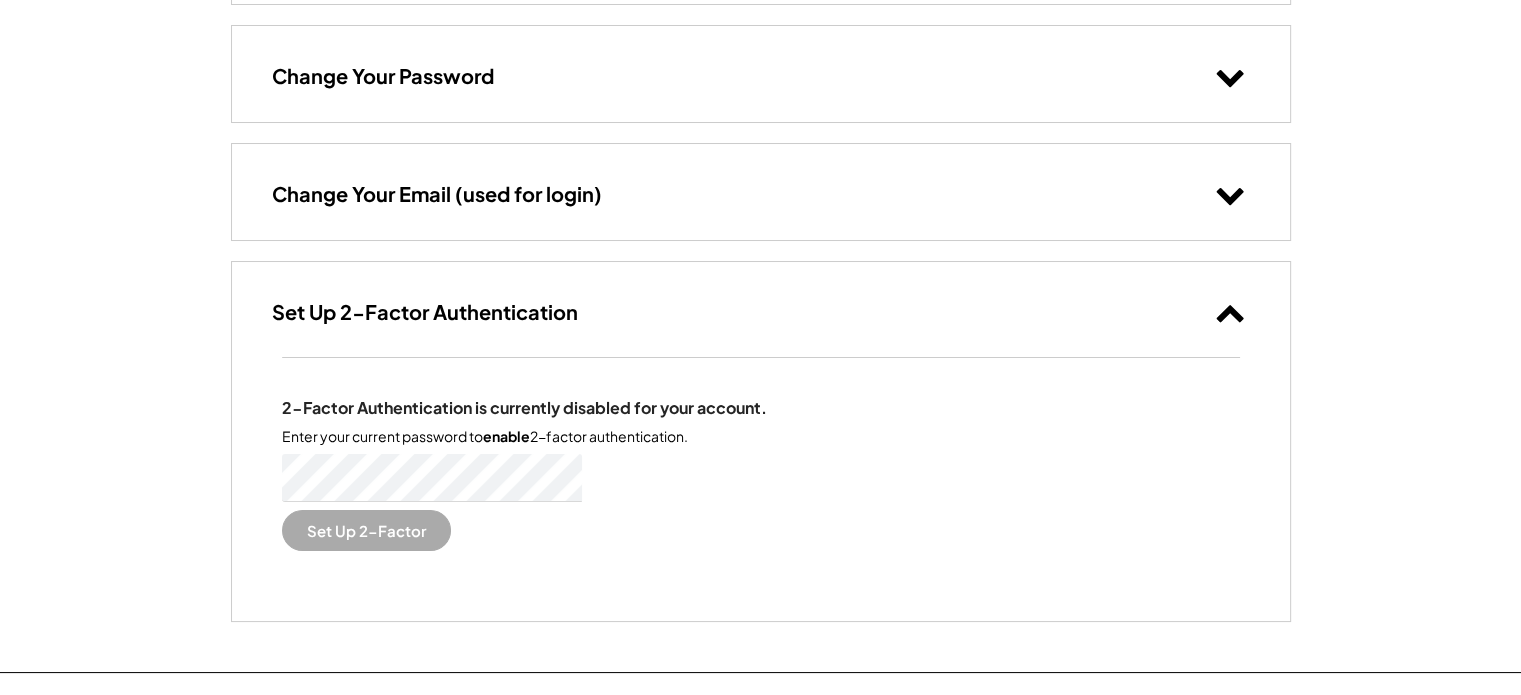 click on "2-Factor Authentication is currently disabled for your account. Enter your current password to  enable  2-factor authentication. Set Up 2-Factor" at bounding box center [761, 474] 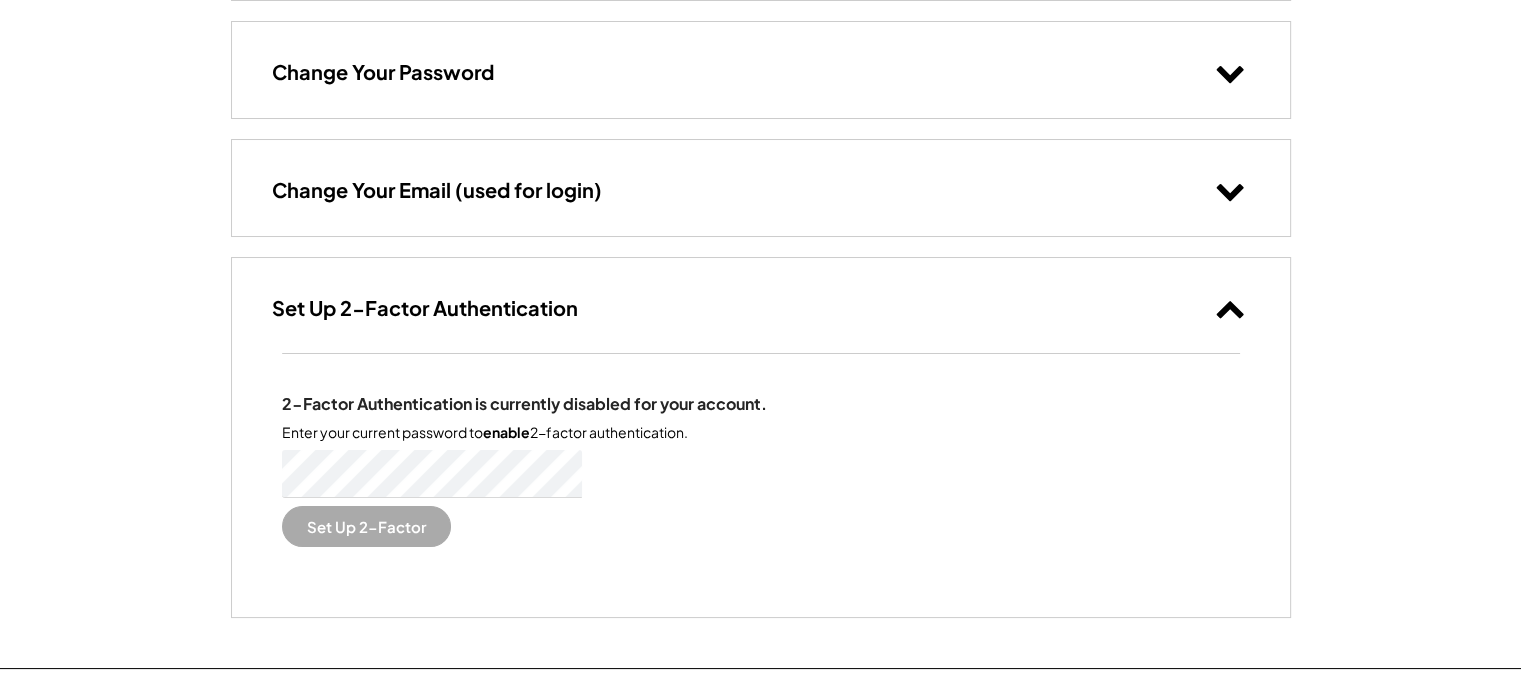 scroll, scrollTop: 0, scrollLeft: 0, axis: both 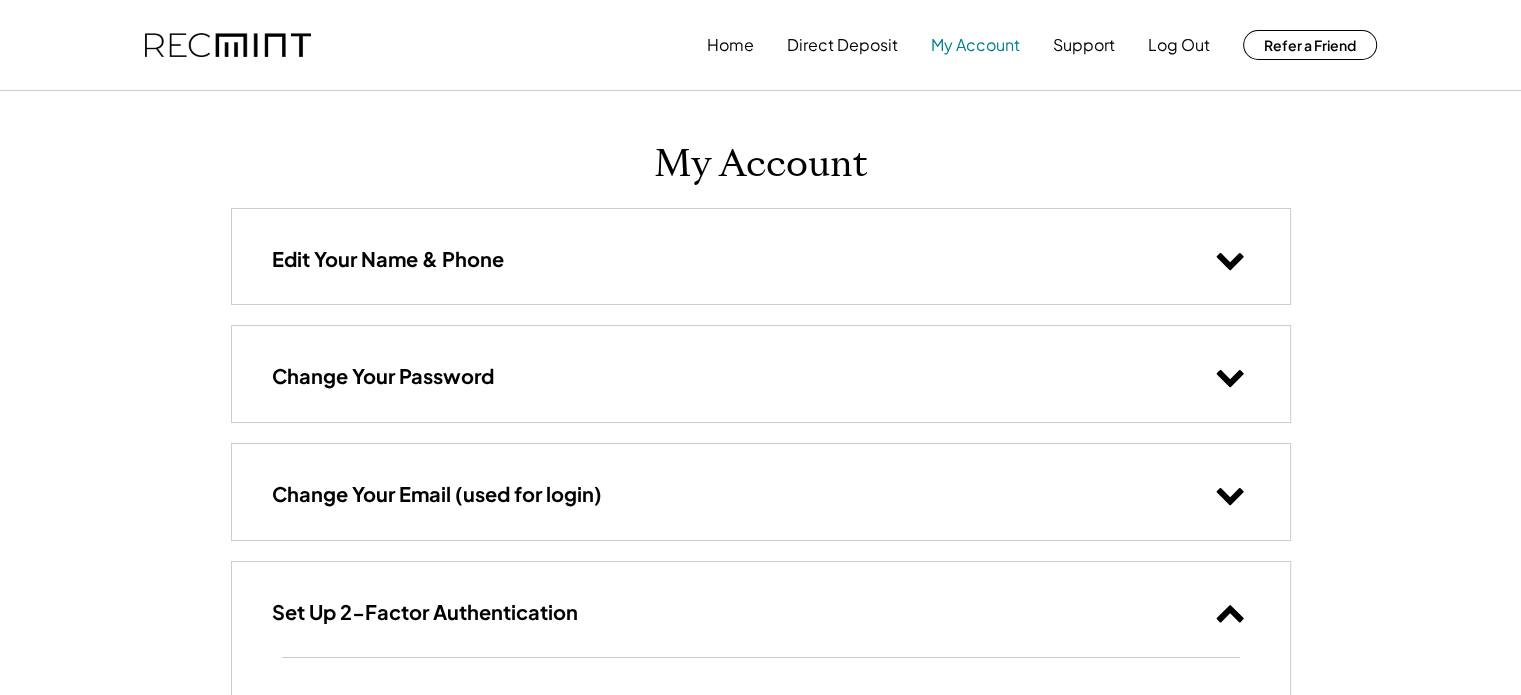 click on "My Account" at bounding box center (975, 45) 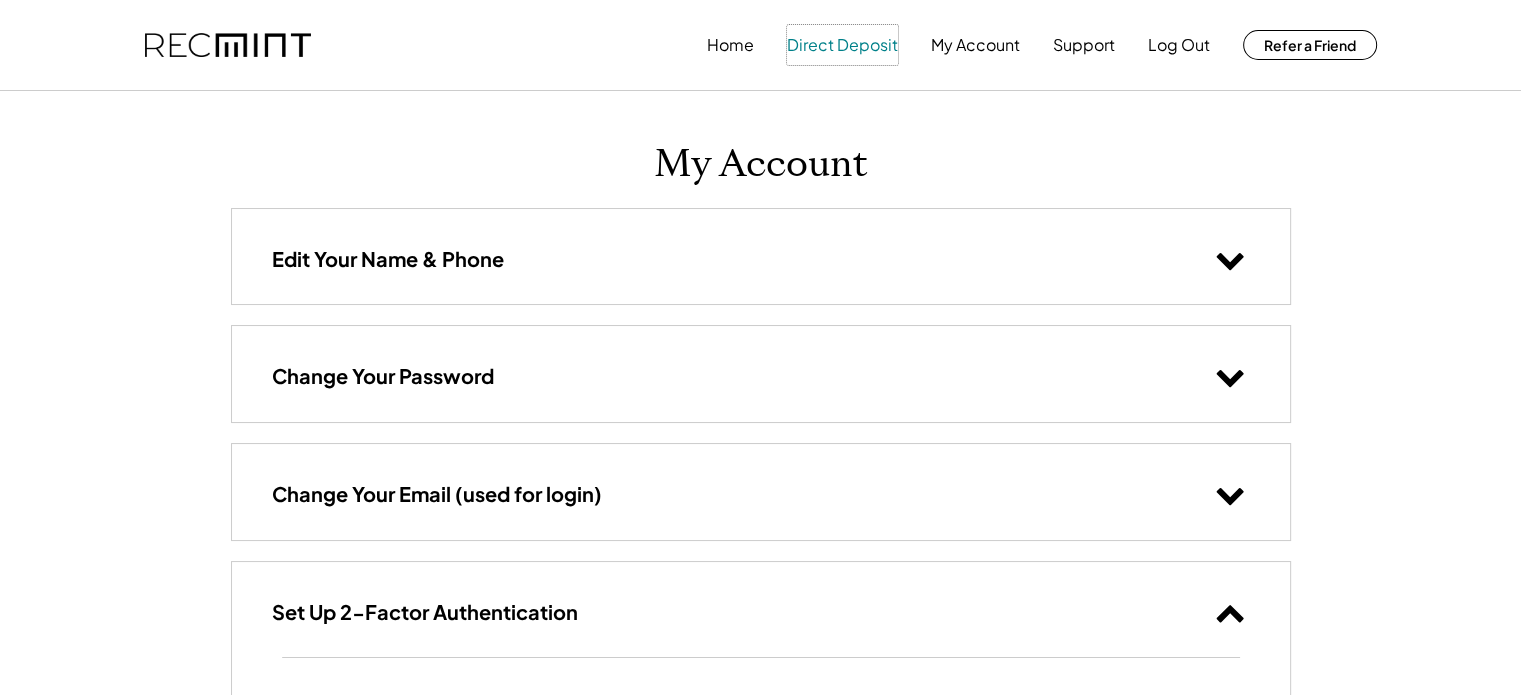 click on "Direct Deposit" at bounding box center (842, 45) 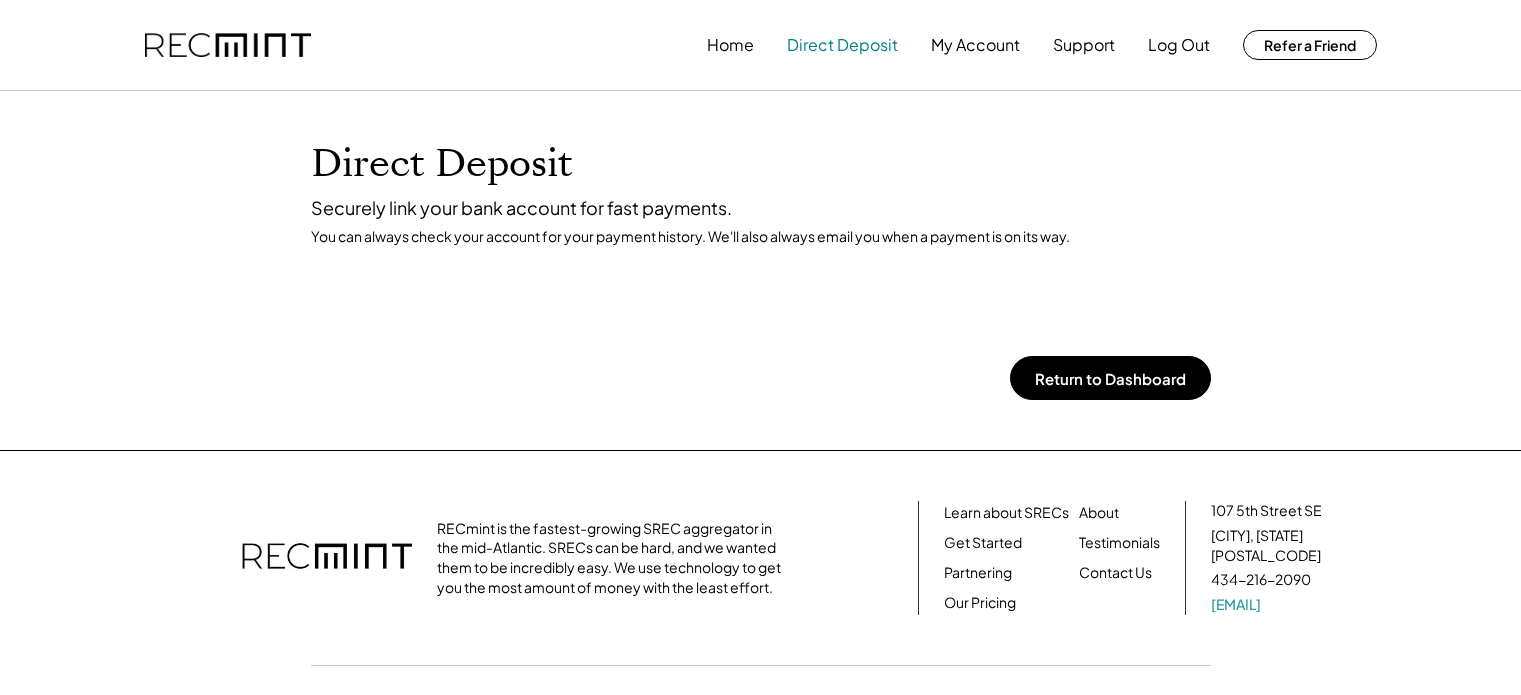scroll, scrollTop: 0, scrollLeft: 0, axis: both 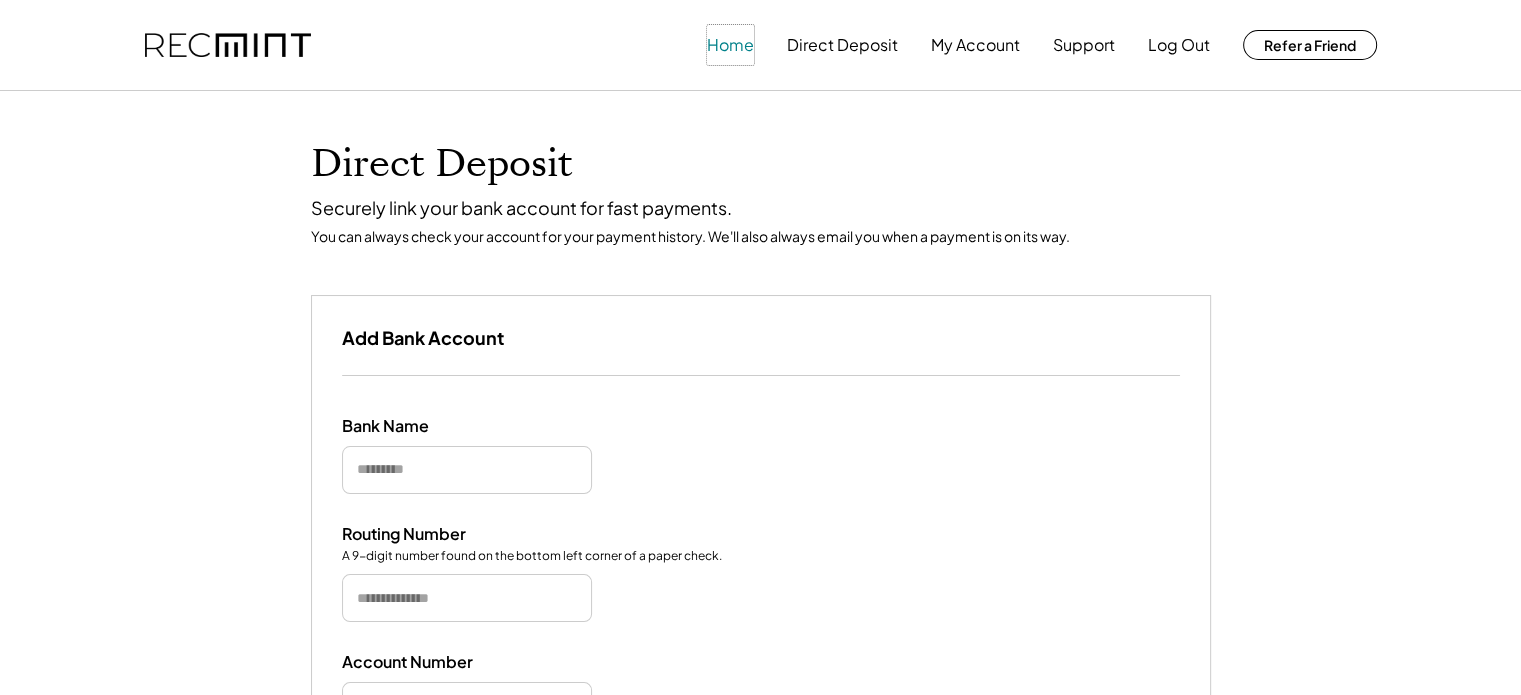 click on "Home" at bounding box center (730, 45) 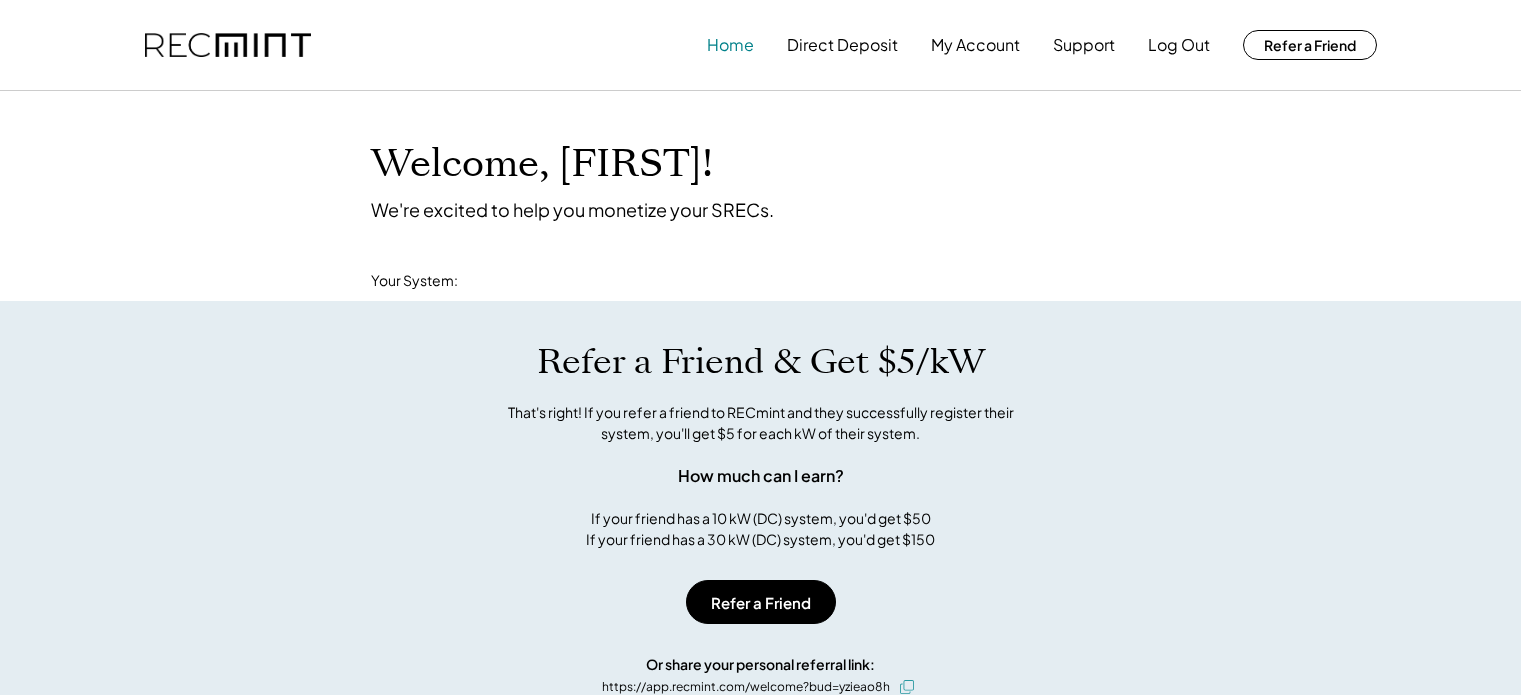 scroll, scrollTop: 0, scrollLeft: 0, axis: both 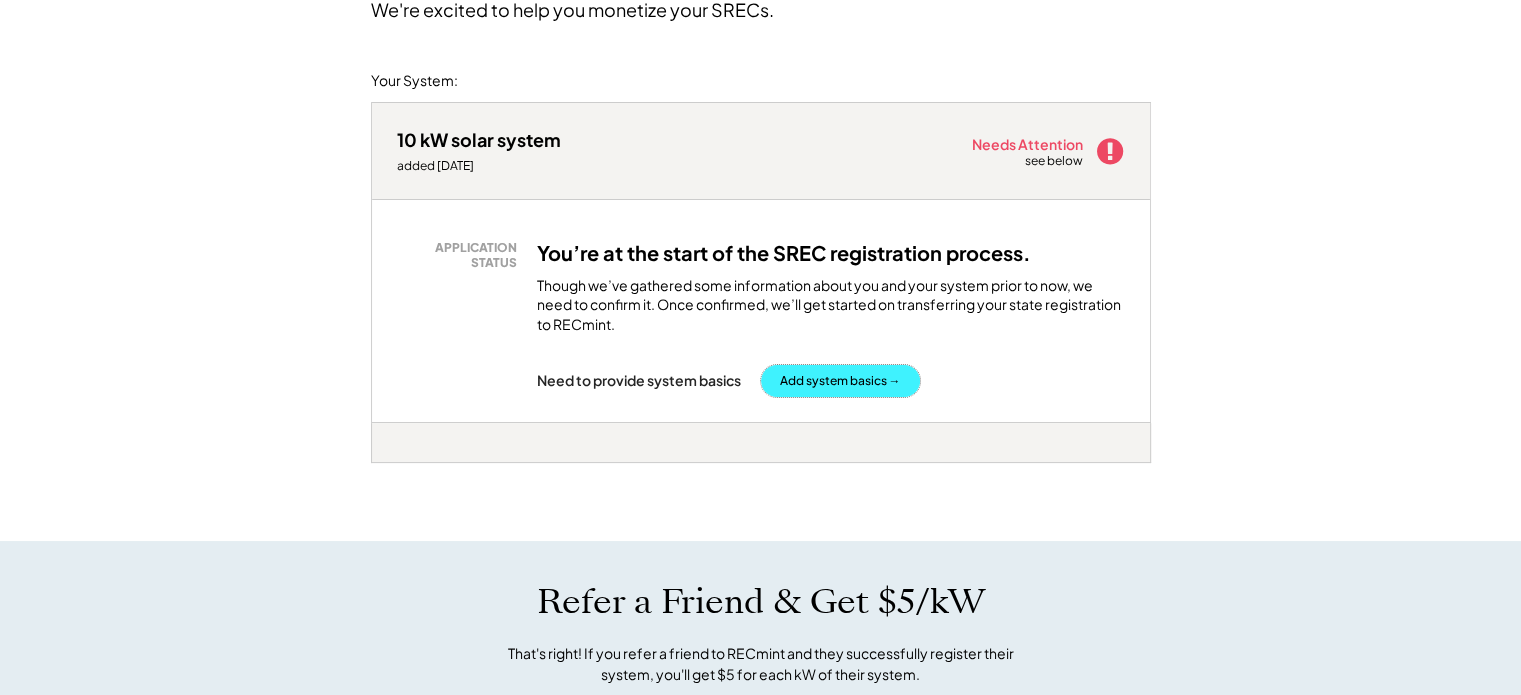 click on "Add system basics →" at bounding box center (840, 381) 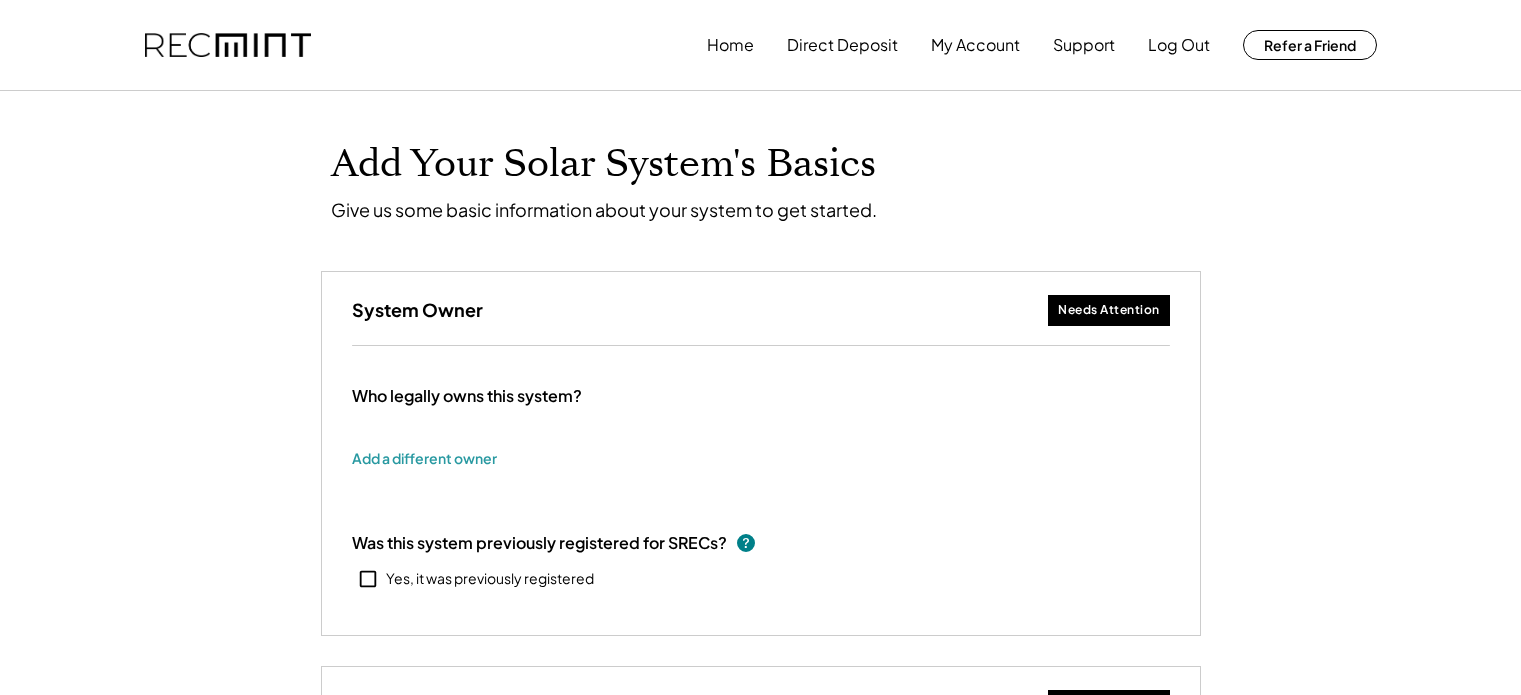 scroll, scrollTop: 0, scrollLeft: 0, axis: both 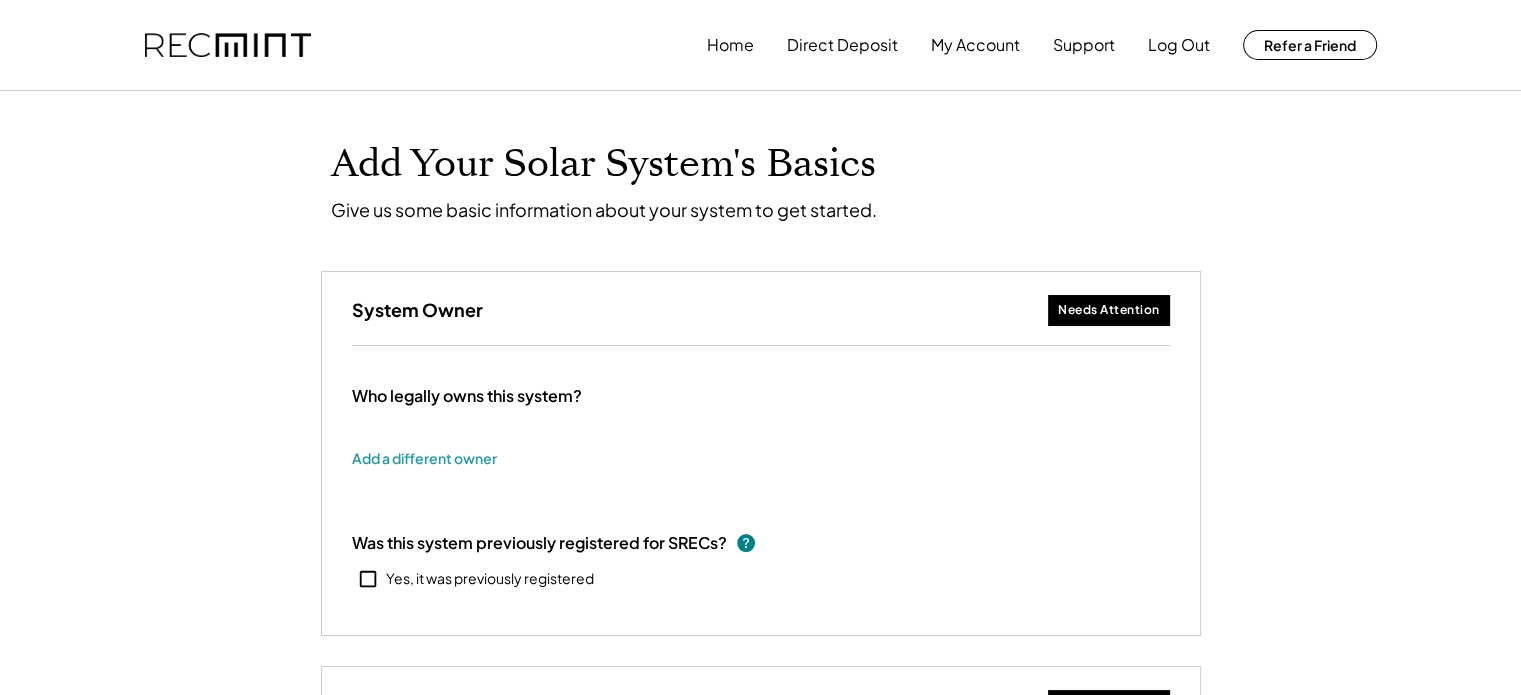 type on "******" 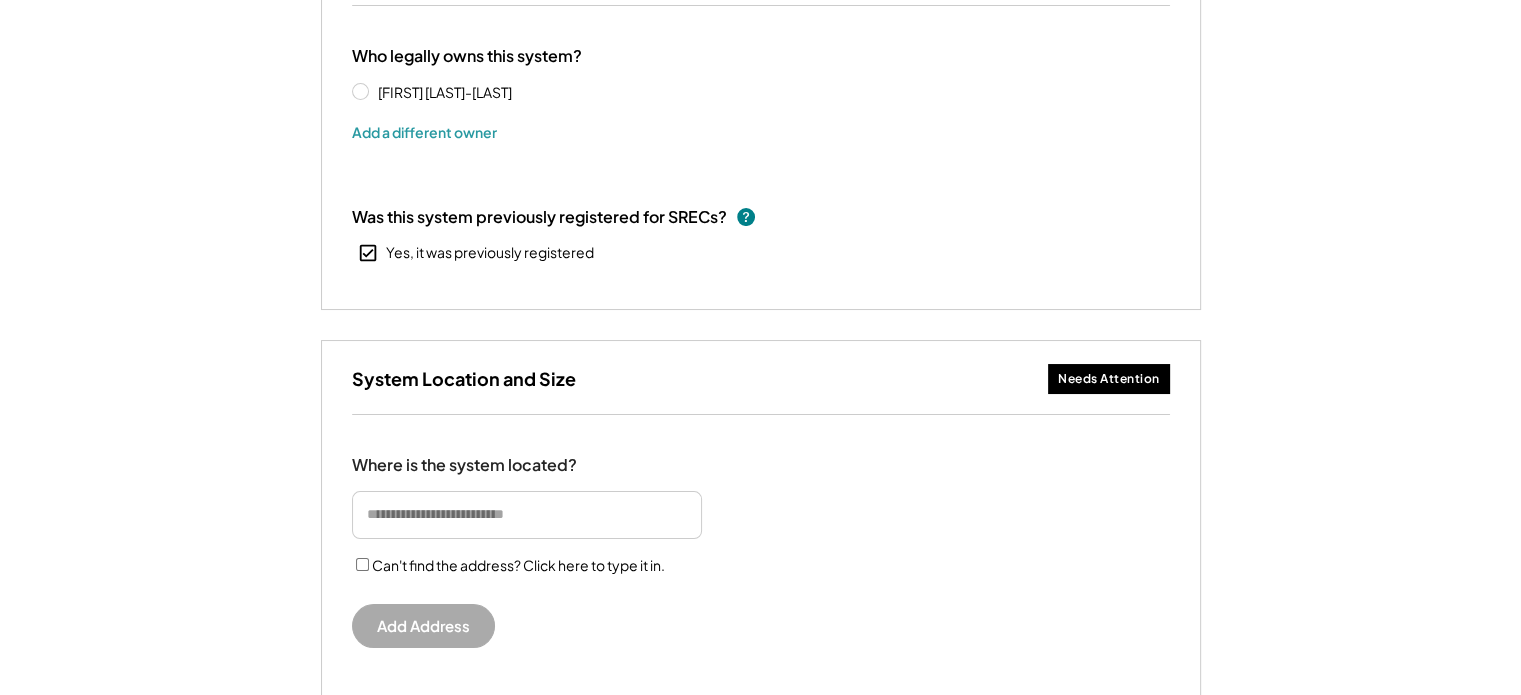 scroll, scrollTop: 400, scrollLeft: 0, axis: vertical 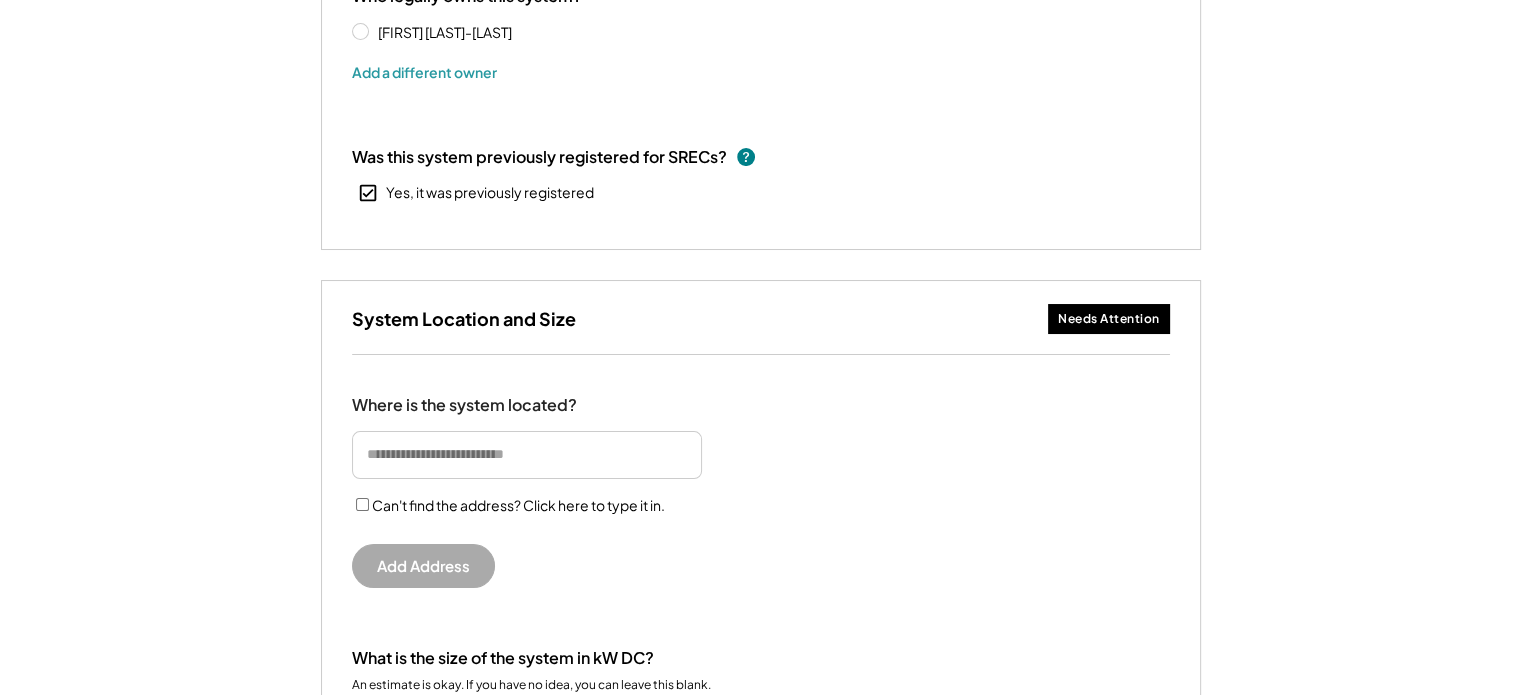 click on "Needs Attention" at bounding box center [1109, 319] 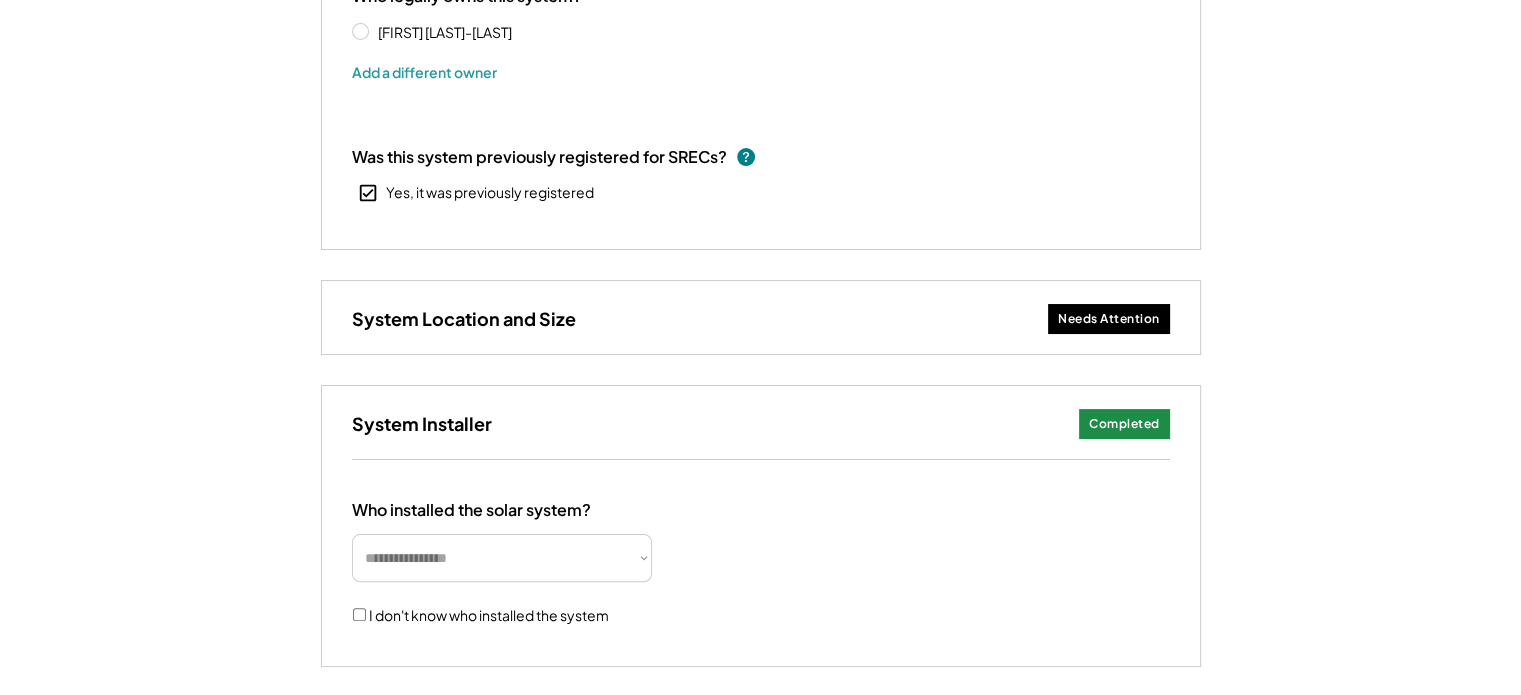 scroll, scrollTop: 500, scrollLeft: 0, axis: vertical 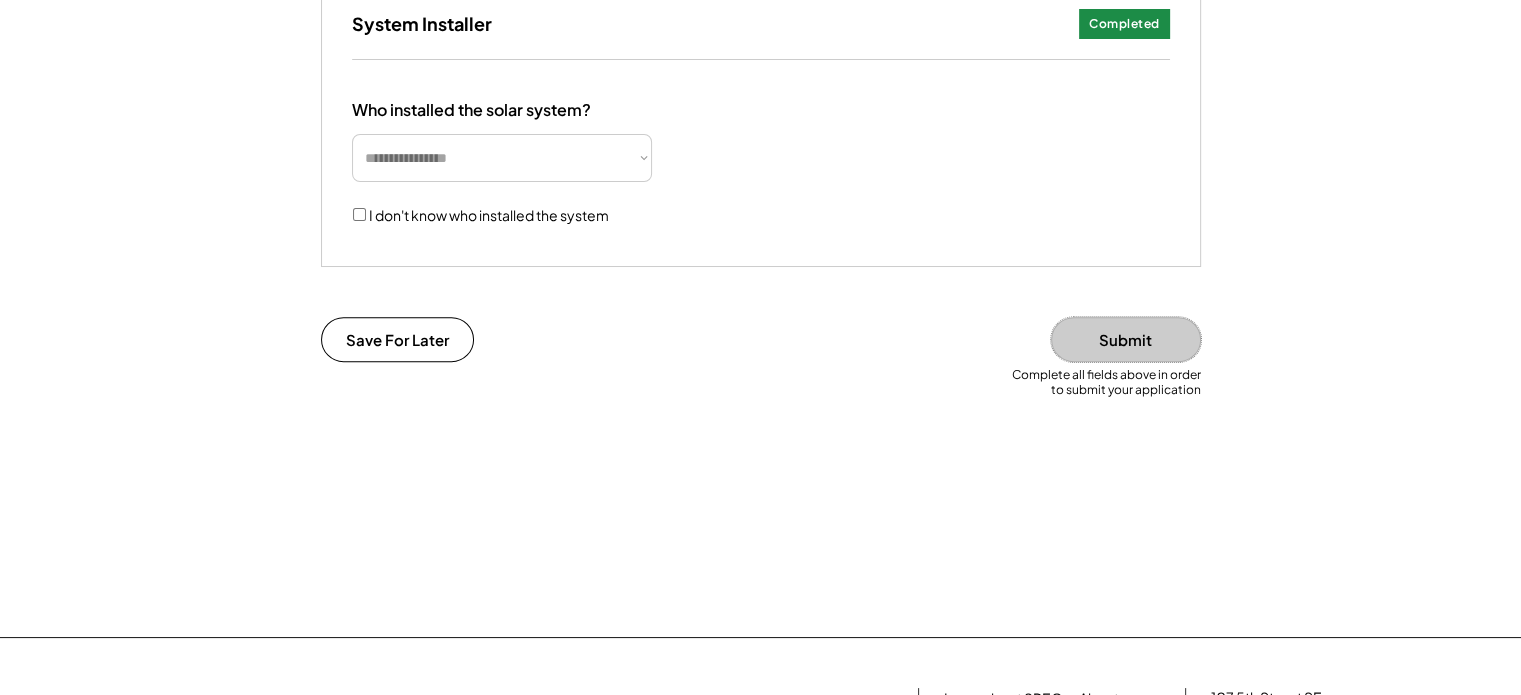 click on "Submit" at bounding box center [1126, 339] 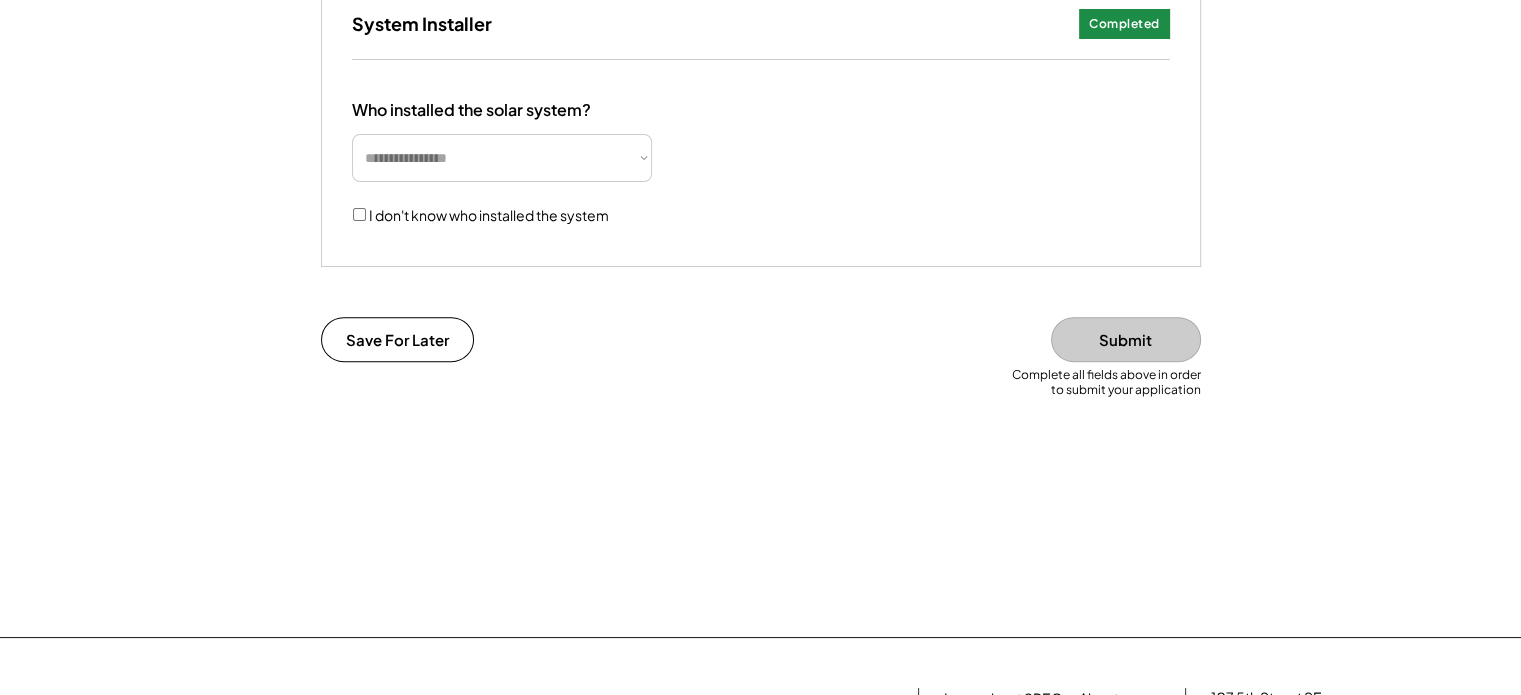 click on "Complete all fields above in order to submit your application" at bounding box center (761, 392) 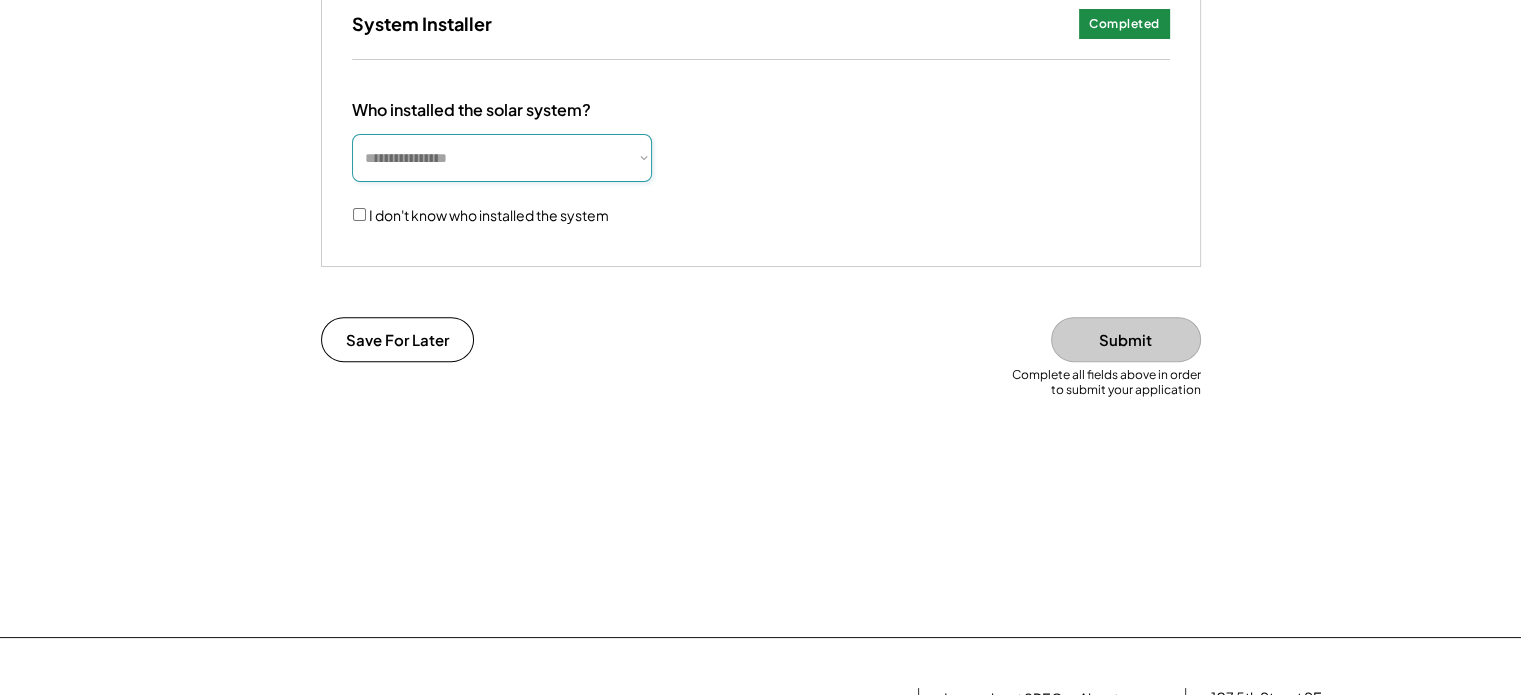 click on "**********" at bounding box center [502, 158] 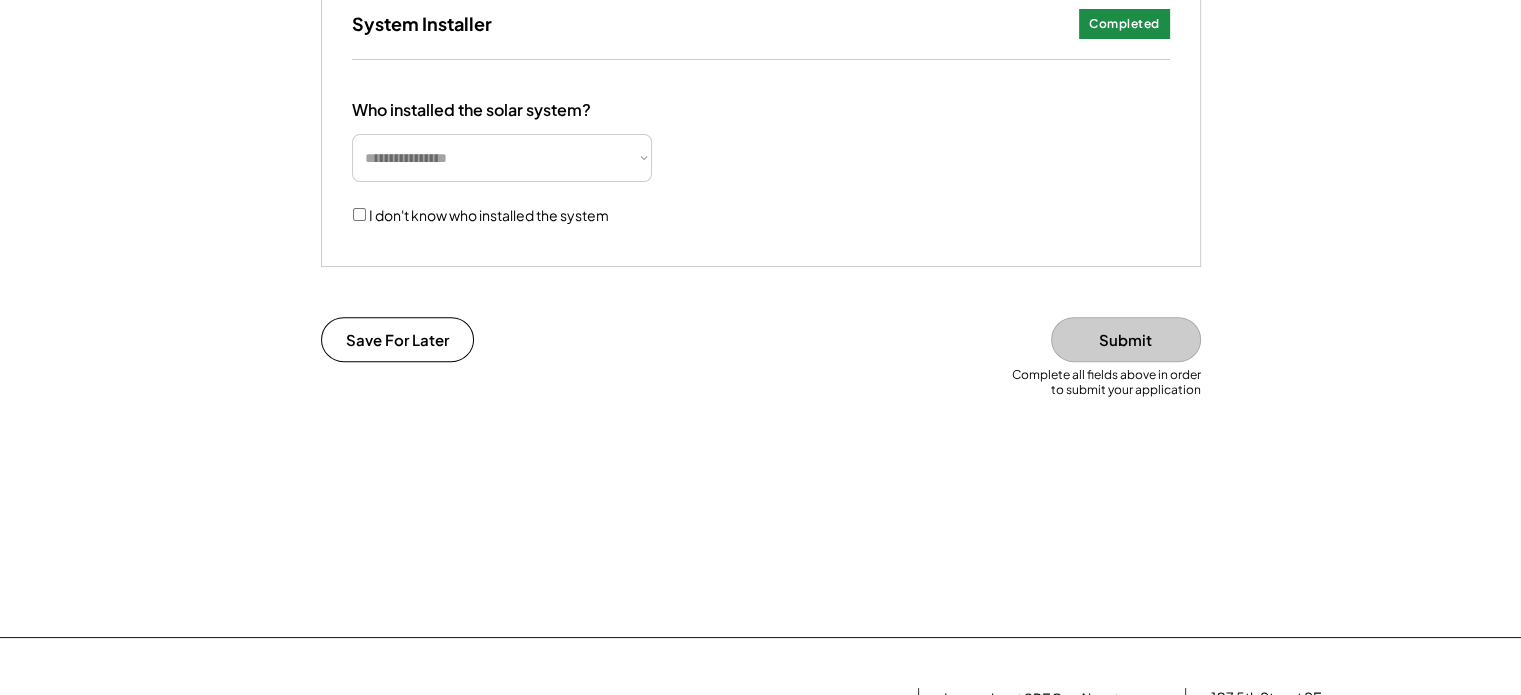 click on "**********" at bounding box center (502, 158) 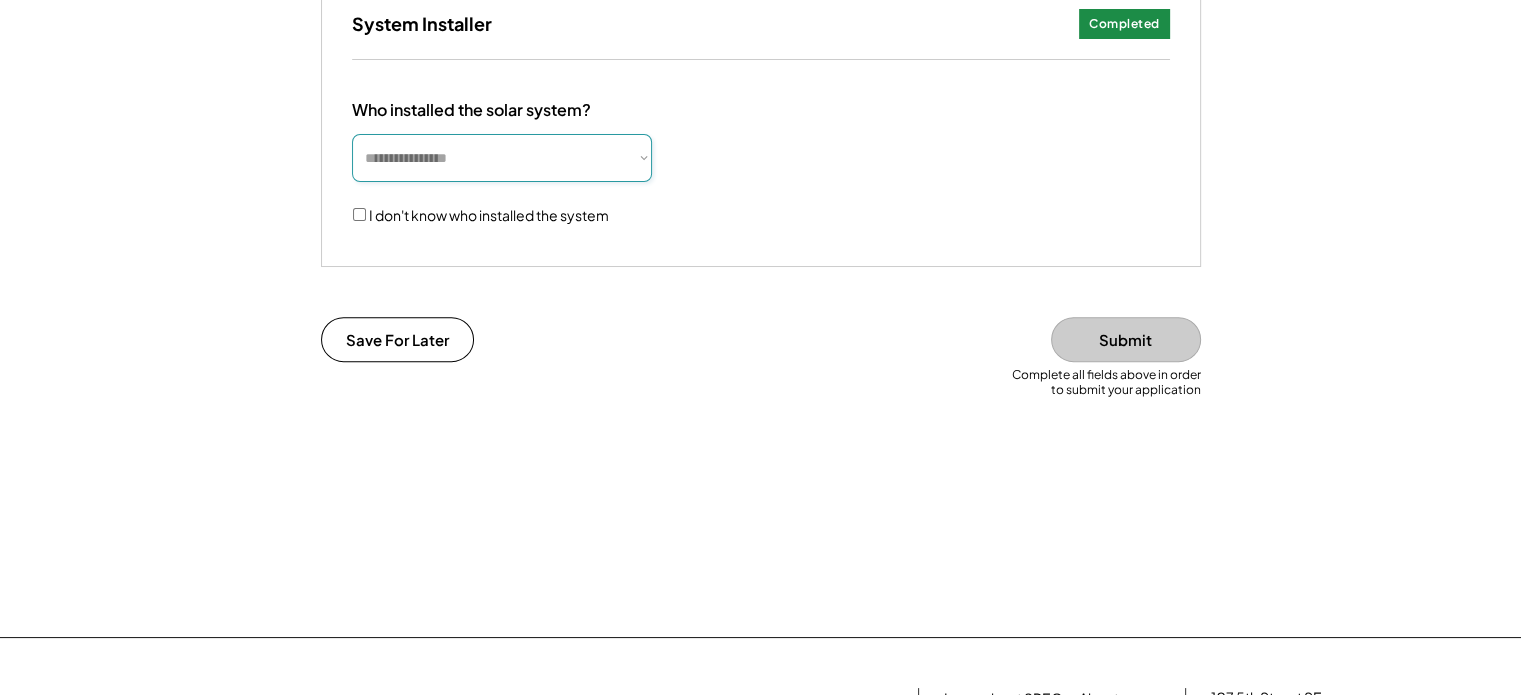 click on "**********" at bounding box center (502, 158) 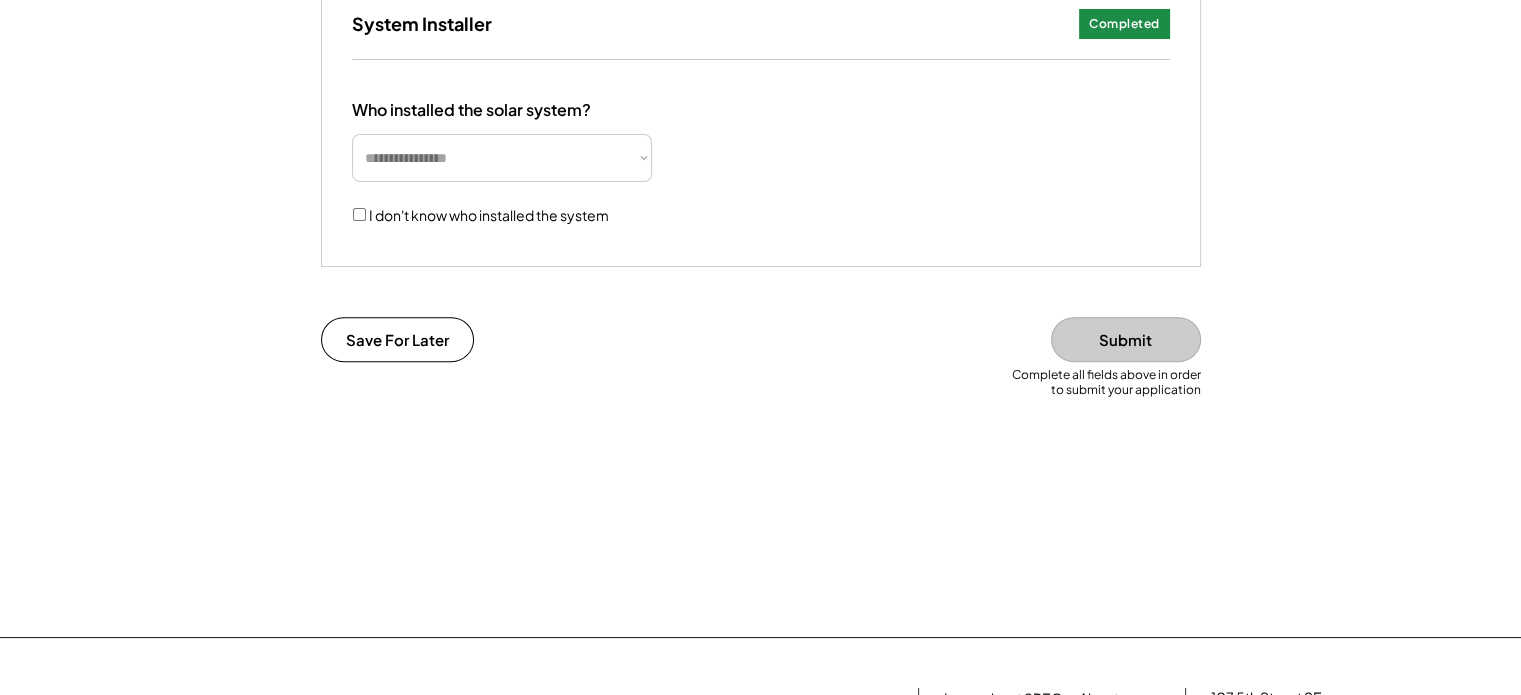 click on "I don't know who installed the system" at bounding box center [479, 215] 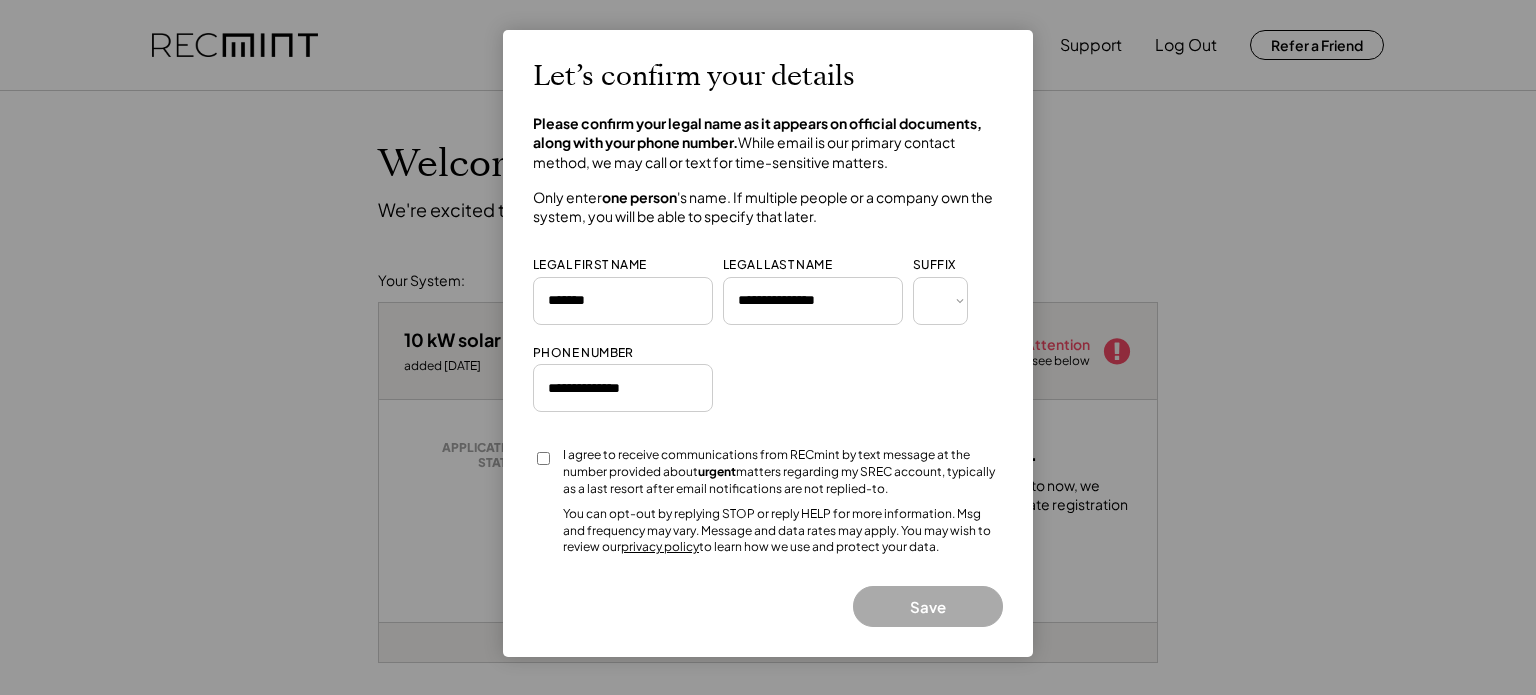 scroll, scrollTop: 0, scrollLeft: 0, axis: both 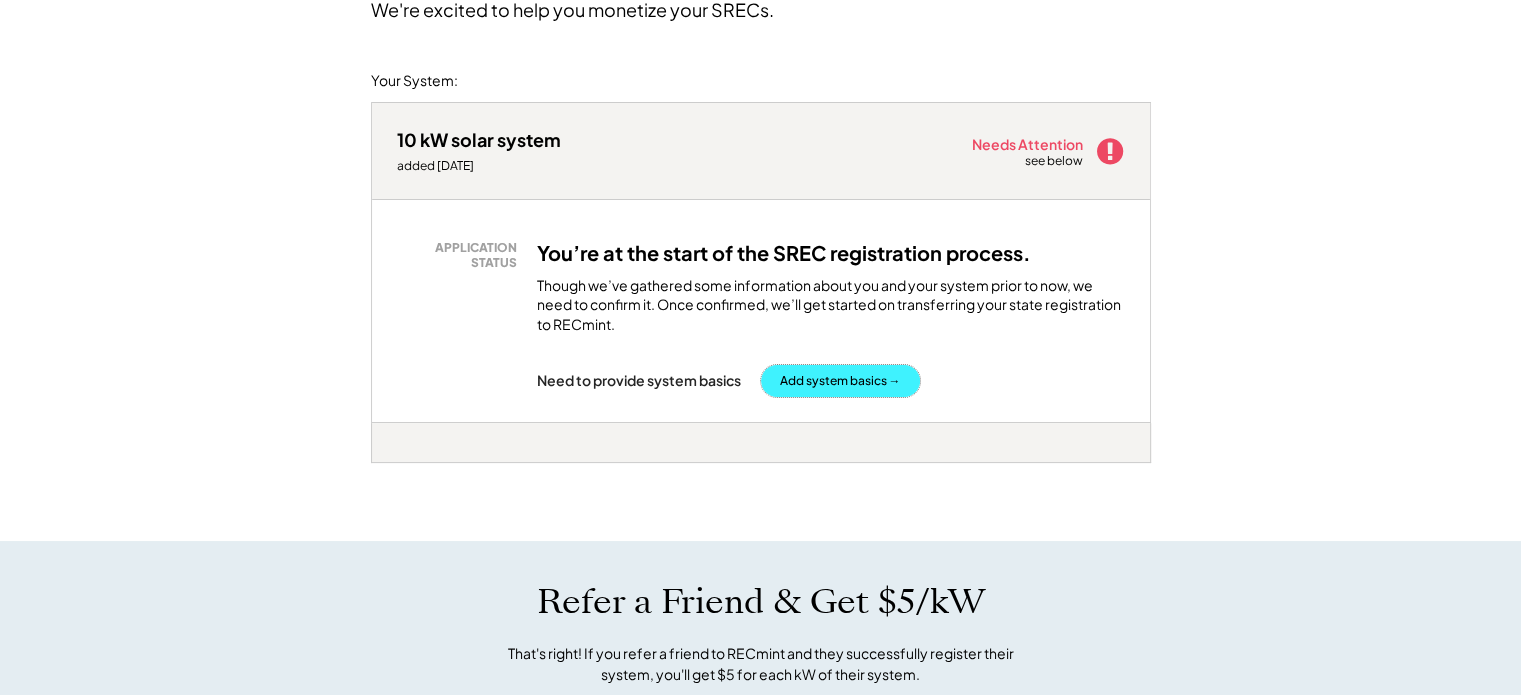 click on "Add system basics →" at bounding box center [840, 381] 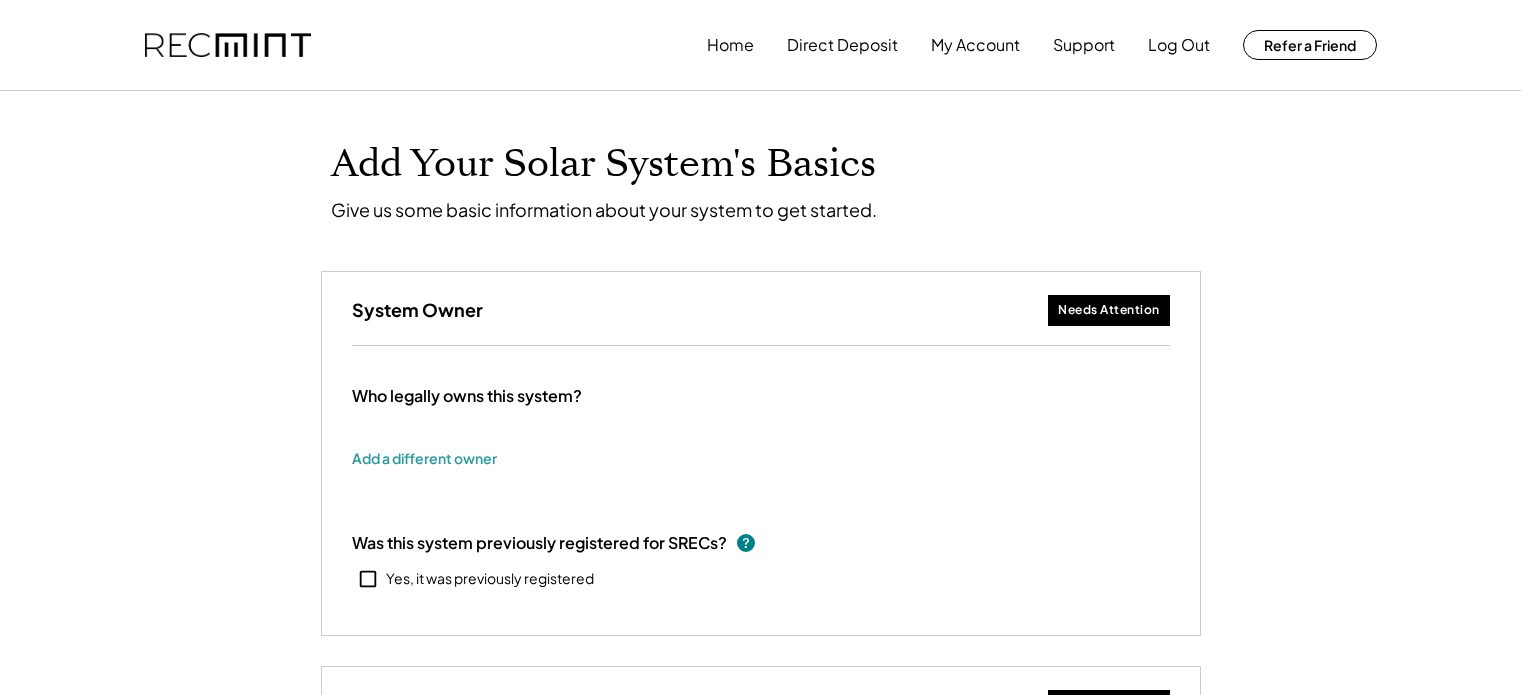scroll, scrollTop: 0, scrollLeft: 0, axis: both 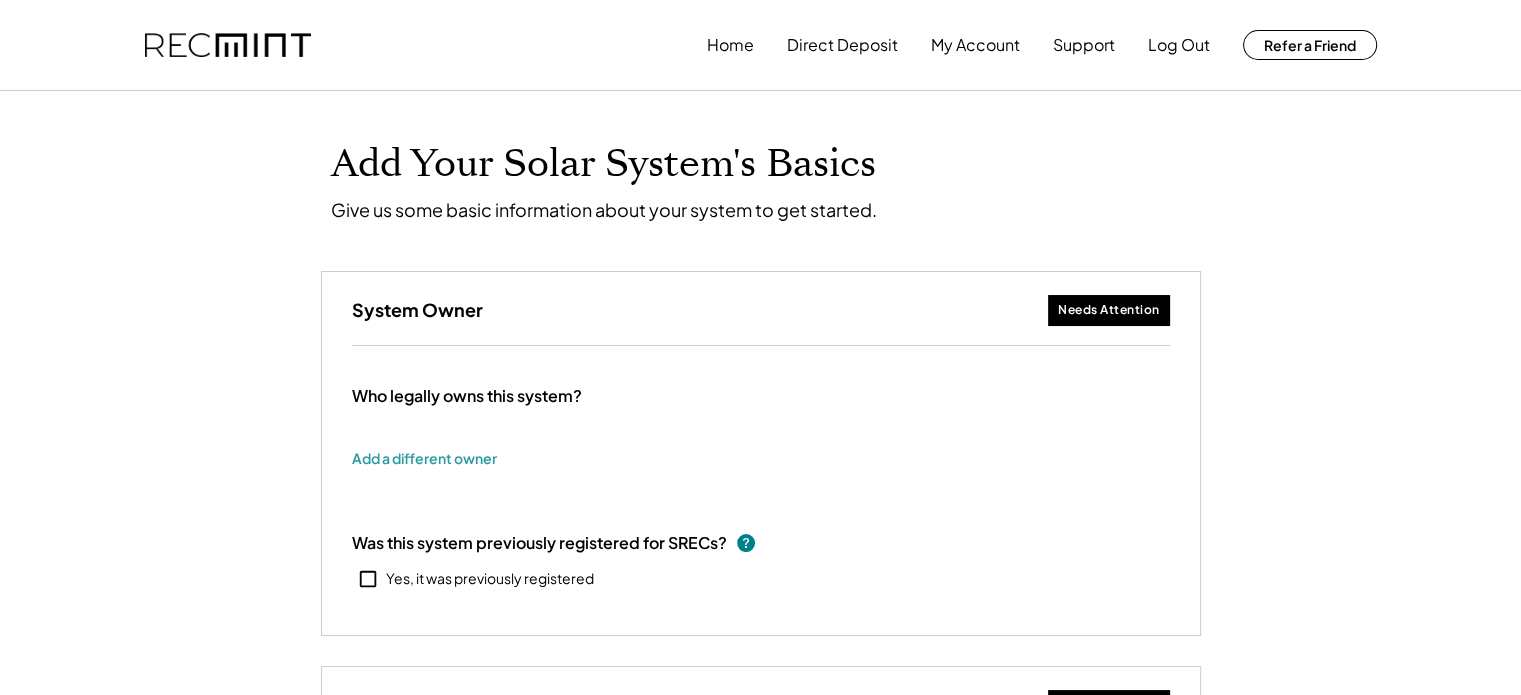 type on "******" 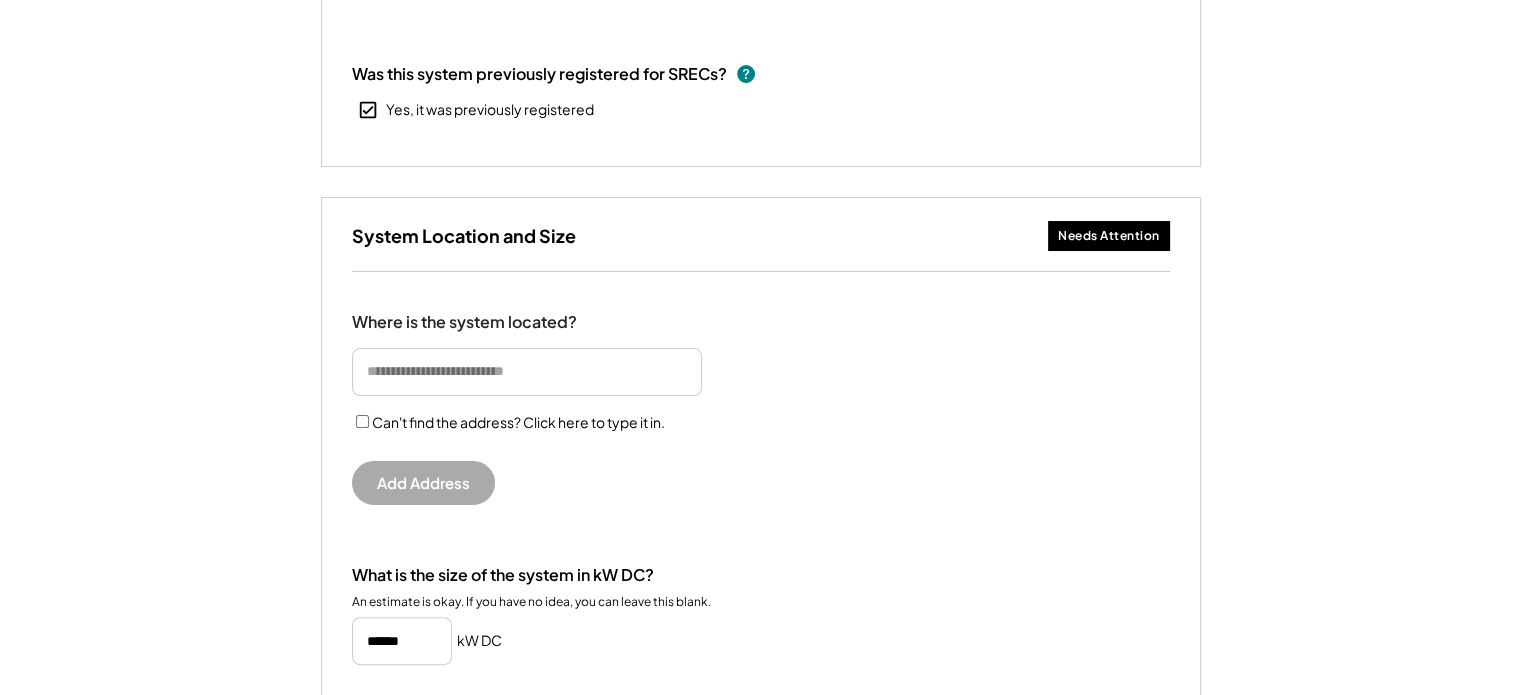 scroll, scrollTop: 500, scrollLeft: 0, axis: vertical 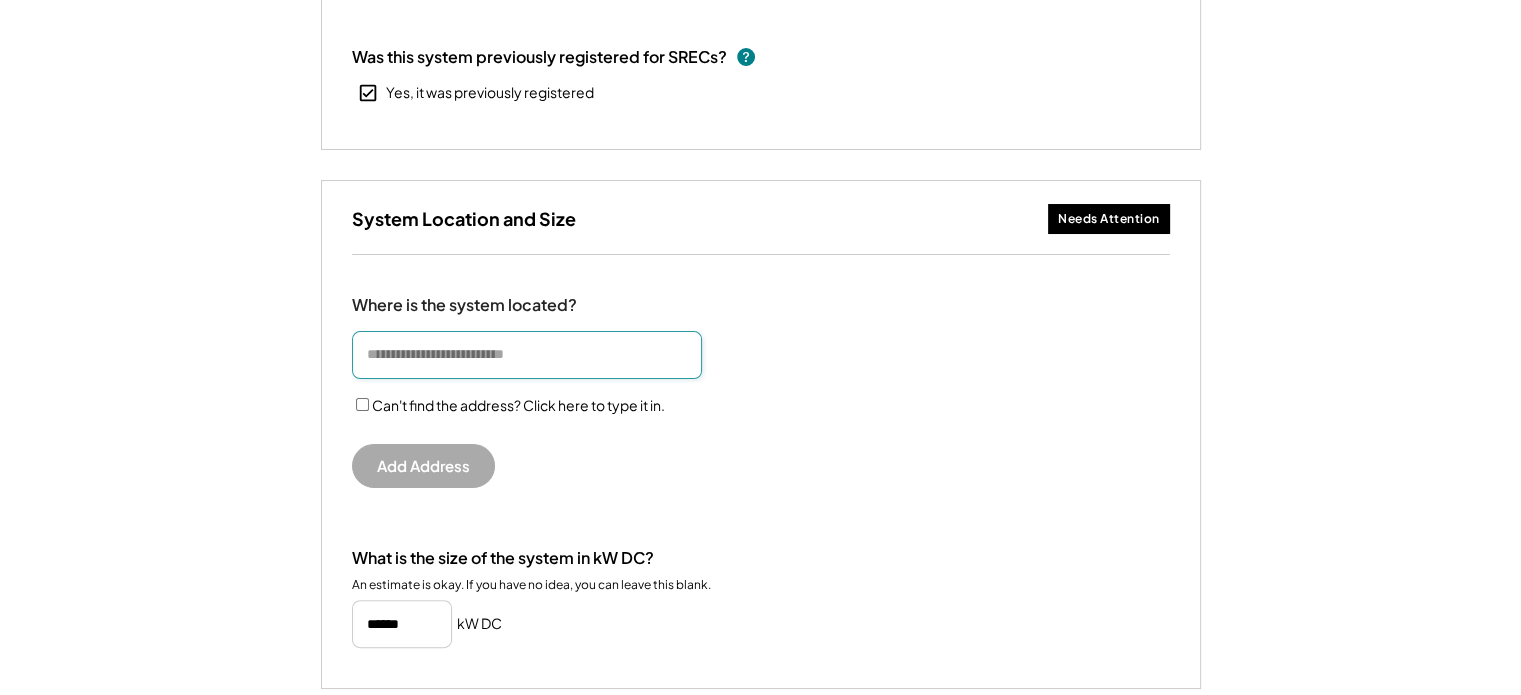 click at bounding box center [527, 355] 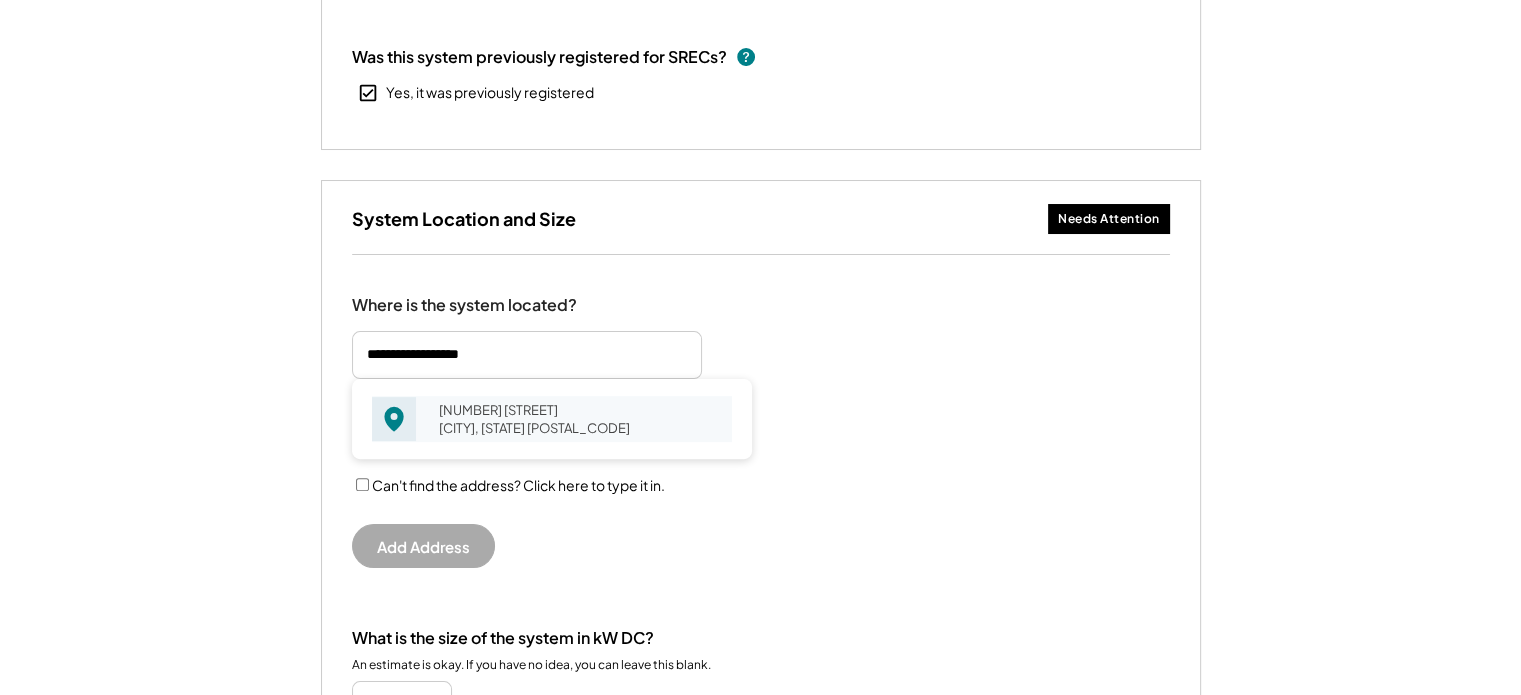 click on "13884 Montoclair Ln
Woodbridge, VA 22193" at bounding box center (579, 419) 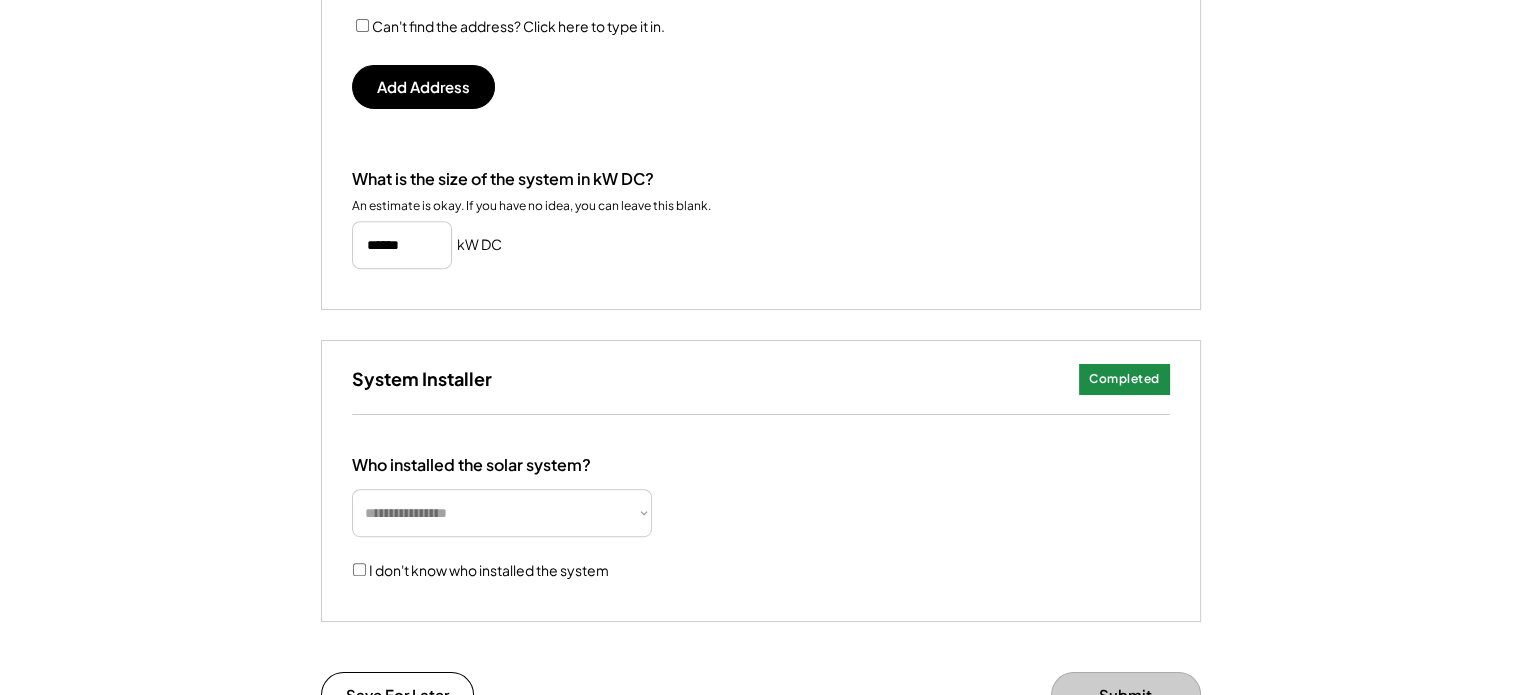 scroll, scrollTop: 900, scrollLeft: 0, axis: vertical 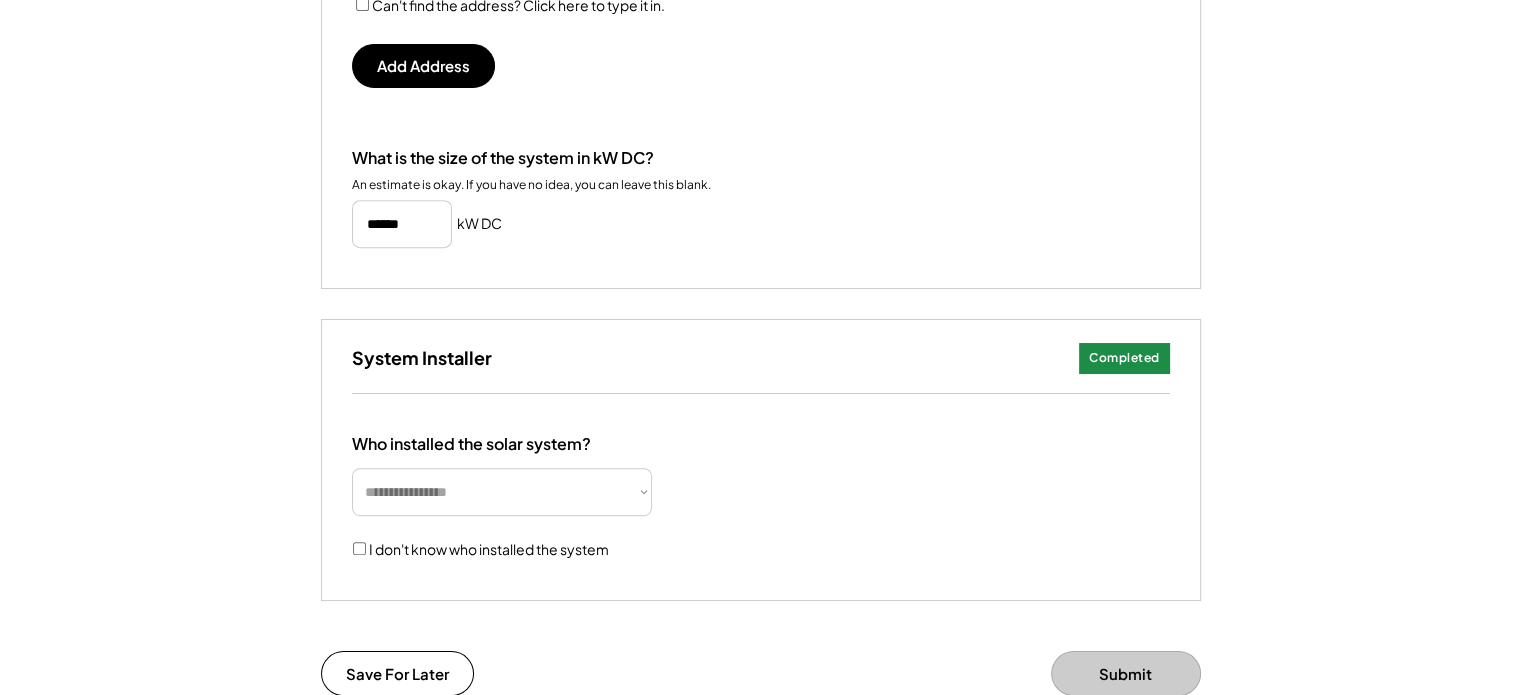 click on "Completed" at bounding box center [1124, 358] 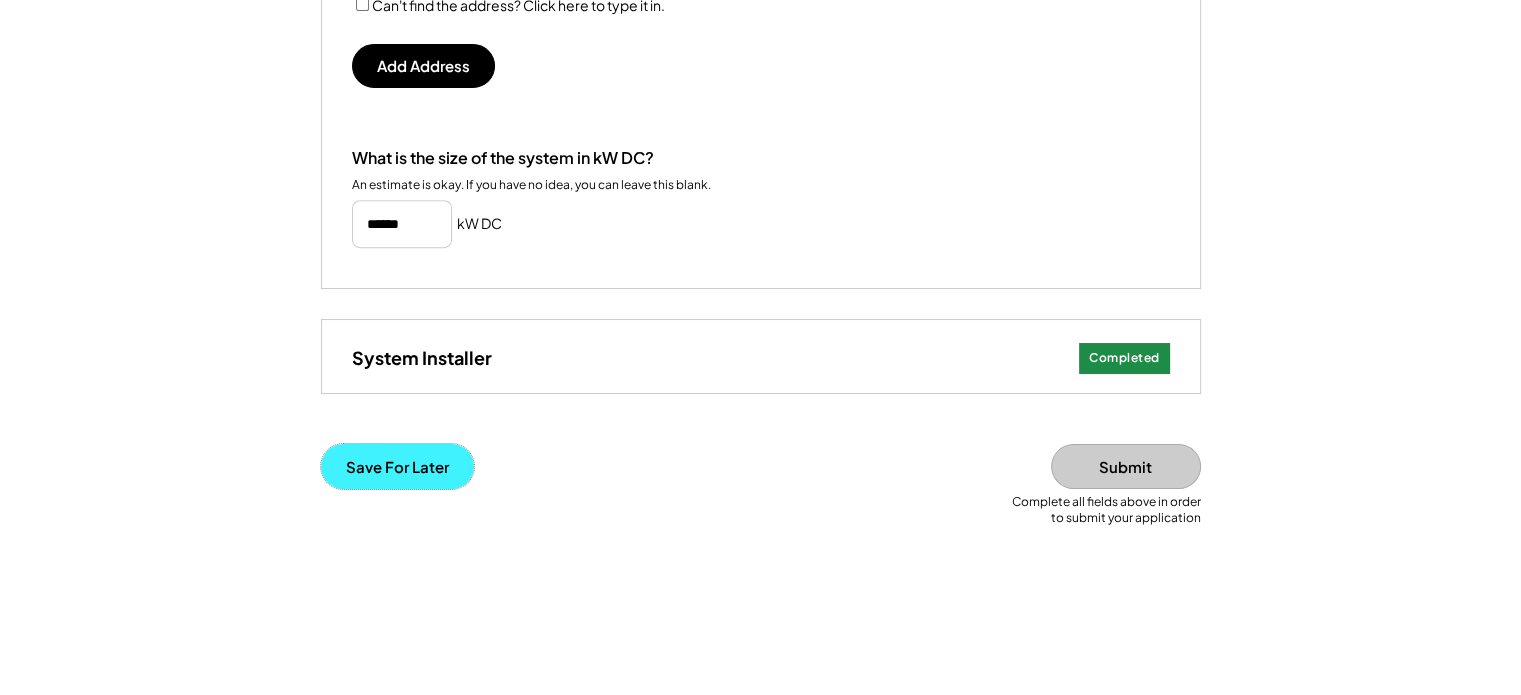 click on "Save For Later" at bounding box center [397, 466] 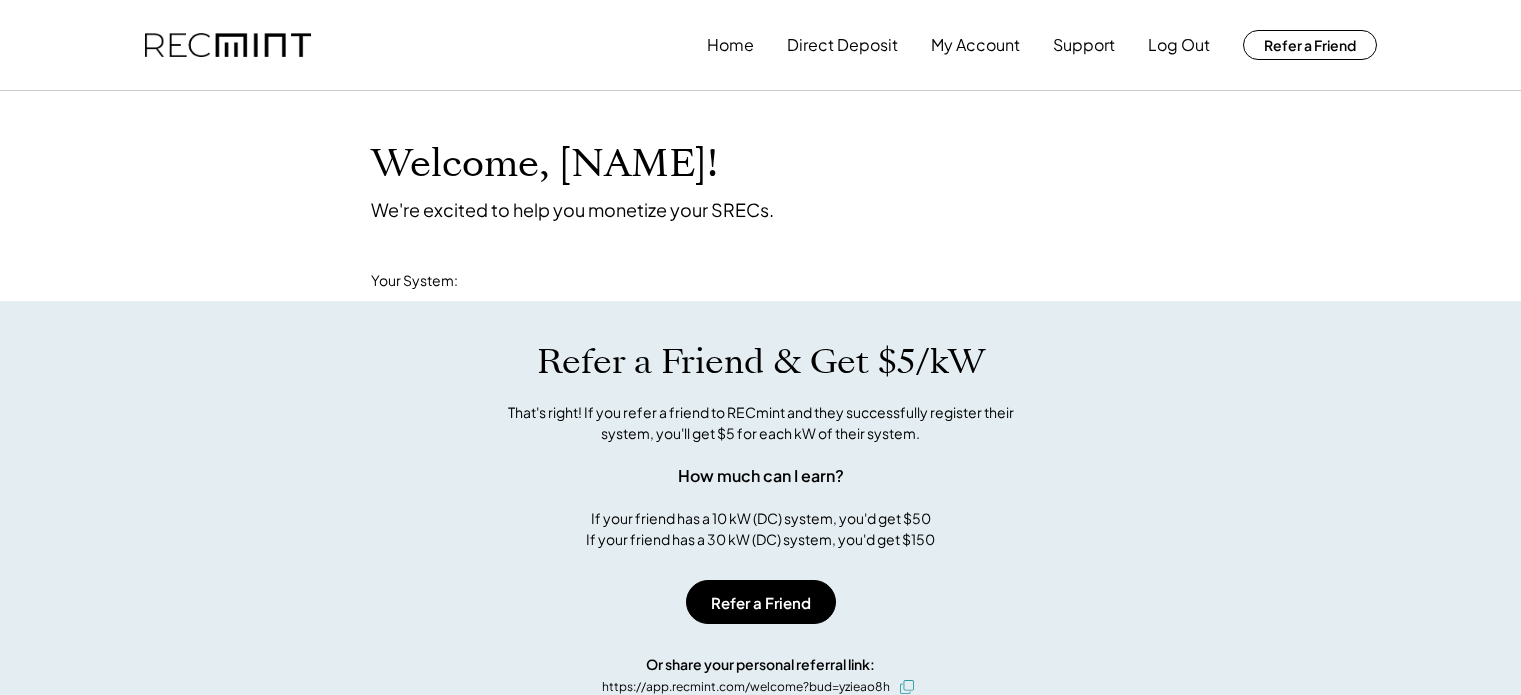 scroll, scrollTop: 0, scrollLeft: 0, axis: both 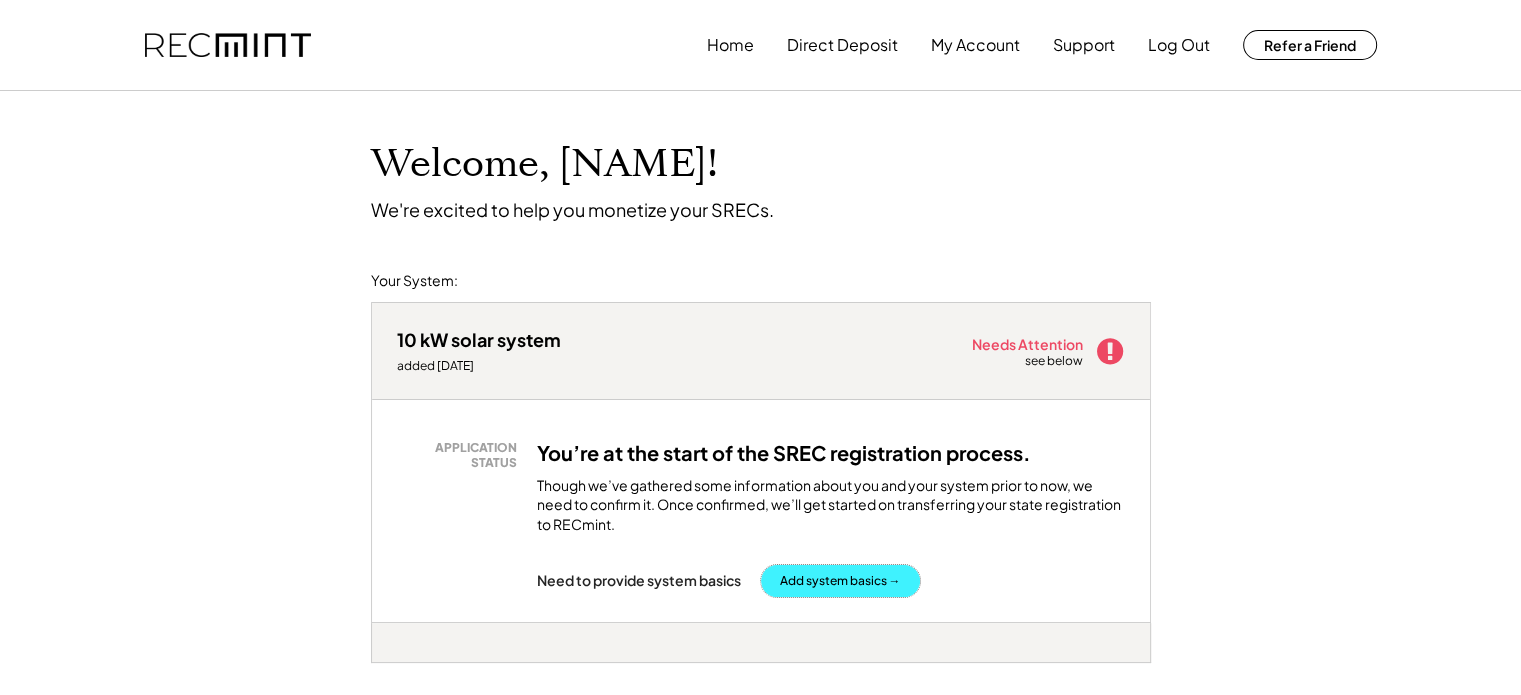 click on "Add system basics →" at bounding box center (840, 581) 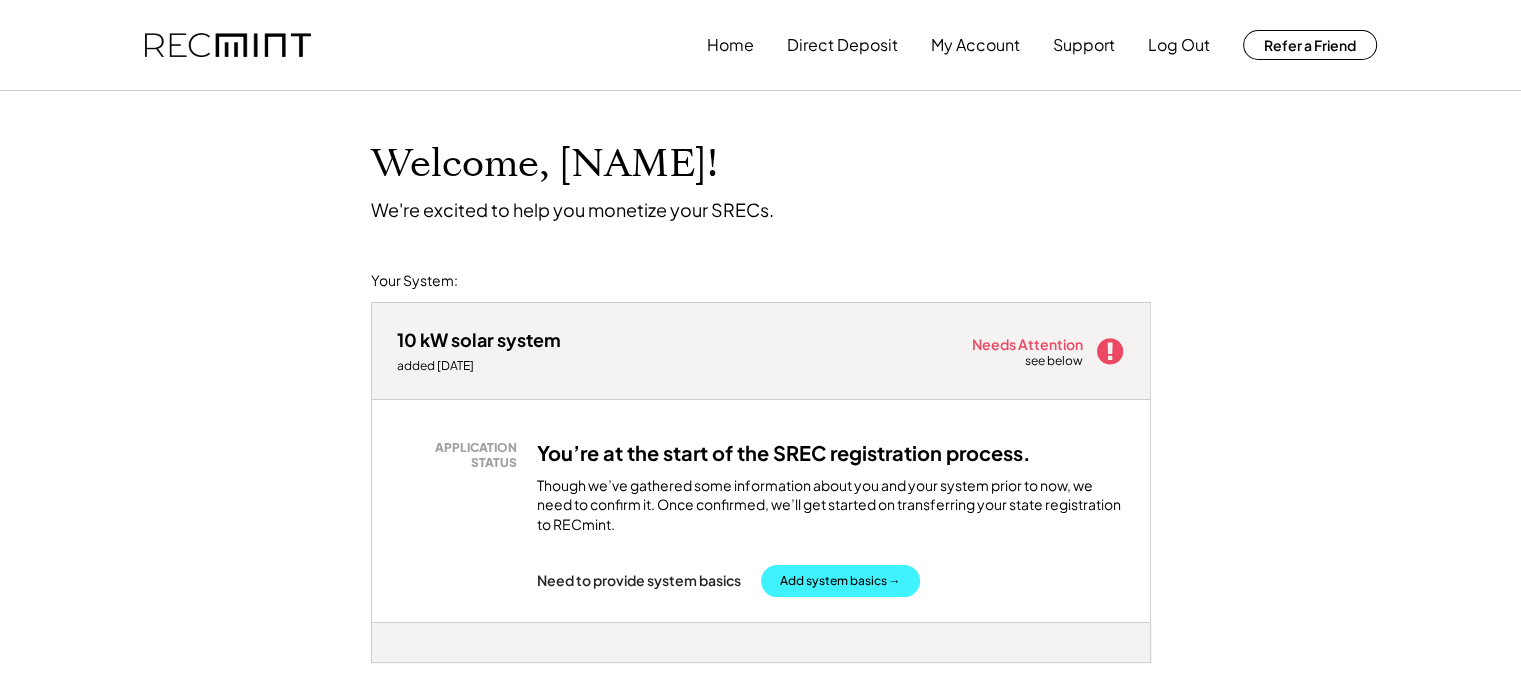 scroll, scrollTop: 180, scrollLeft: 0, axis: vertical 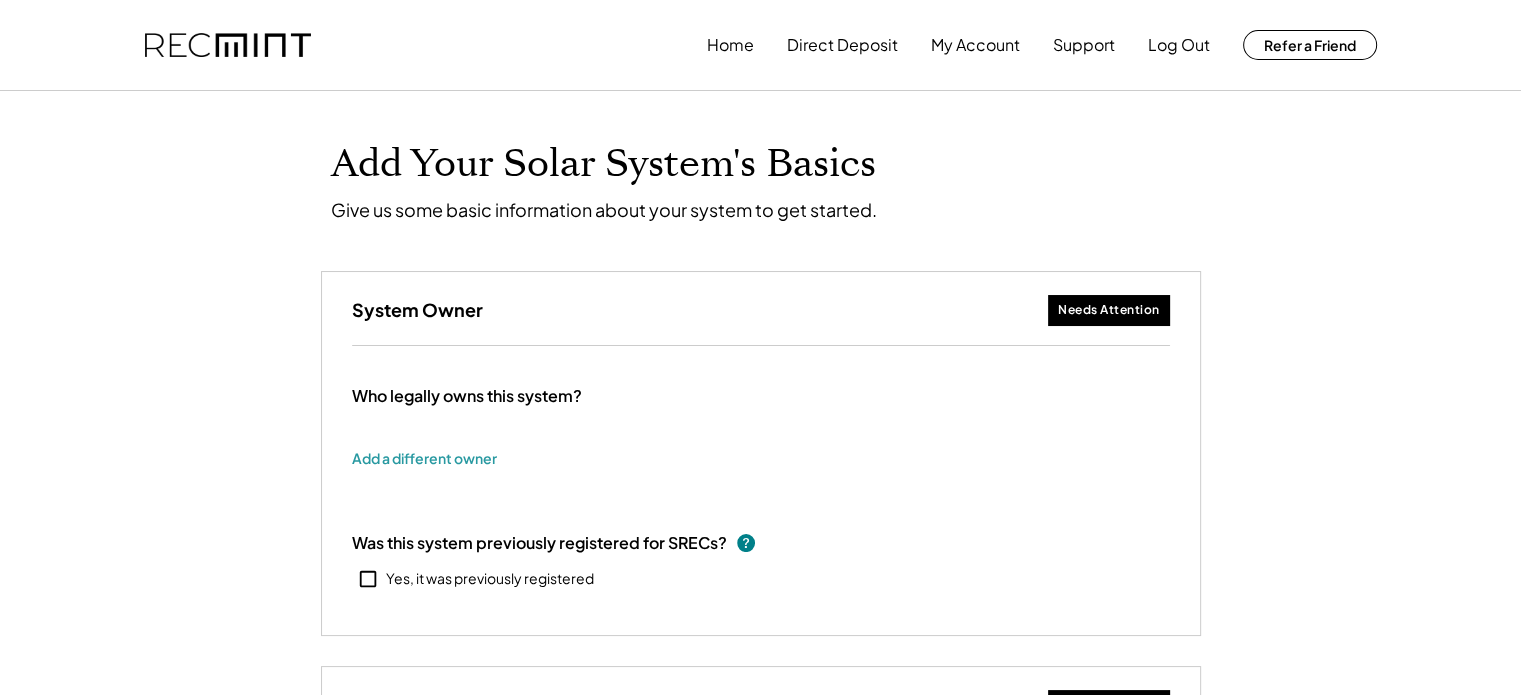 type on "******" 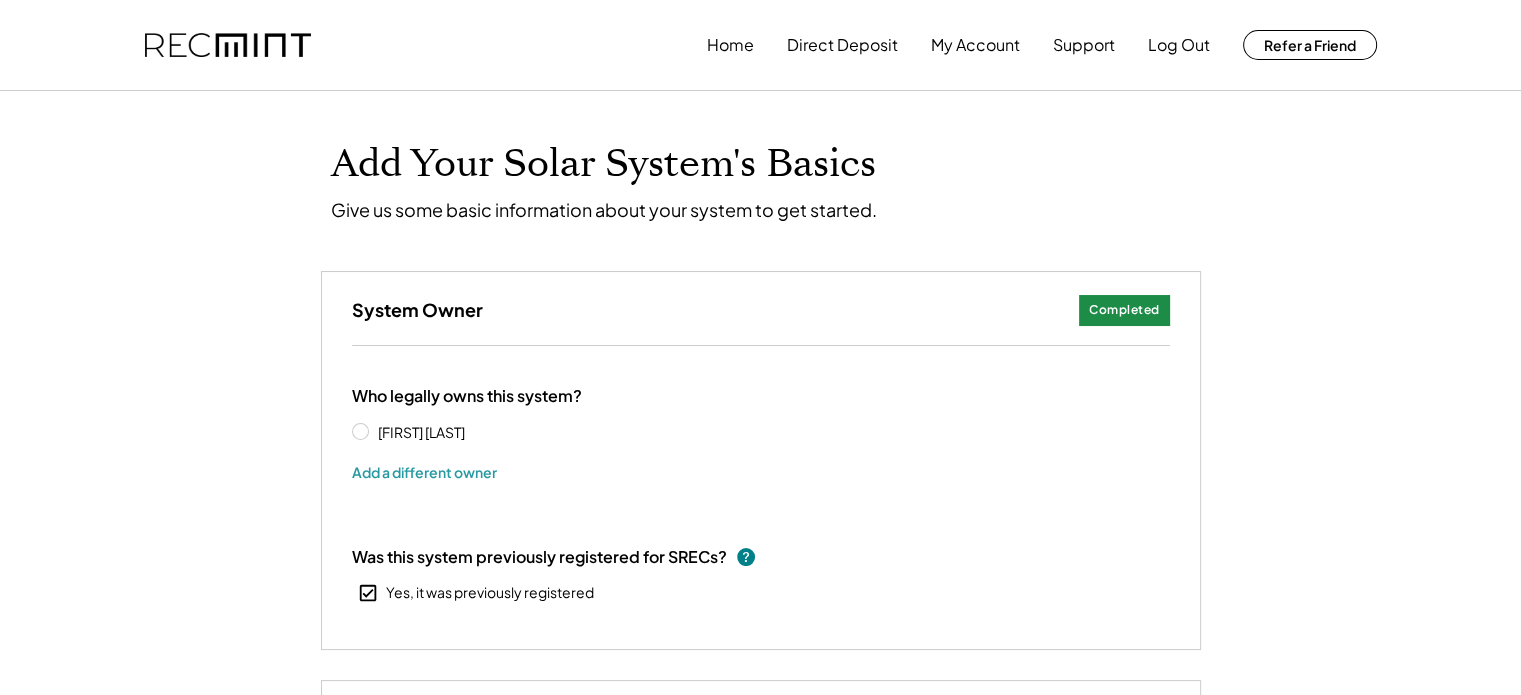 click on "System Owner Needs Attention Completed" at bounding box center [761, 308] 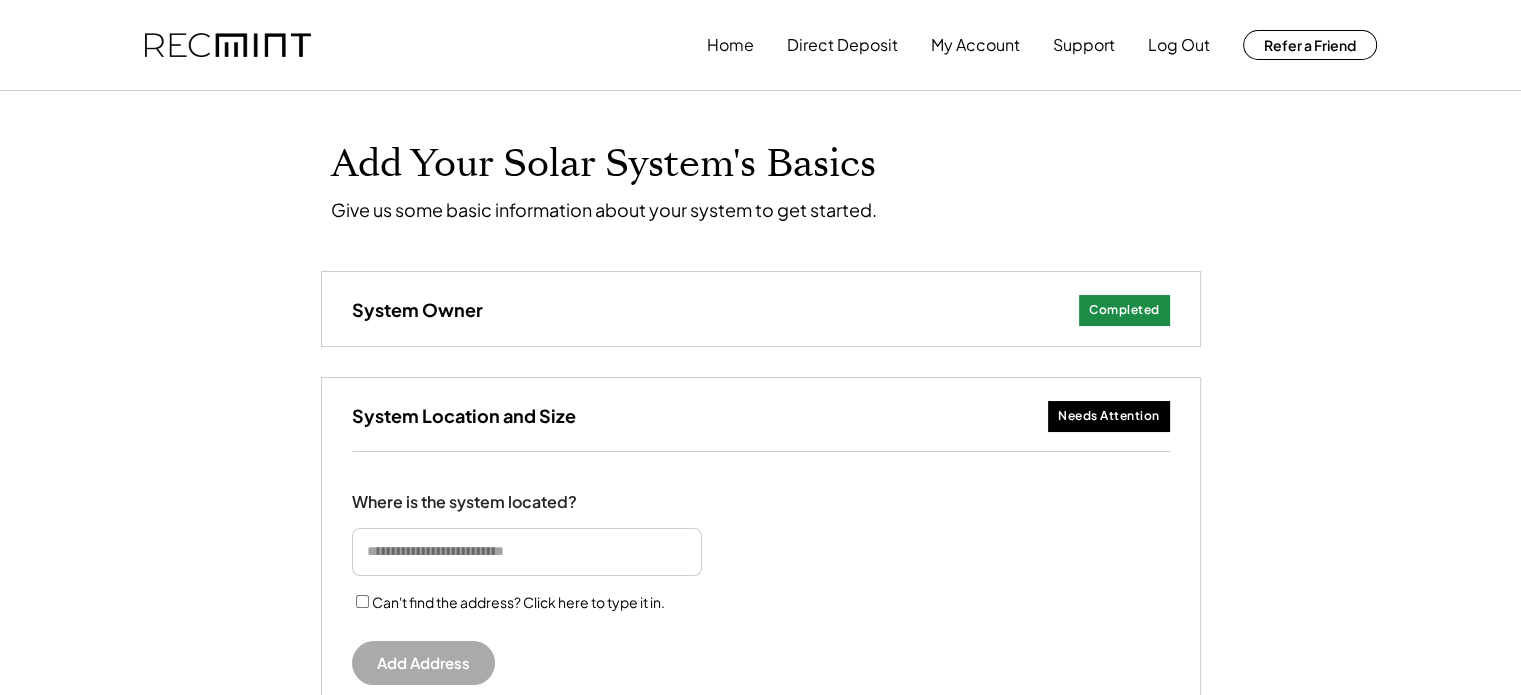 click on "System Location and Size Needs Attention" at bounding box center (761, 414) 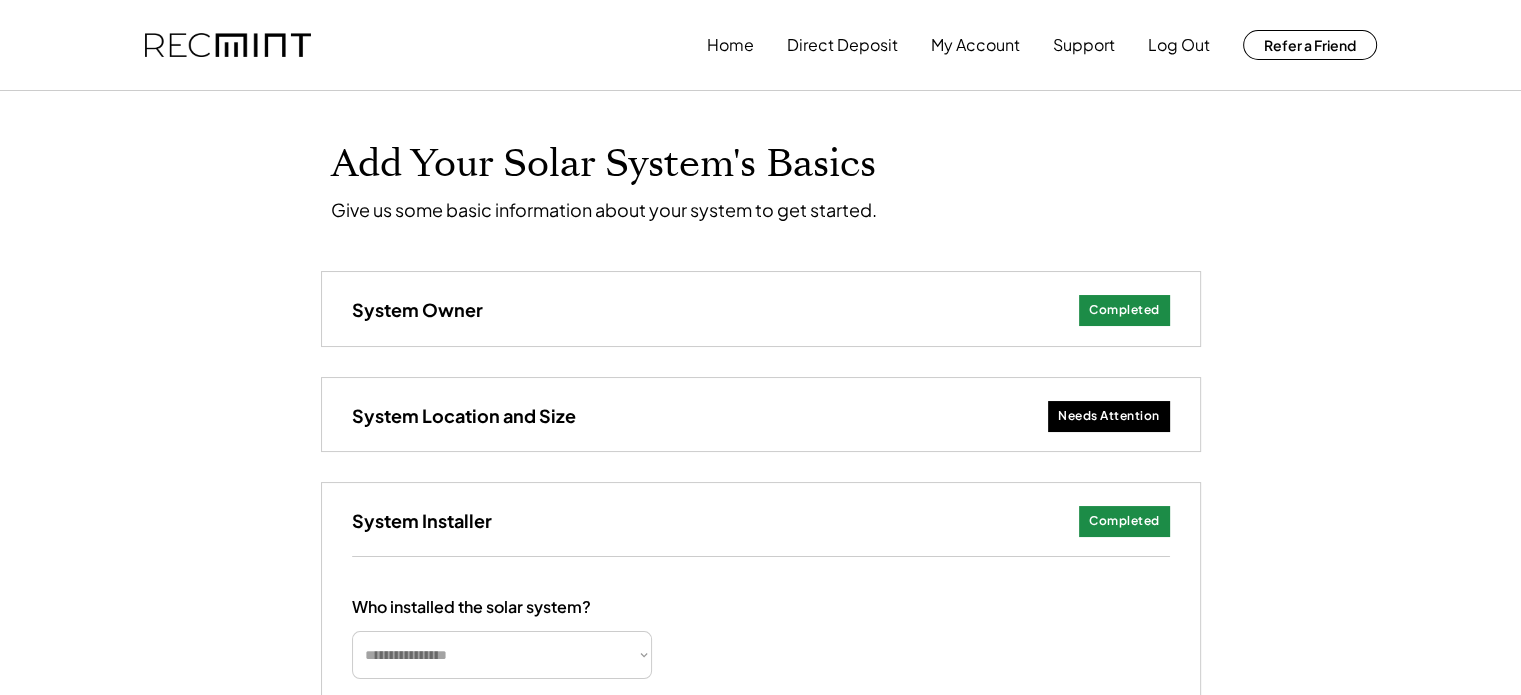 click on "System Installer Completed Needs Attention" at bounding box center (761, 519) 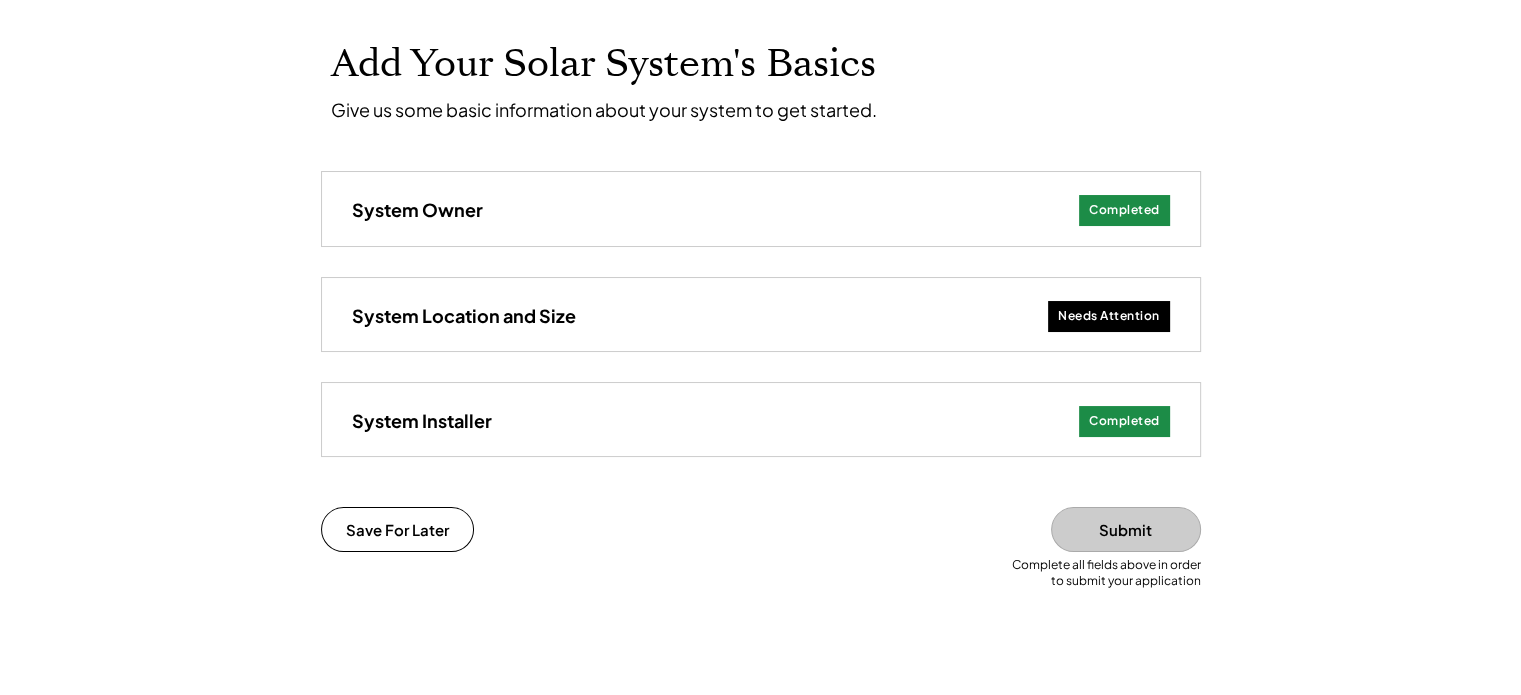 scroll, scrollTop: 200, scrollLeft: 0, axis: vertical 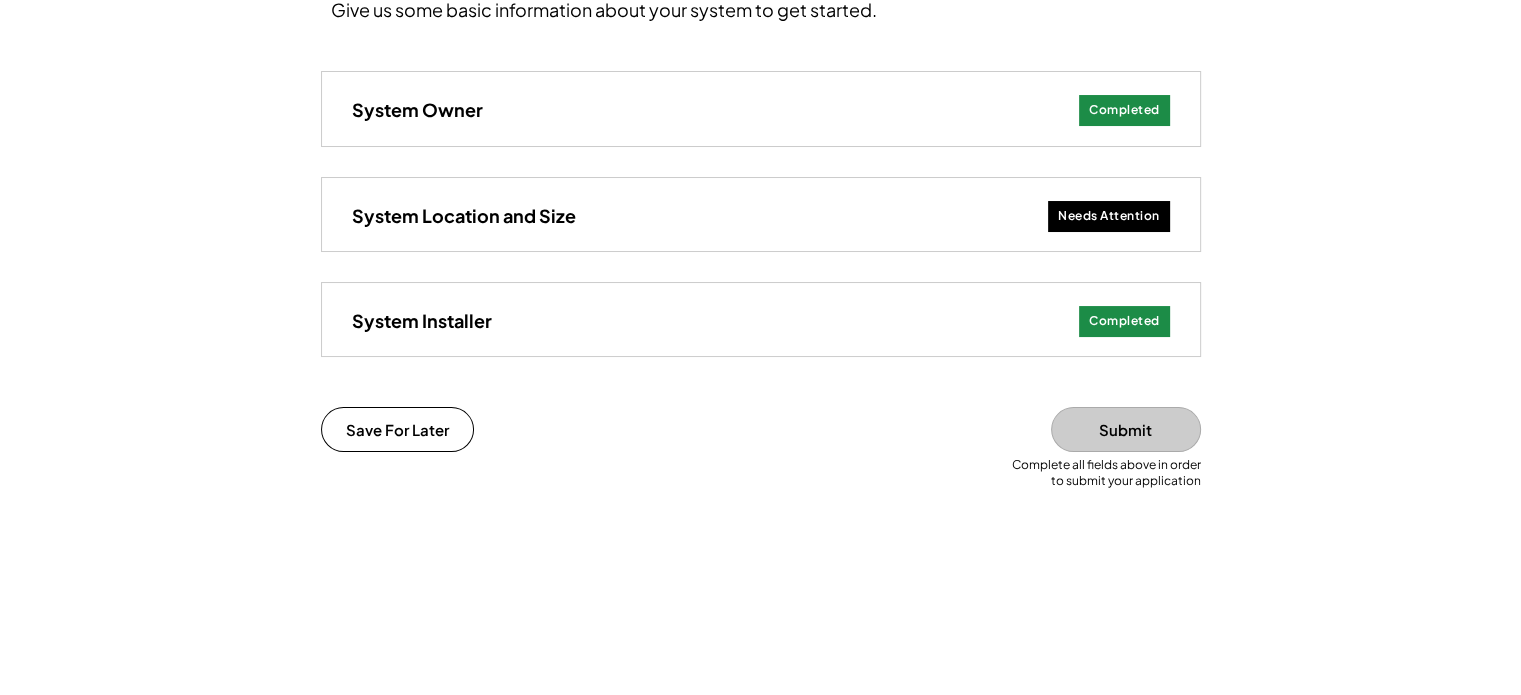 click on "System Location and Size" at bounding box center (464, 215) 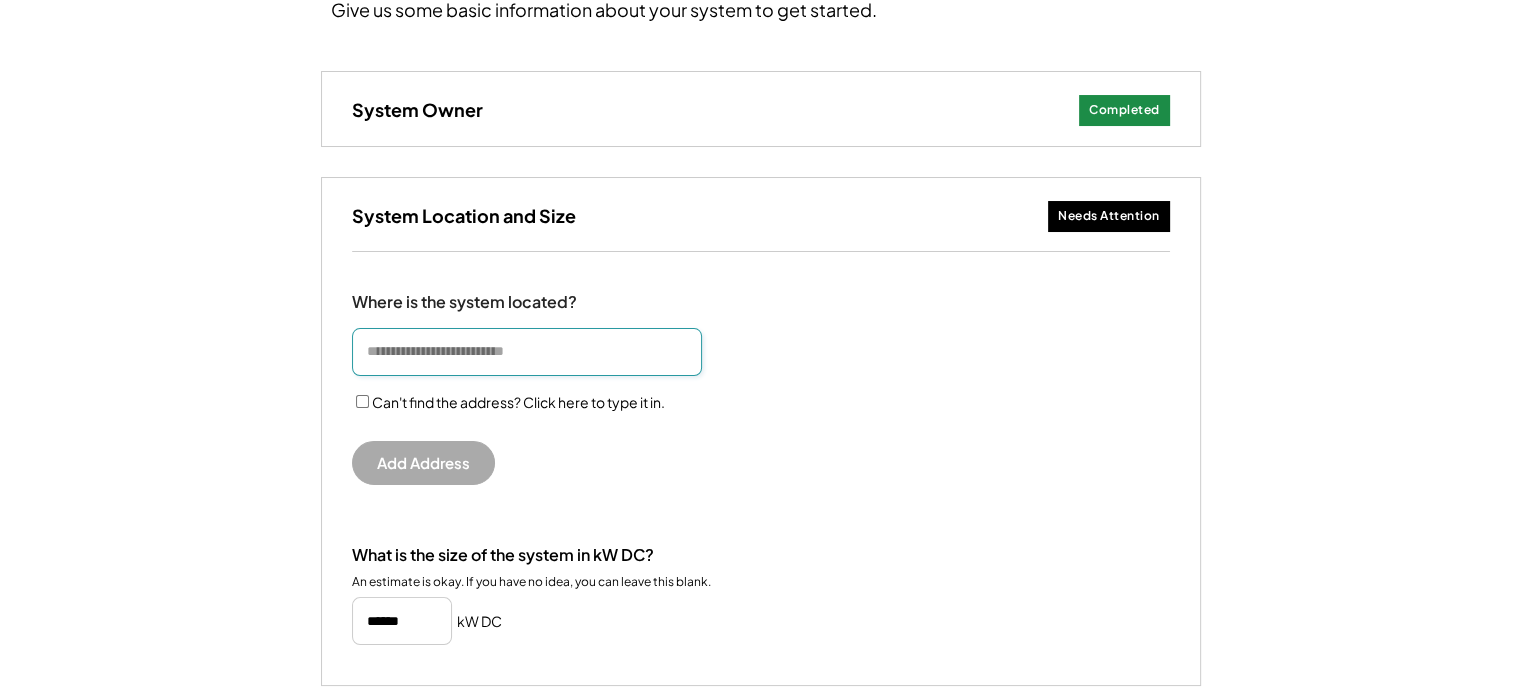 click at bounding box center [527, 352] 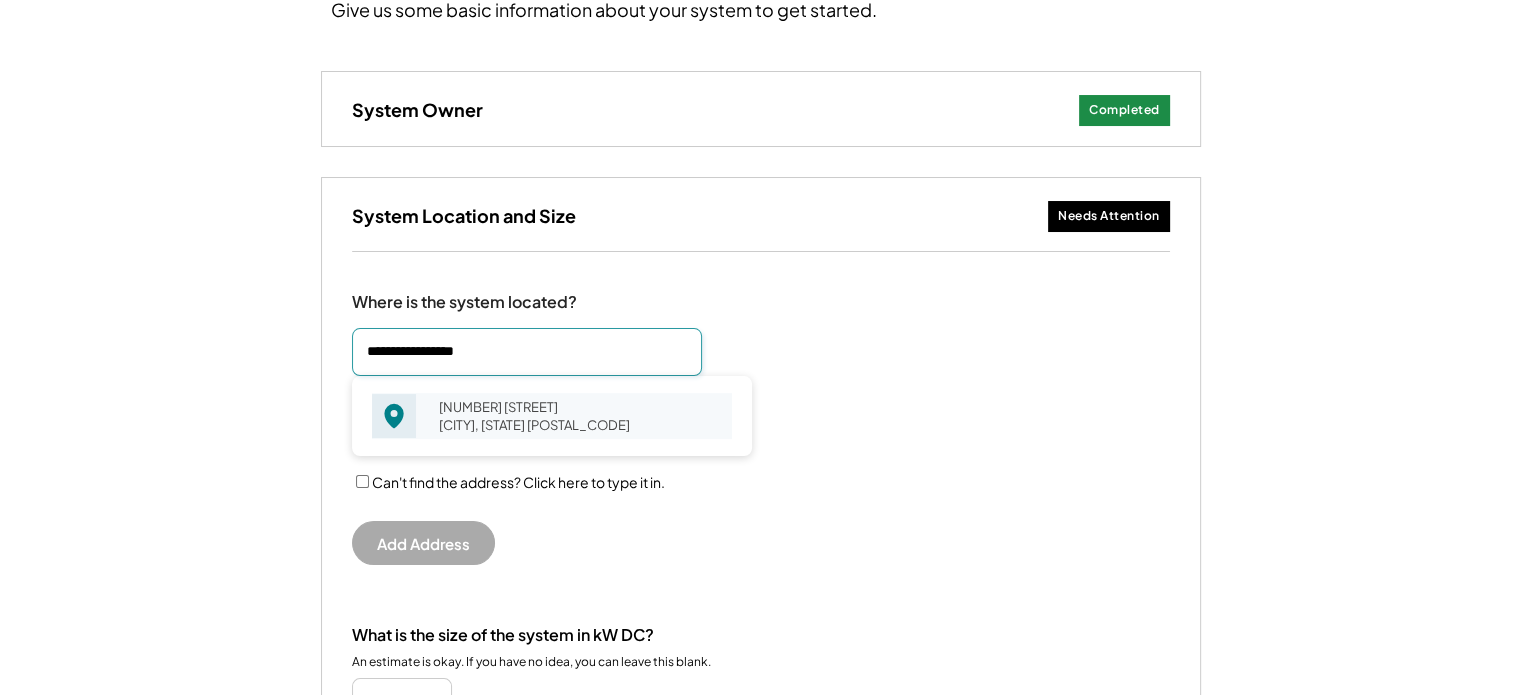 click on "13884 Montoclair Ln
Woodbridge, VA 22193" at bounding box center [579, 416] 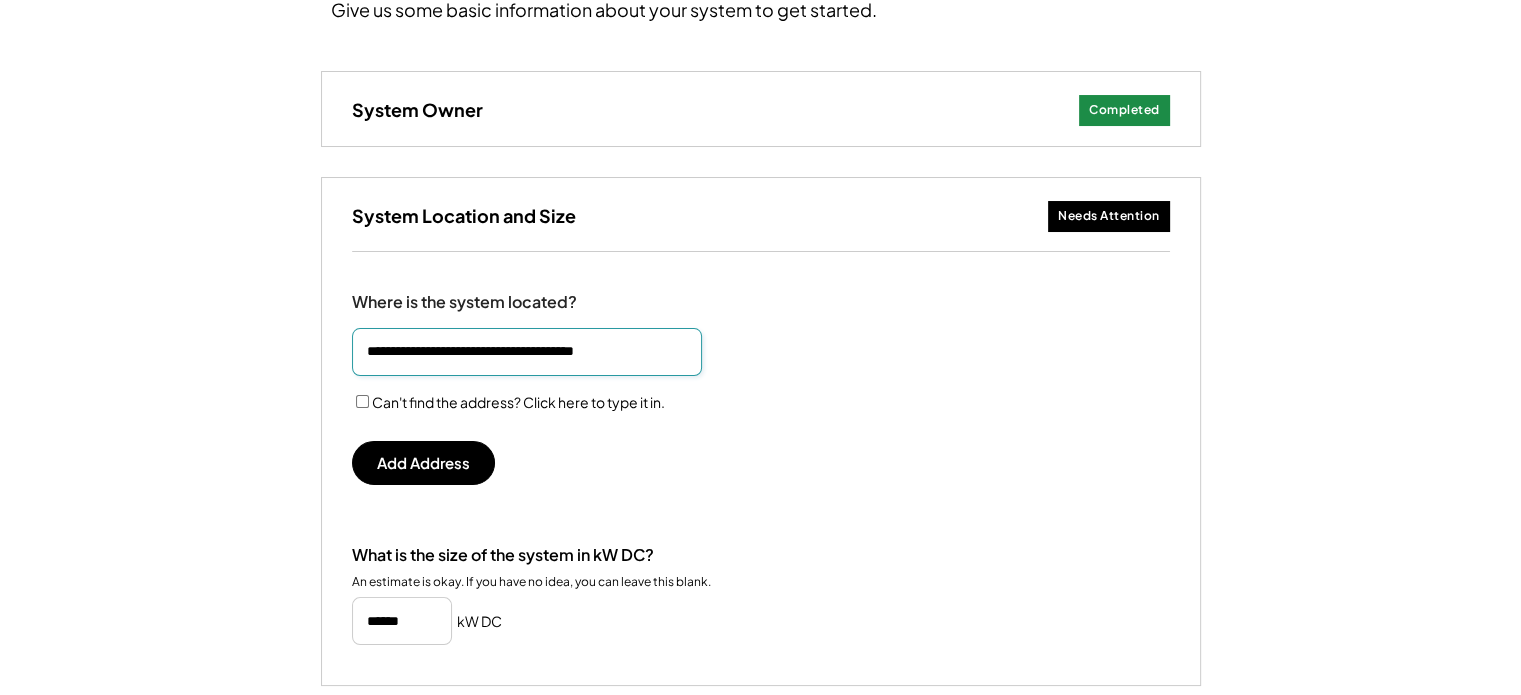 click at bounding box center (527, 352) 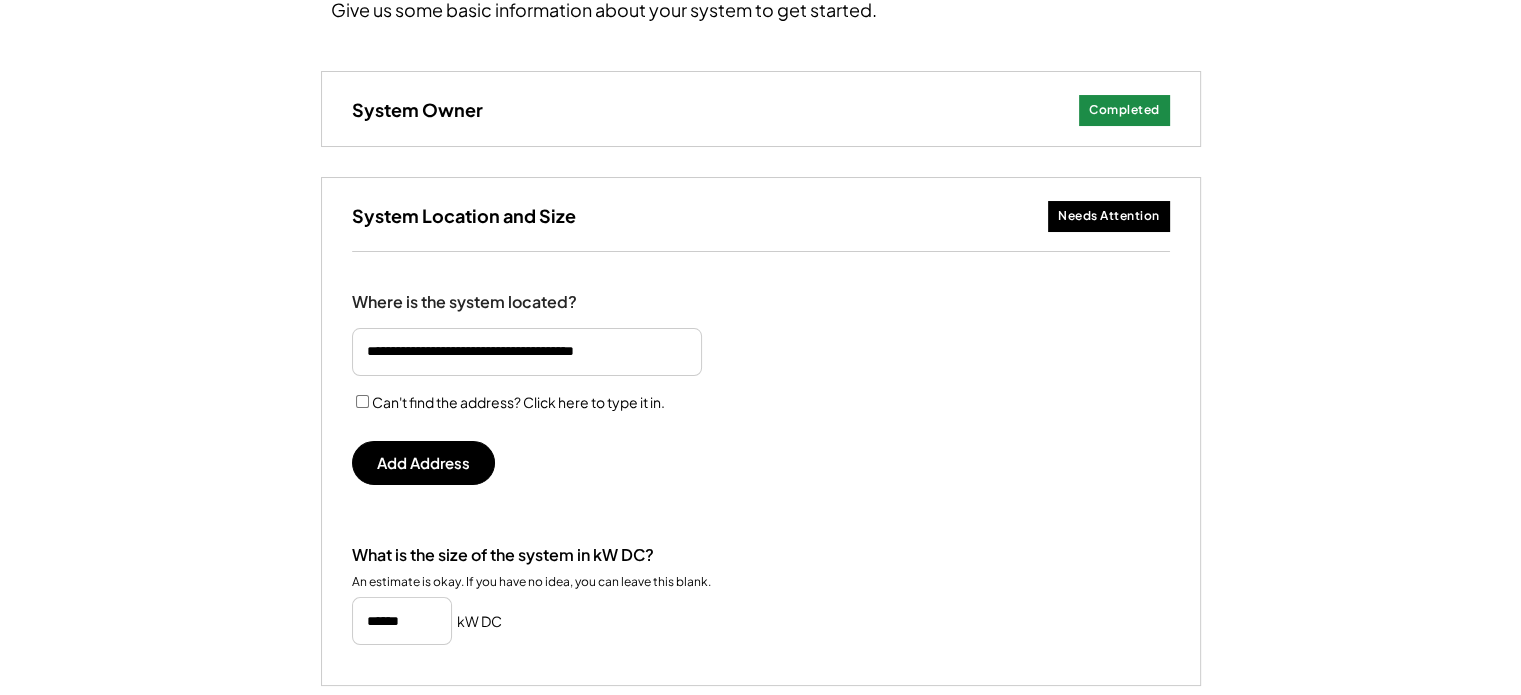 click on "13884 Montoclair Ln
Woodbridge, VA 22193 13884 Montoclair Ln
Woodbridge, VA 22193 13884 Montoclair Ln
Woodbridge, VA 22193 13884 Monteverde Dr
Chino Hills, CA 91709 13884 Montoclair Ln
Woodbridge, VA 22193 13884 Motley Rd
Bentonville, AR 72713 13884 Moulton New Knoxville Rd
Wapakoneta, OH 45895 13884 Mountain View Pl
Sylmar, CA 91342 13884 N Mobbs Rd
Post Falls, ID 83854 13884 SW Marcia Dr
Portland, OR 97223
Can't find the address? Click here to type it in. Add Address" at bounding box center (761, 406) 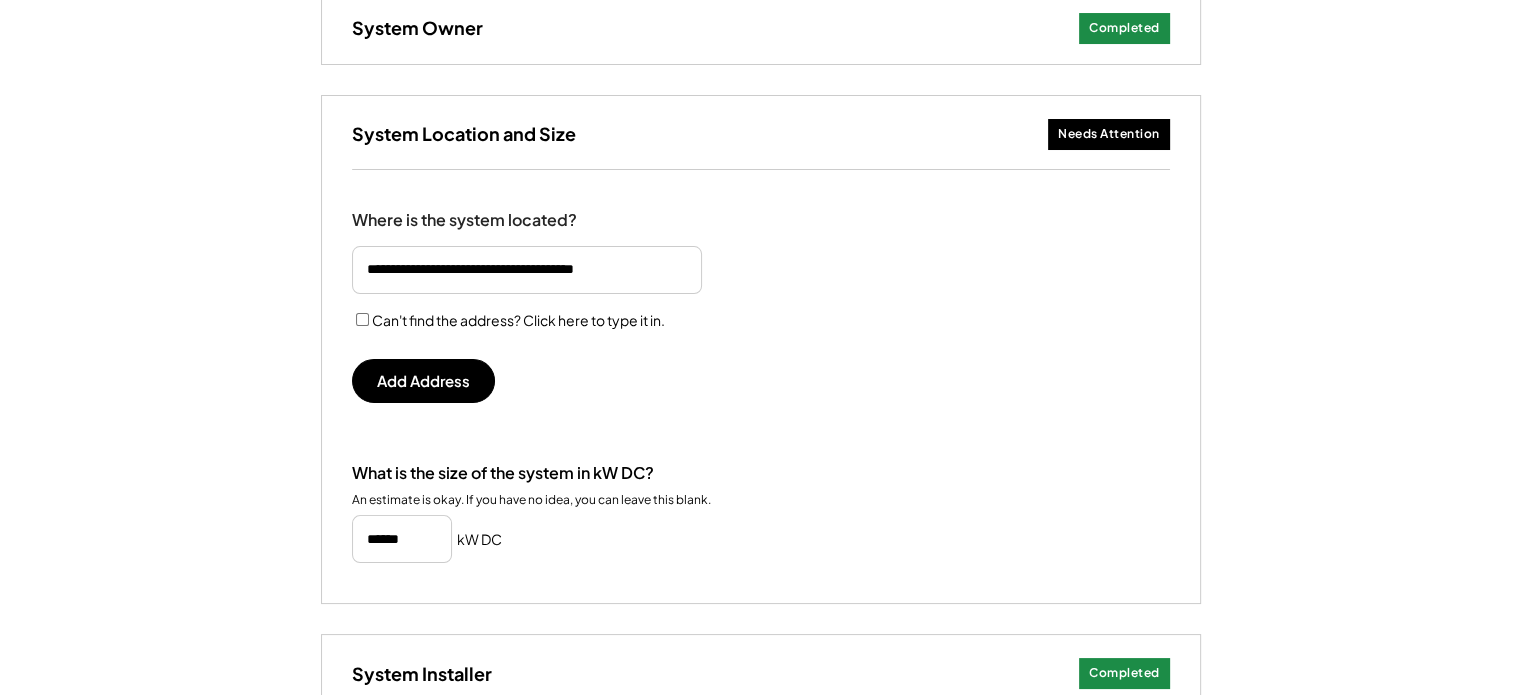 scroll, scrollTop: 300, scrollLeft: 0, axis: vertical 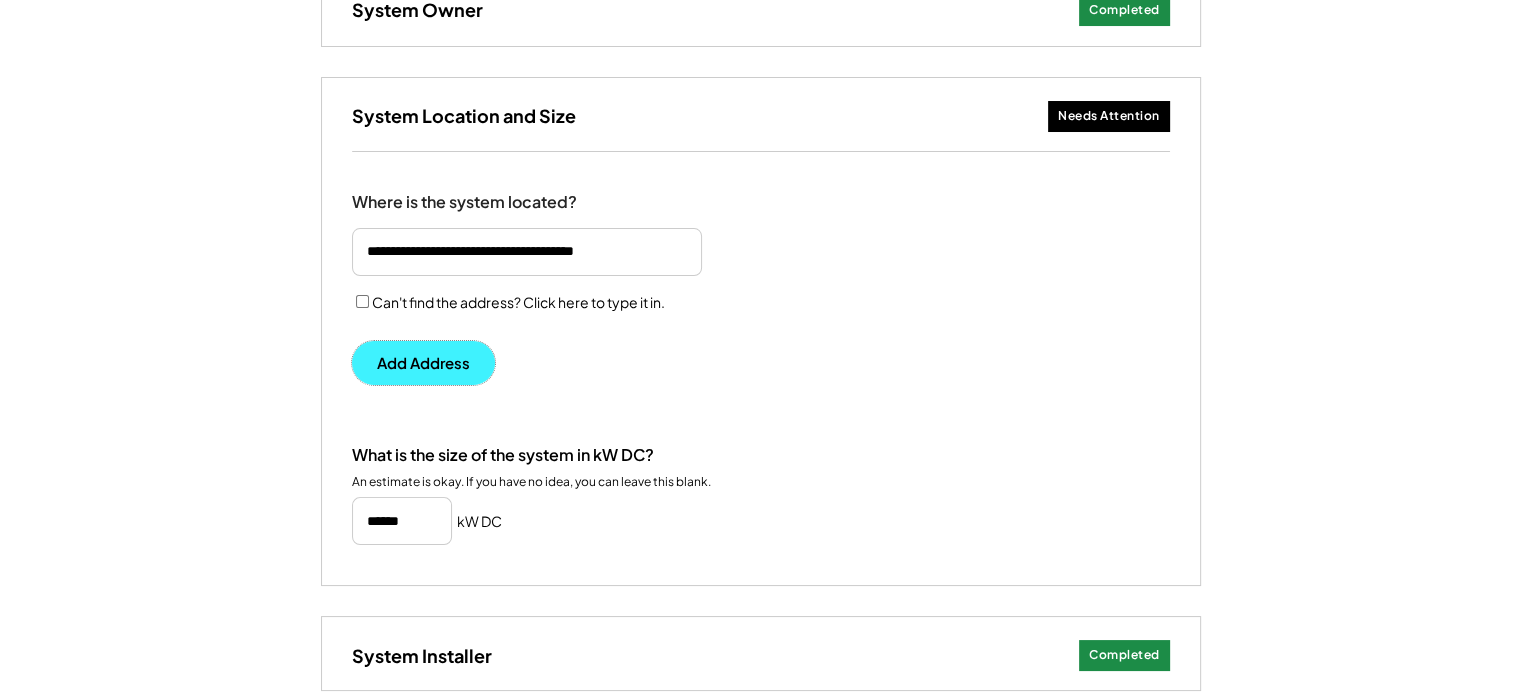 click on "Add Address" at bounding box center (423, 363) 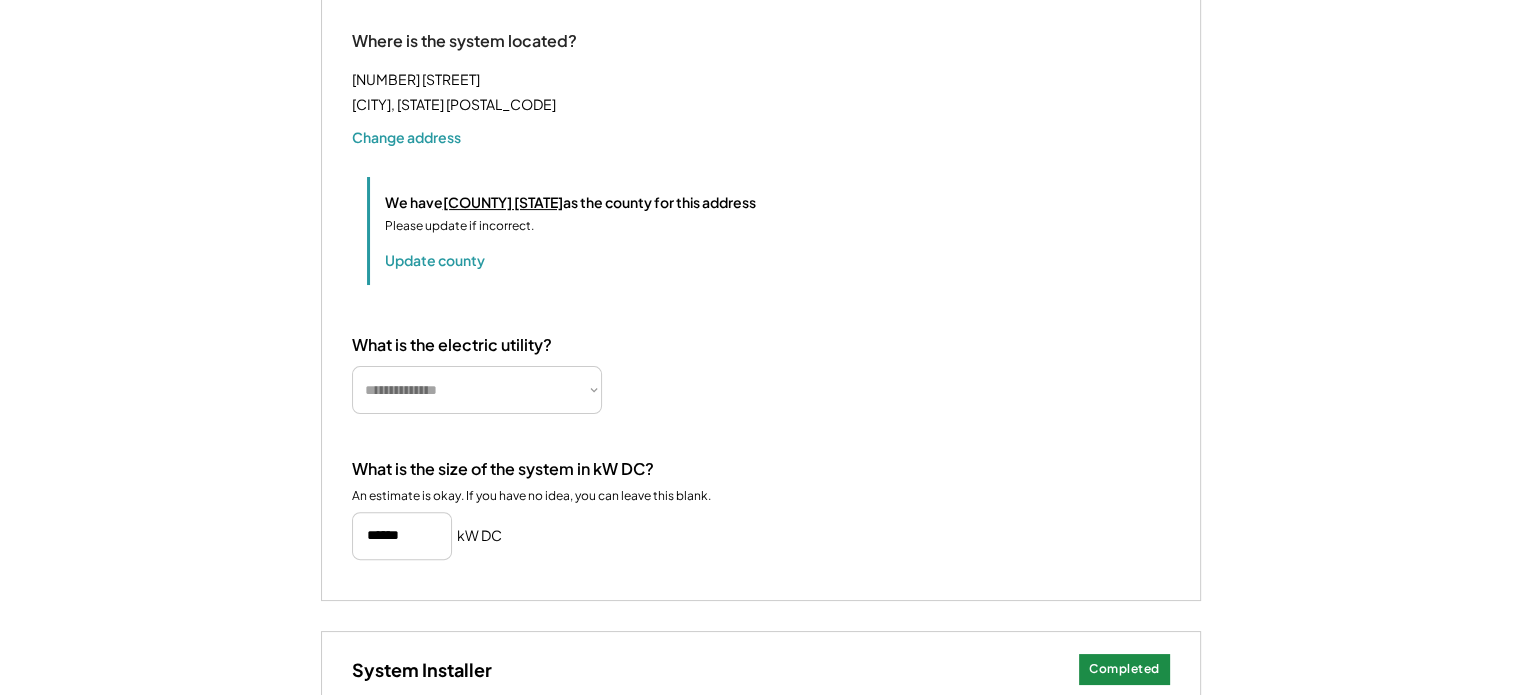 scroll, scrollTop: 500, scrollLeft: 0, axis: vertical 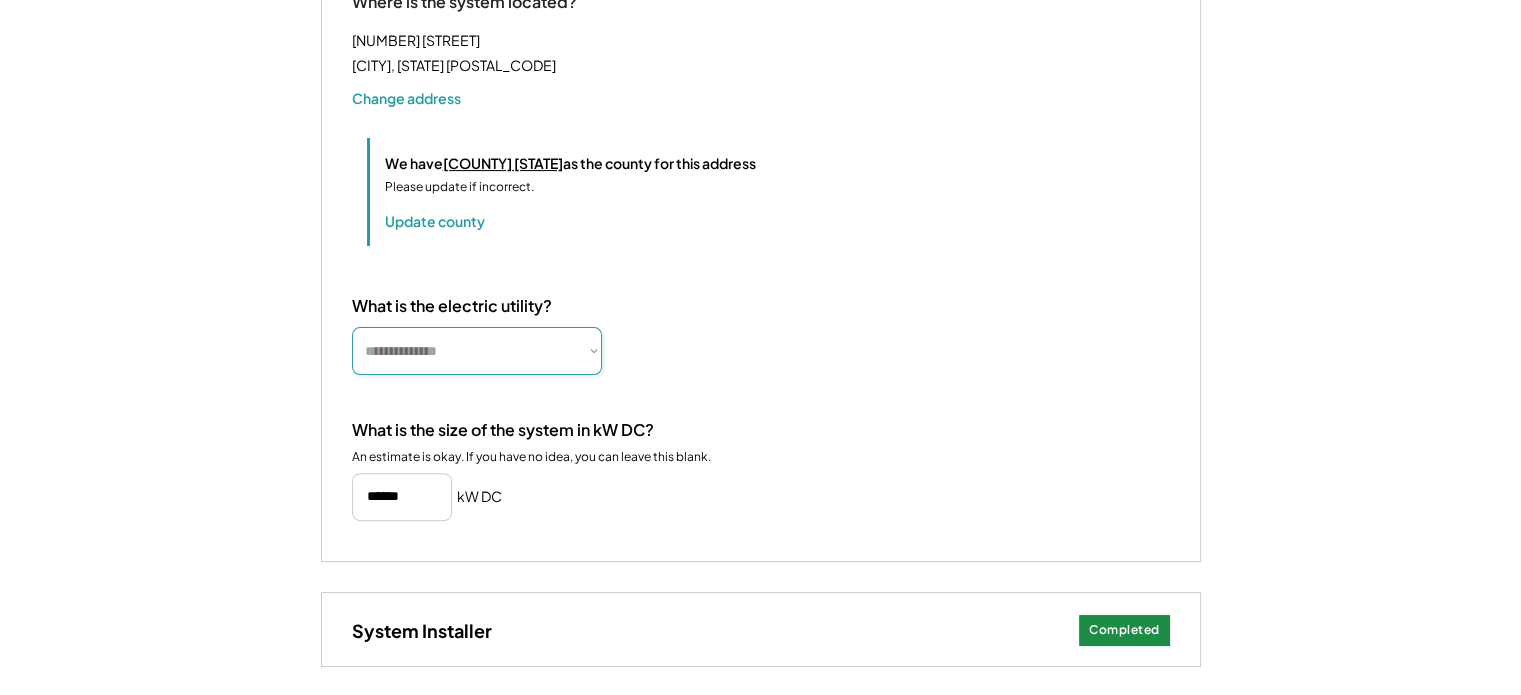 click on "**********" at bounding box center [477, 351] 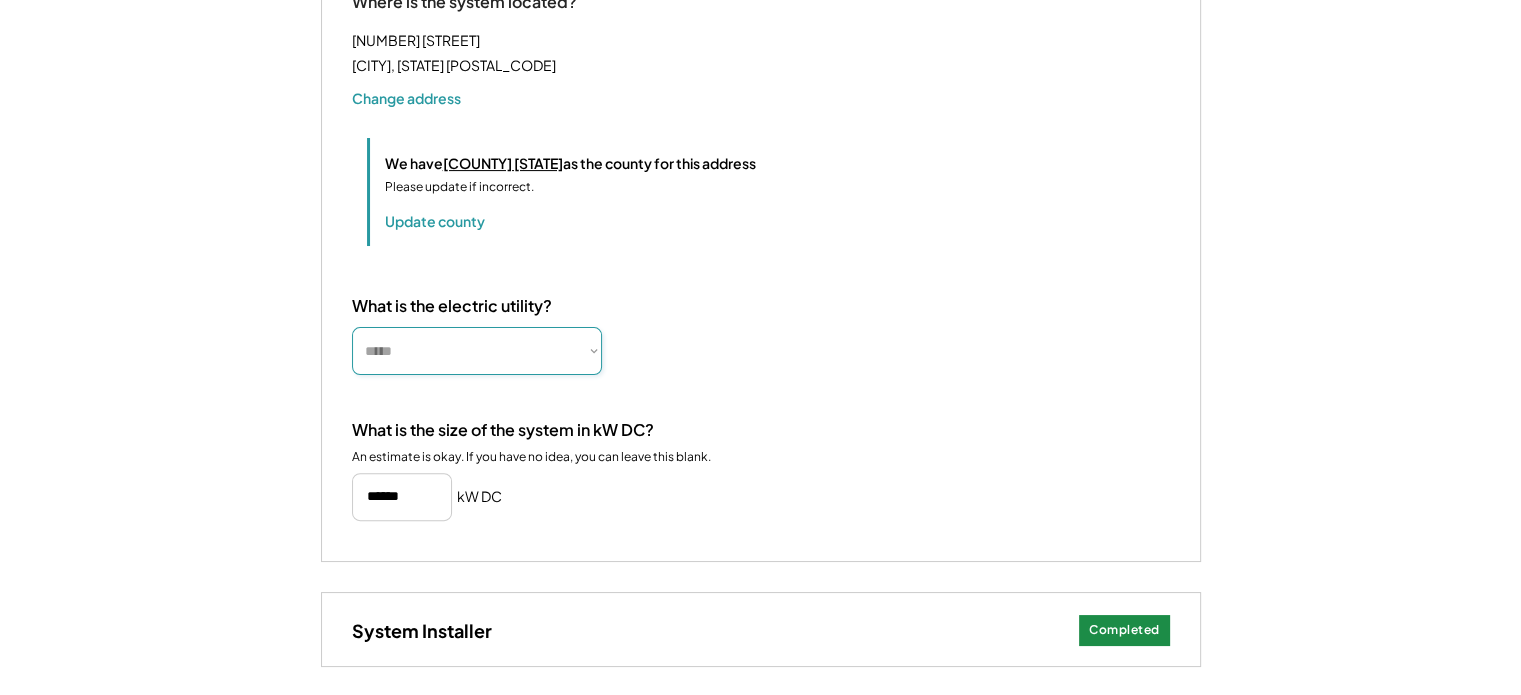 click on "**********" at bounding box center [477, 351] 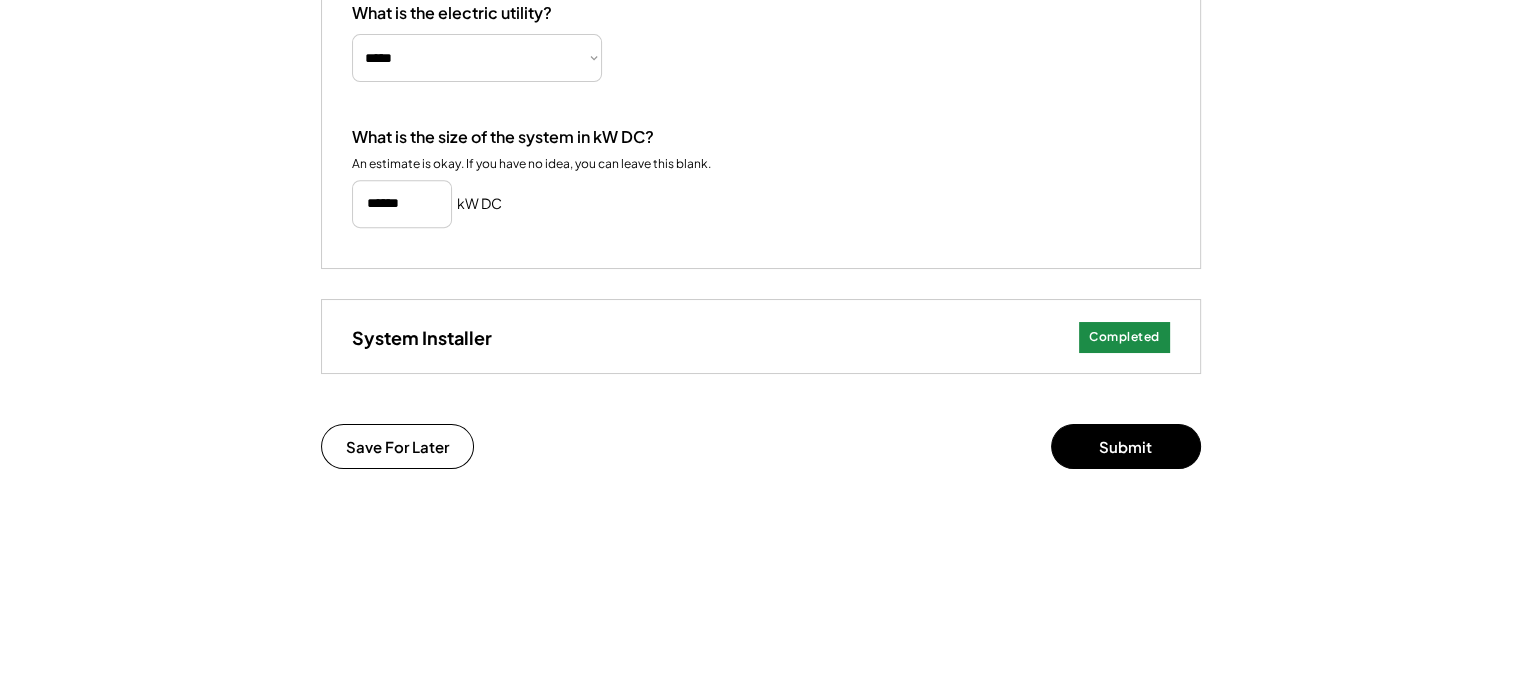 scroll, scrollTop: 800, scrollLeft: 0, axis: vertical 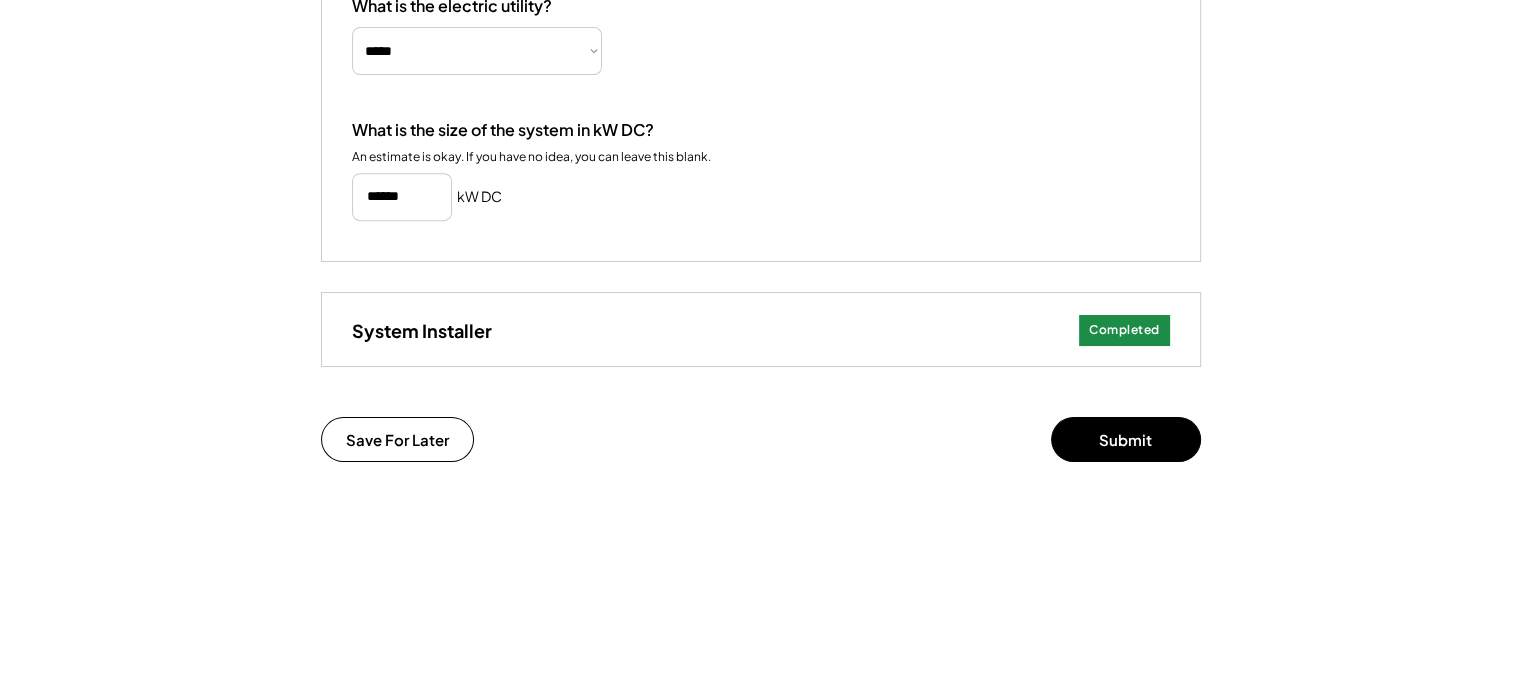 click on "Completed" at bounding box center [1124, 330] 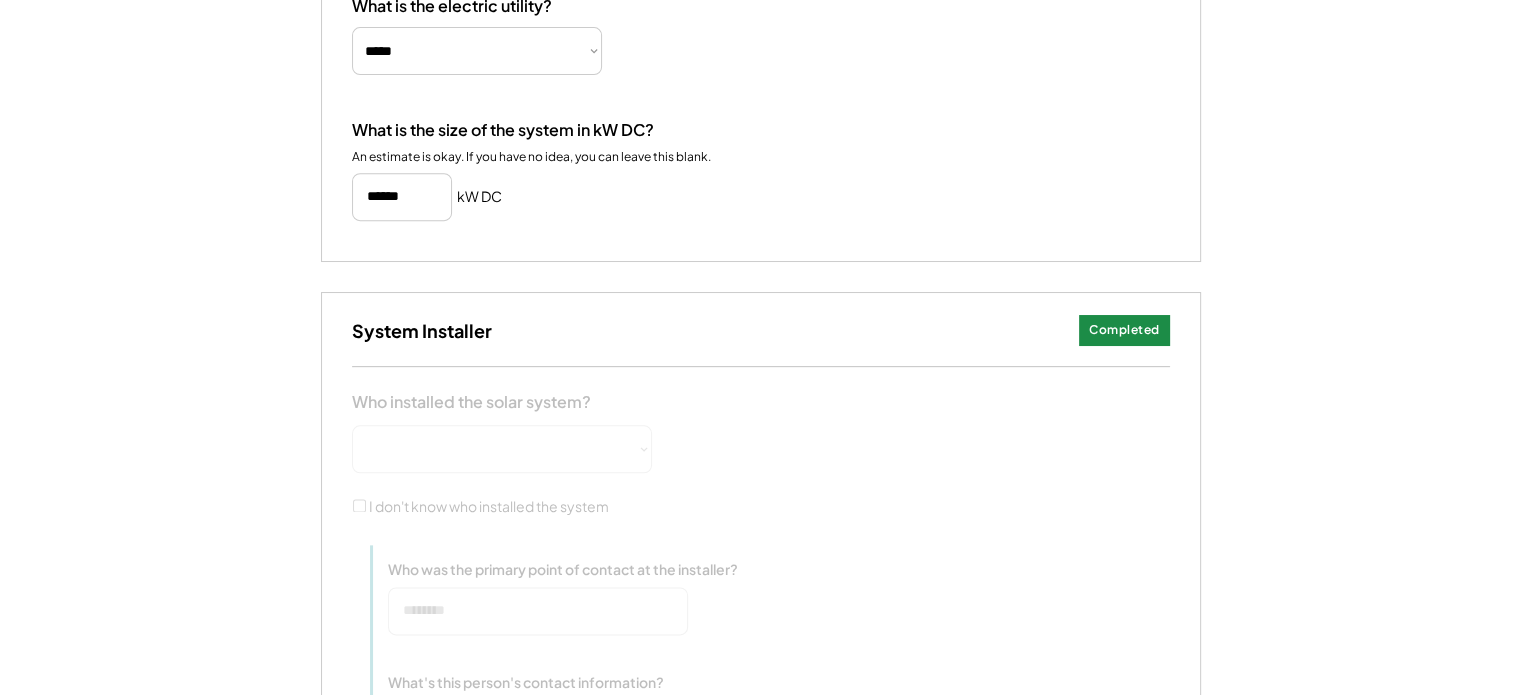 type 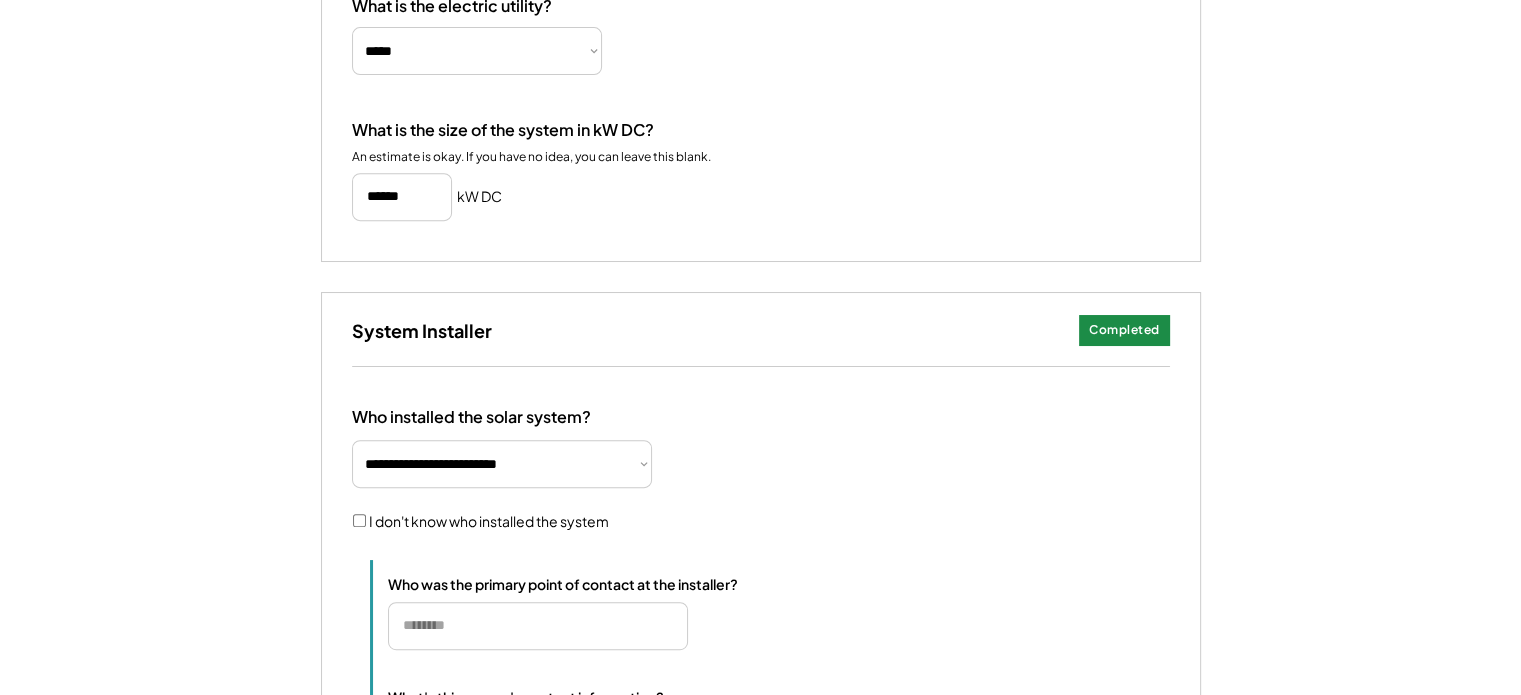 scroll, scrollTop: 900, scrollLeft: 0, axis: vertical 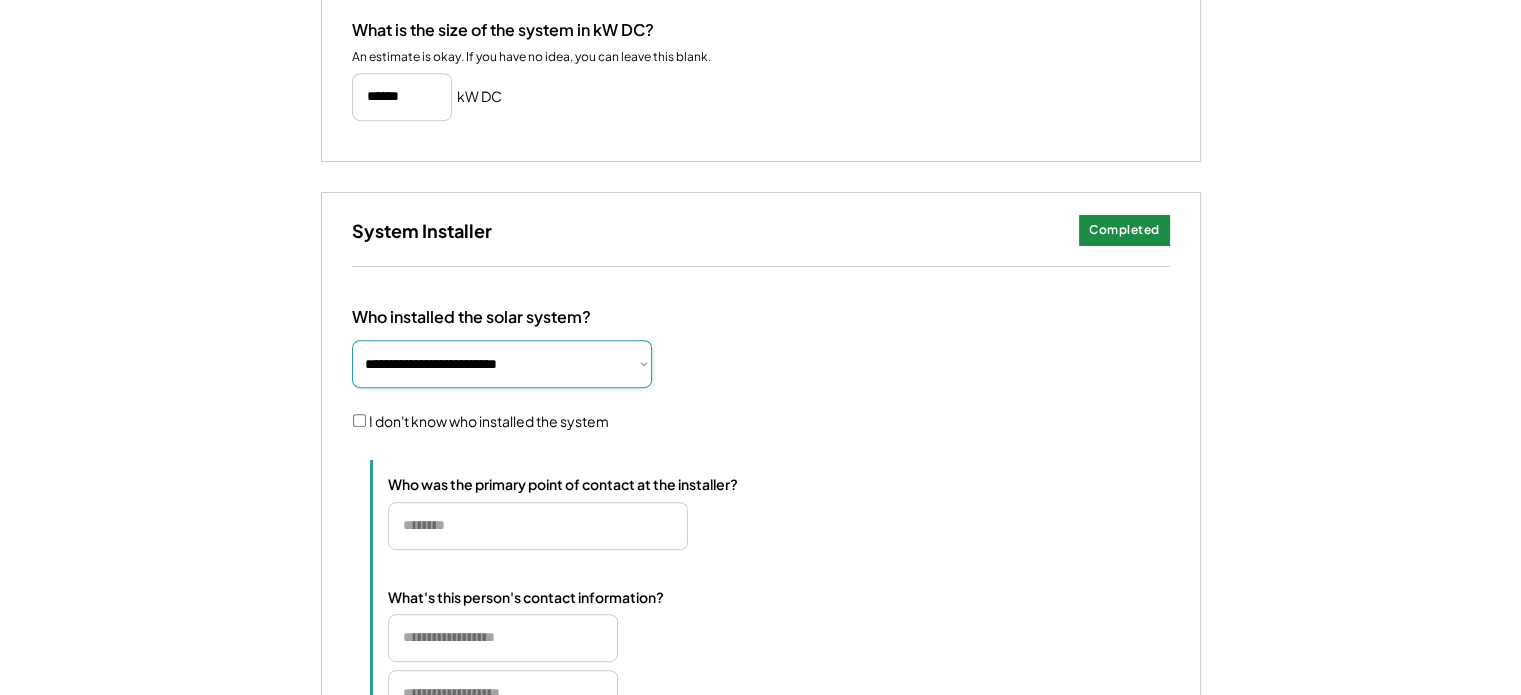 click on "**********" at bounding box center [502, 364] 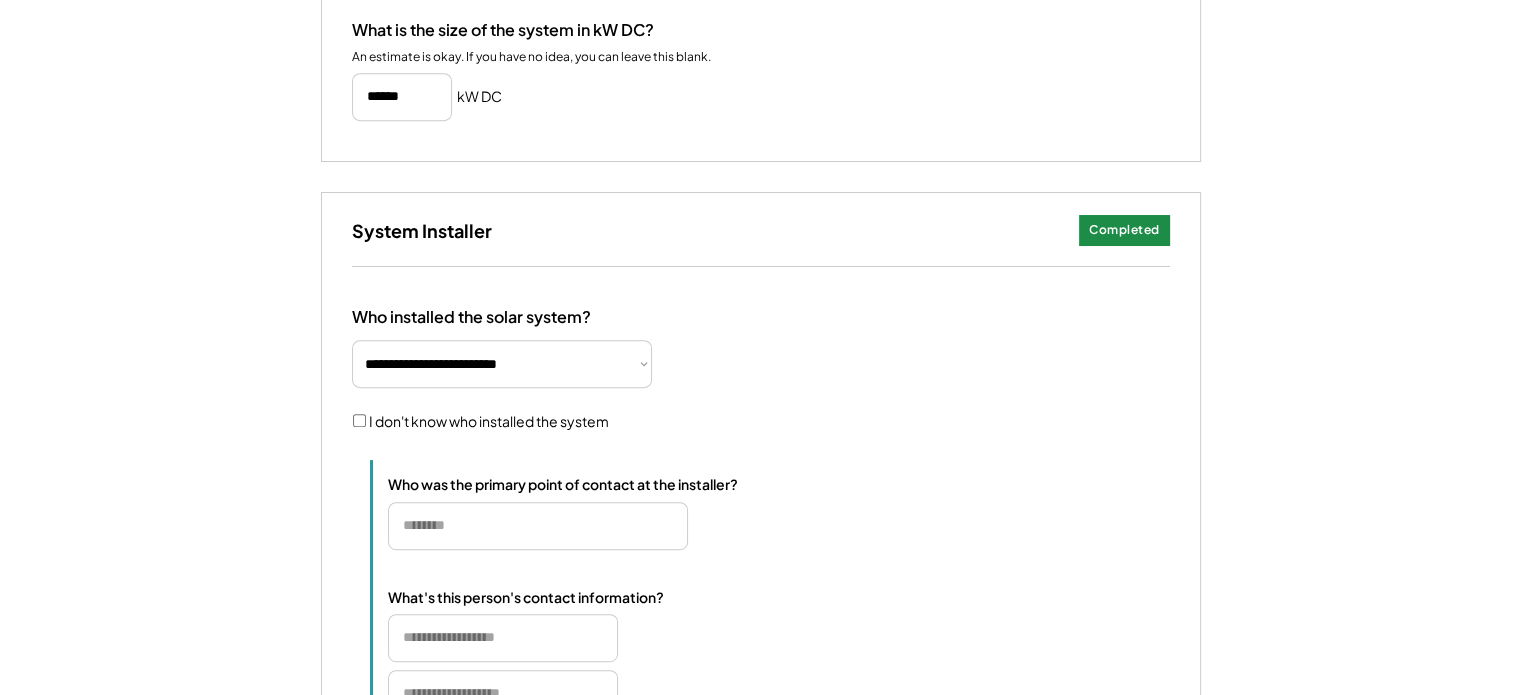 type 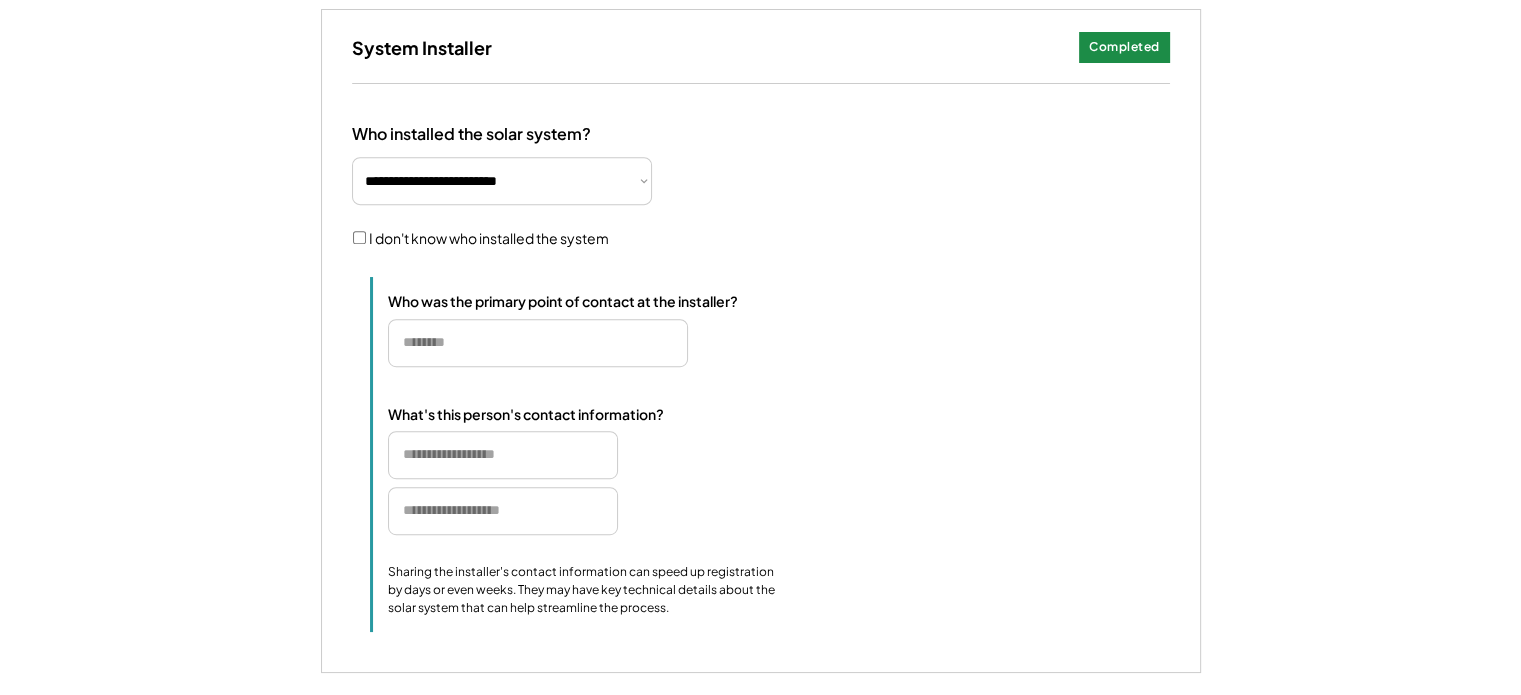 scroll, scrollTop: 1100, scrollLeft: 0, axis: vertical 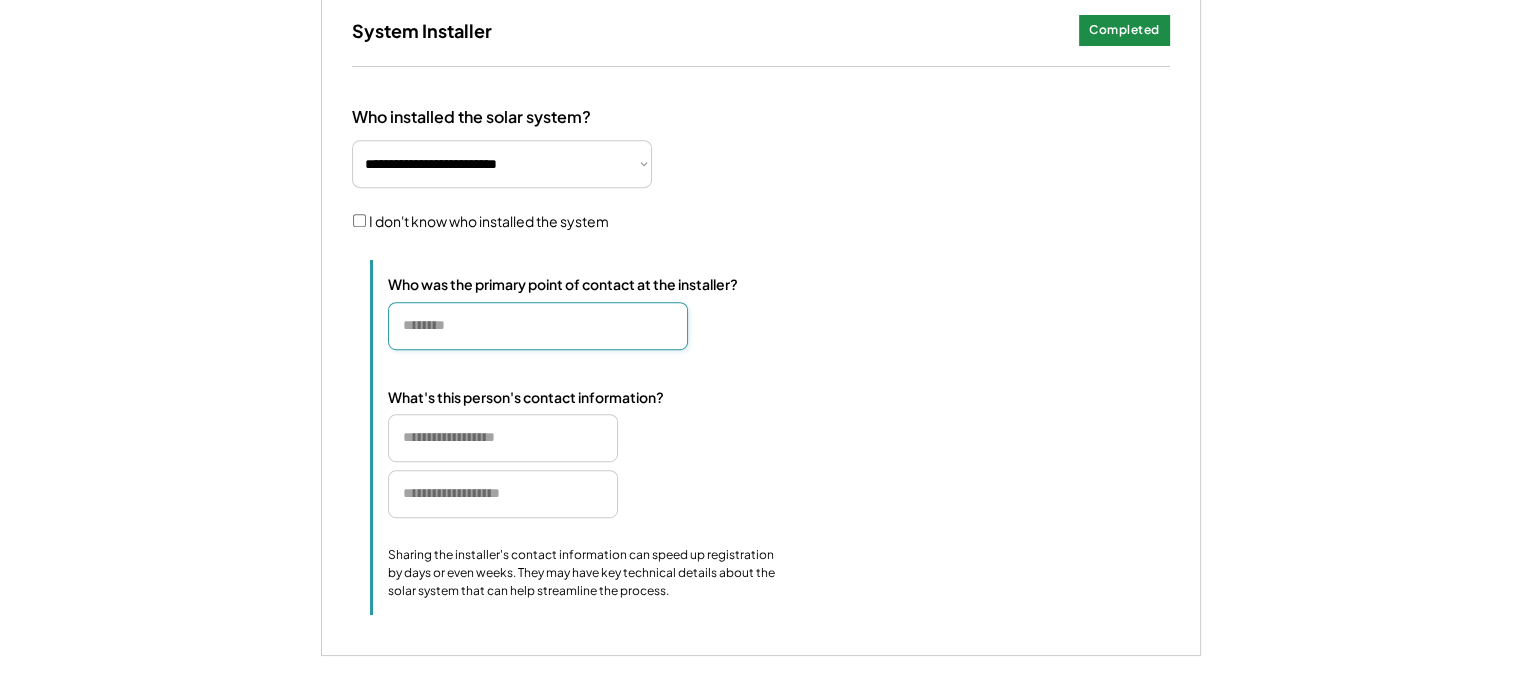 click at bounding box center (538, 326) 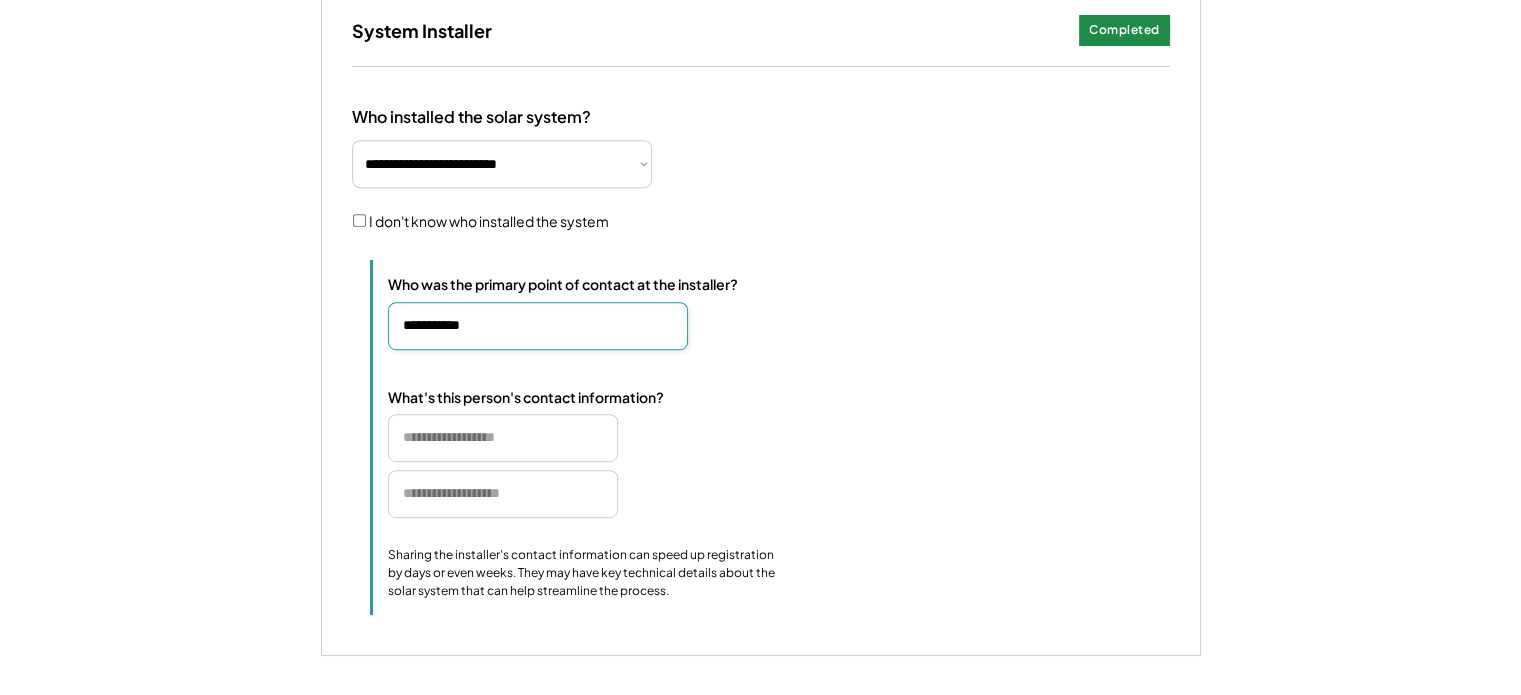 type on "**********" 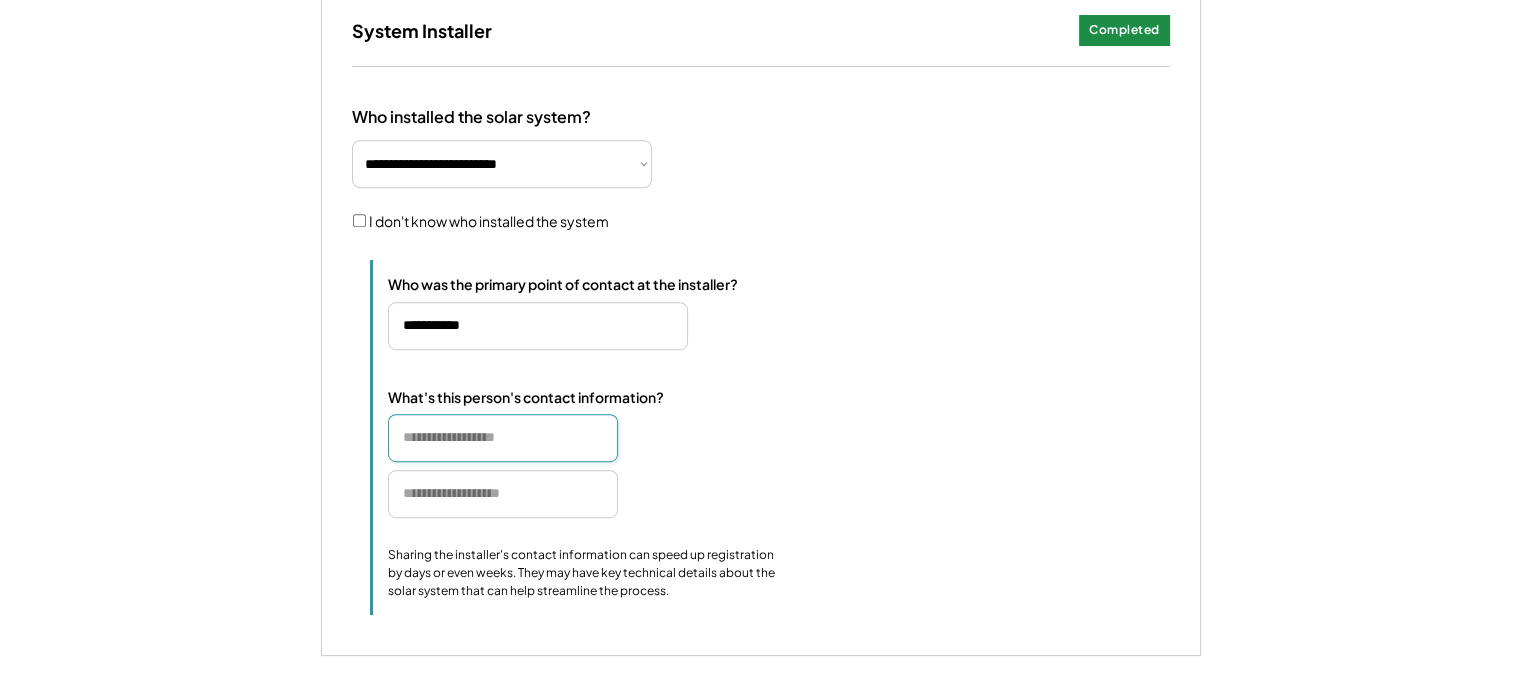 click at bounding box center (503, 438) 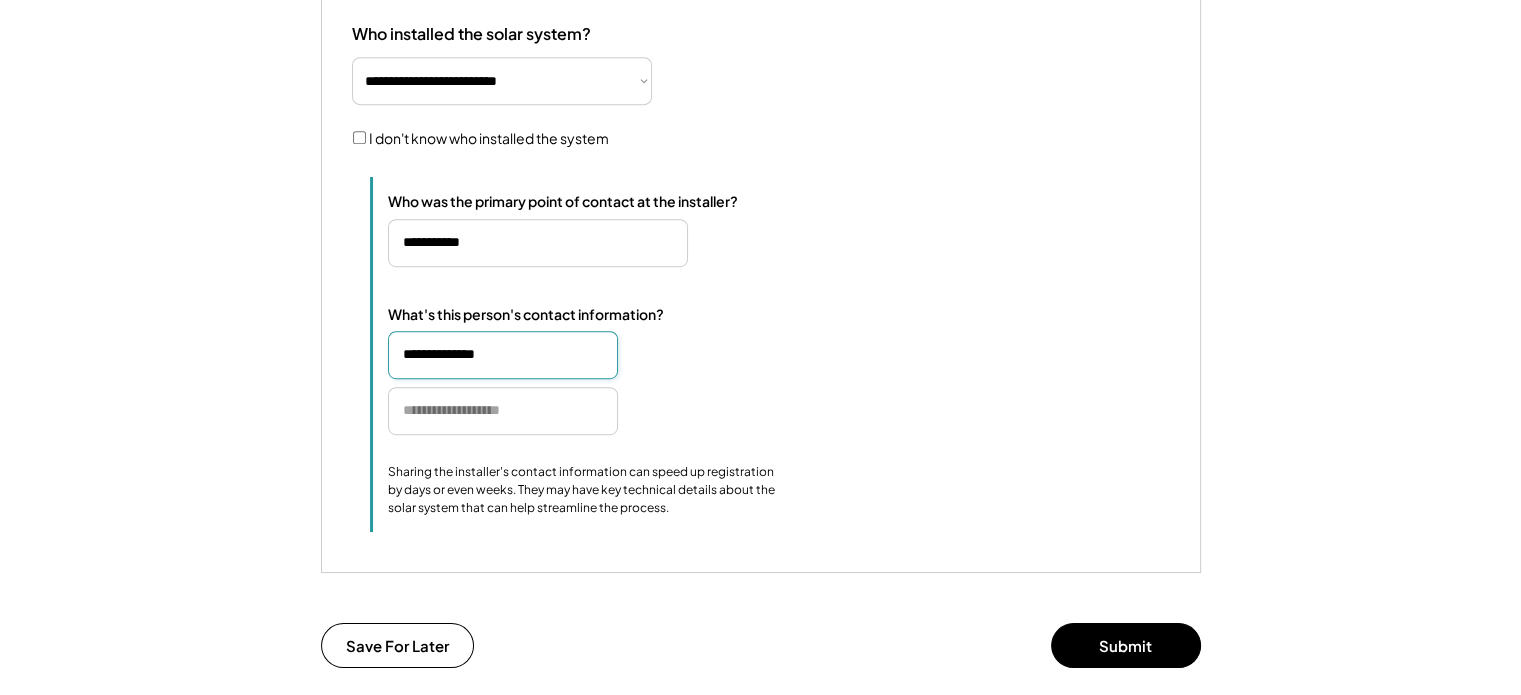 scroll, scrollTop: 1200, scrollLeft: 0, axis: vertical 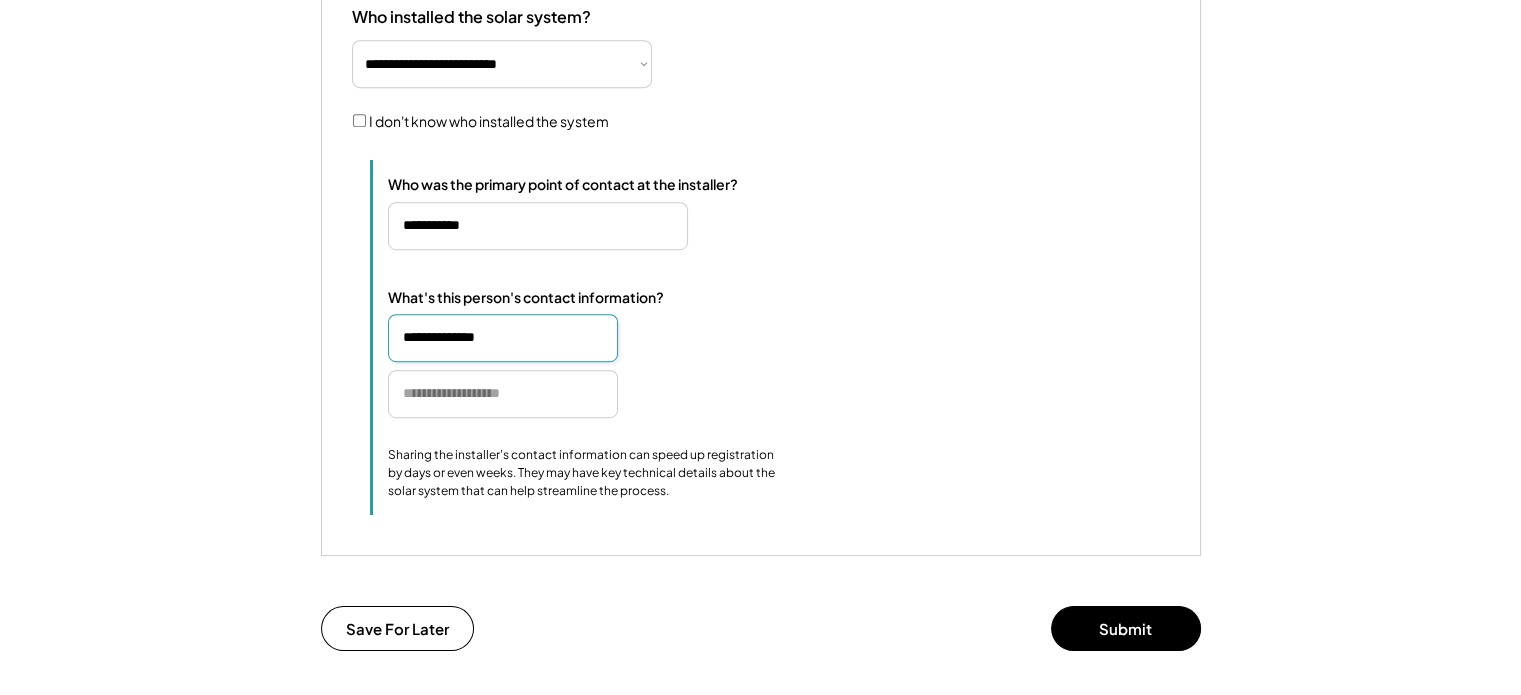type on "**********" 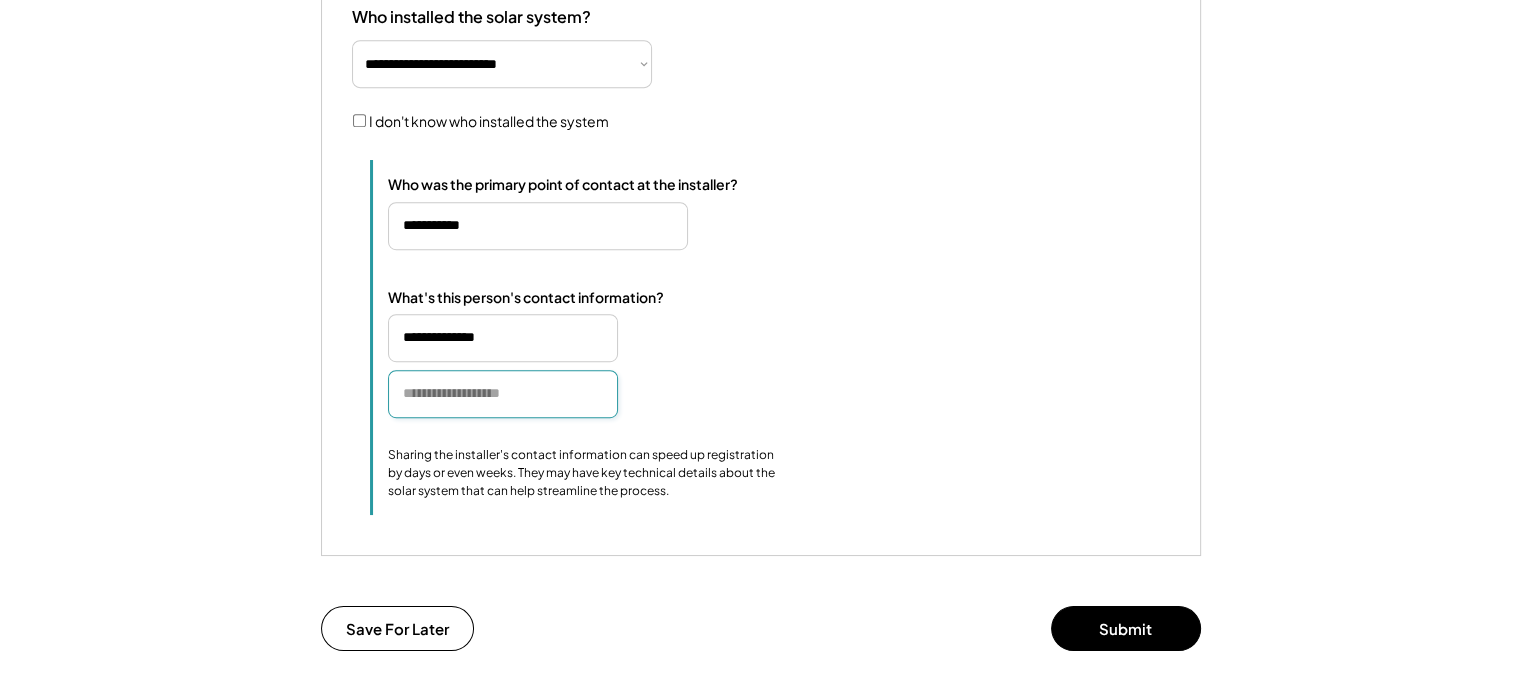 click at bounding box center (503, 394) 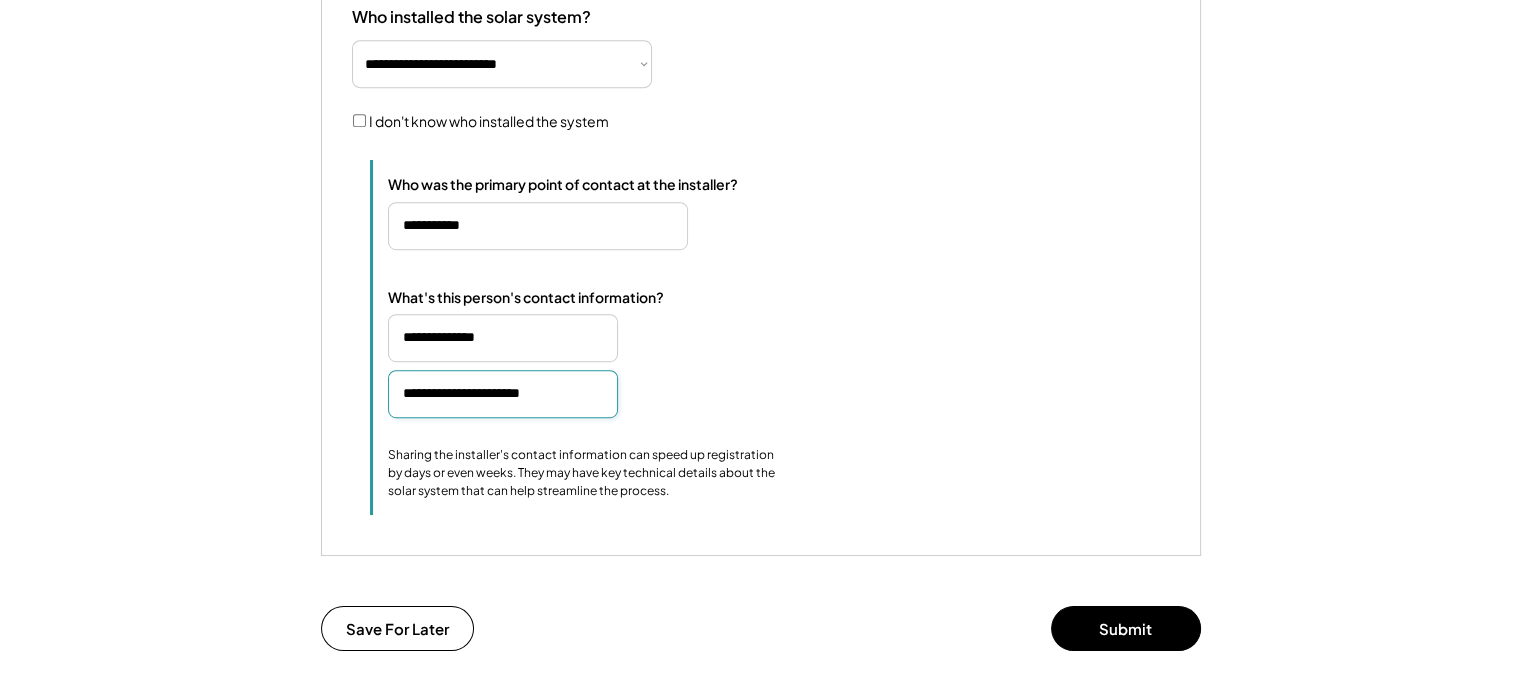 click at bounding box center (503, 394) 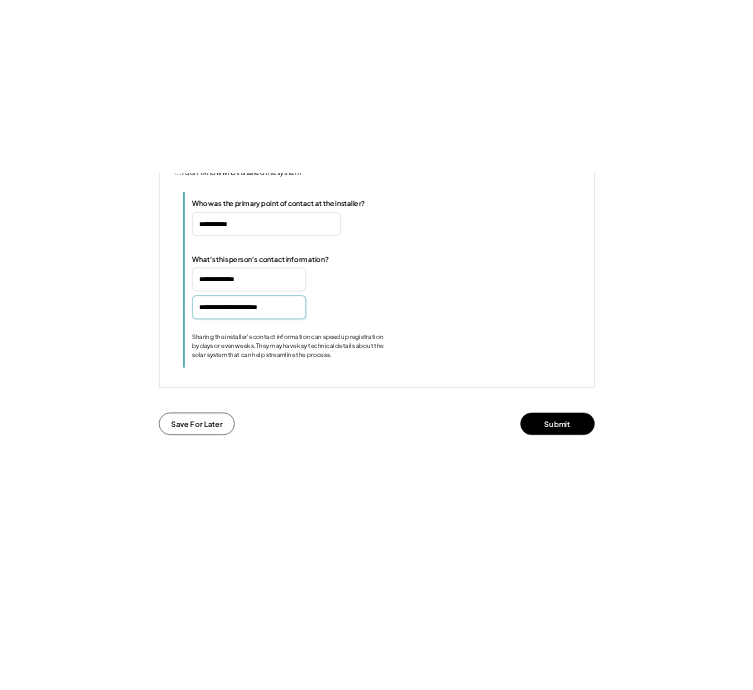 scroll, scrollTop: 1400, scrollLeft: 0, axis: vertical 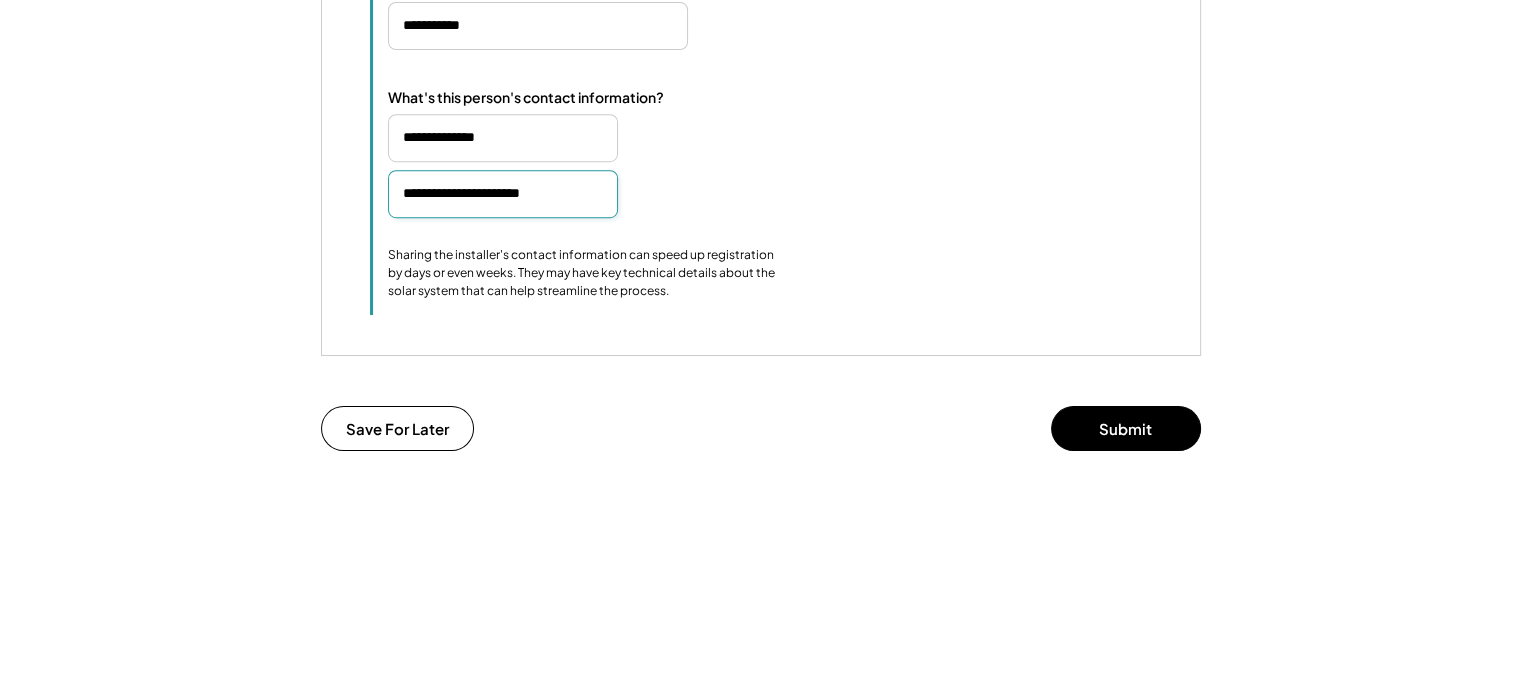 type on "**********" 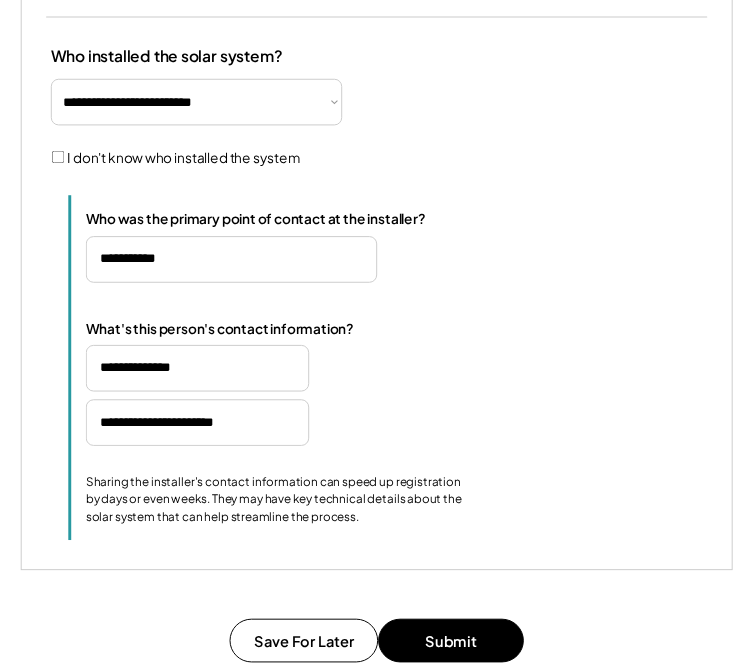 scroll, scrollTop: 1100, scrollLeft: 0, axis: vertical 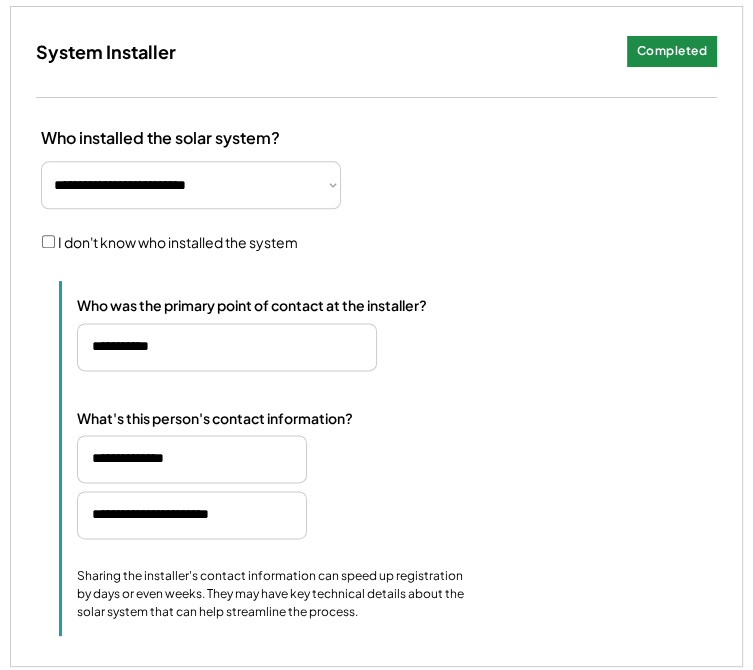 click on "Who was the primary point of contact at the installer? What's this person's contact information? Sharing the installer's contact information can speed up registration by days or even weeks. They may have key technical details about the solar system that can help streamline the process." at bounding box center (394, 458) 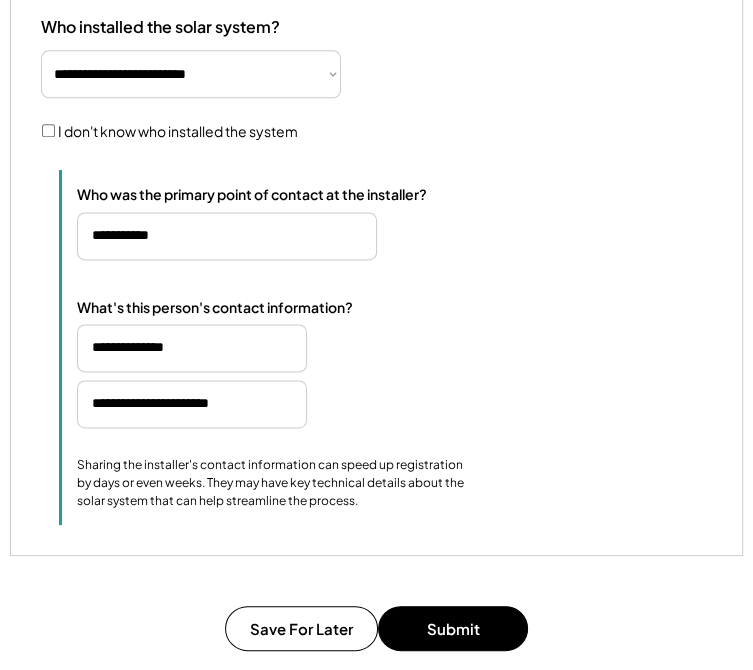 scroll, scrollTop: 1300, scrollLeft: 0, axis: vertical 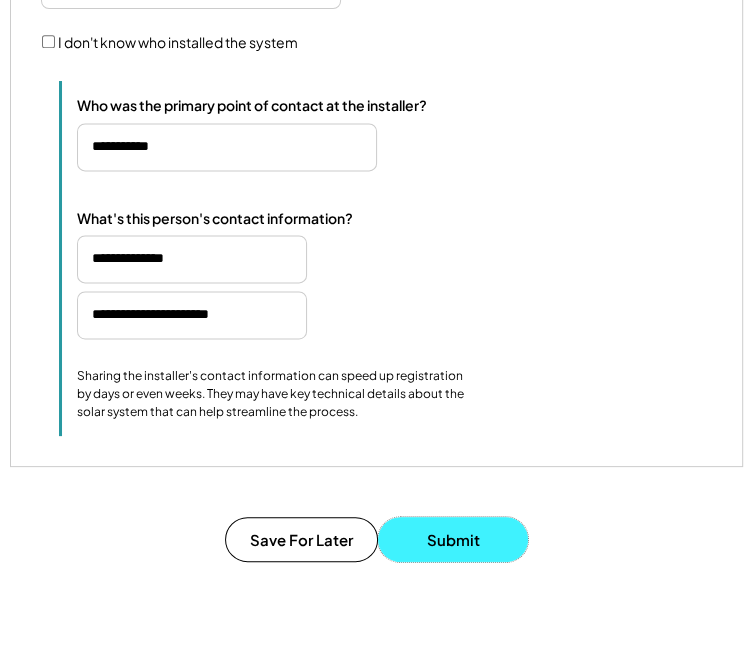 click on "Submit" at bounding box center [453, 539] 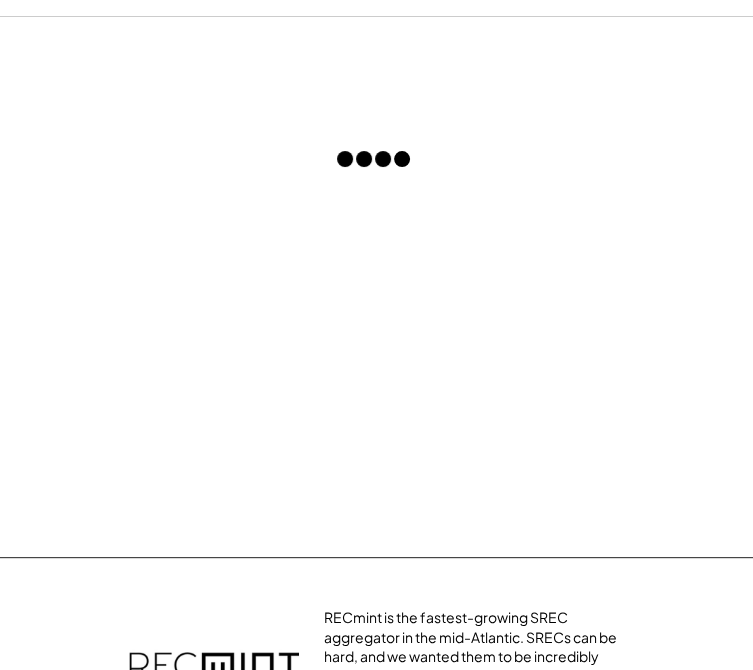 scroll, scrollTop: 32, scrollLeft: 0, axis: vertical 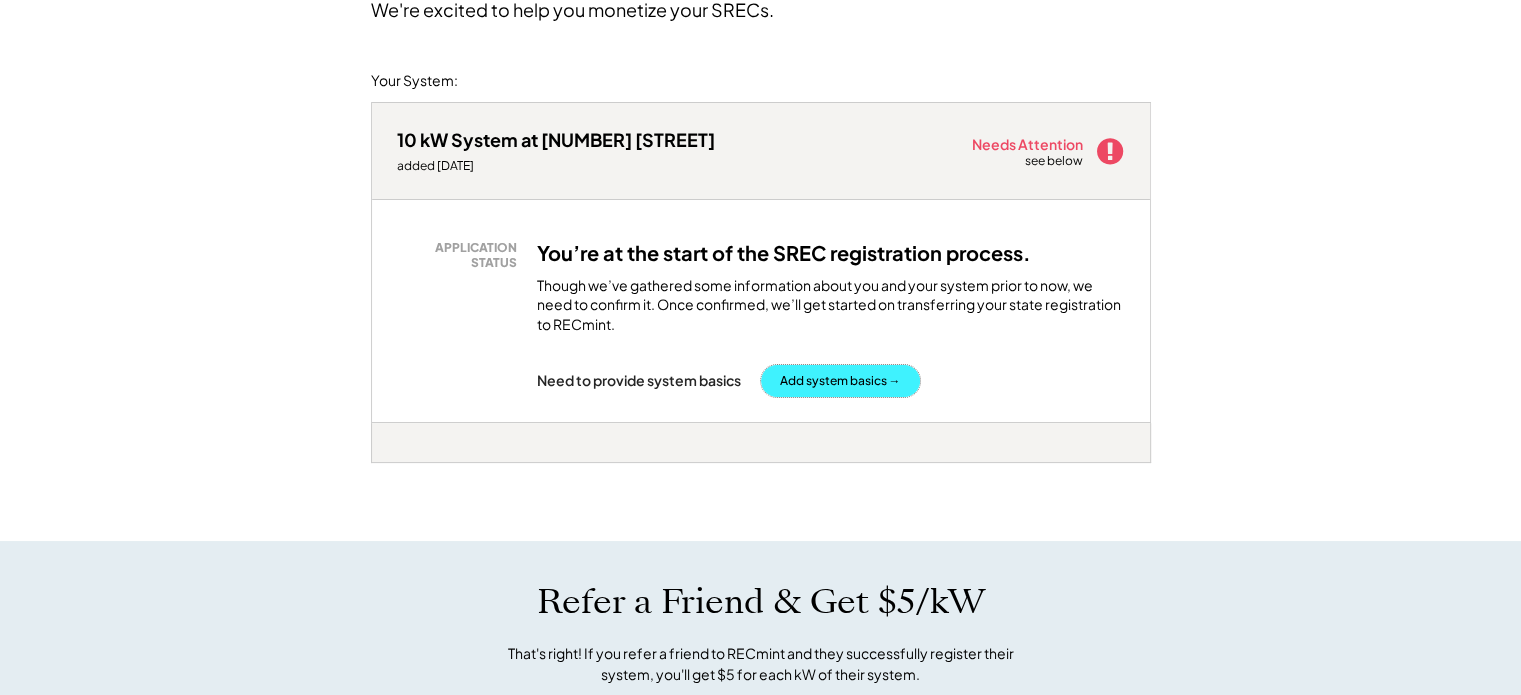 click on "Add system basics →" at bounding box center [840, 381] 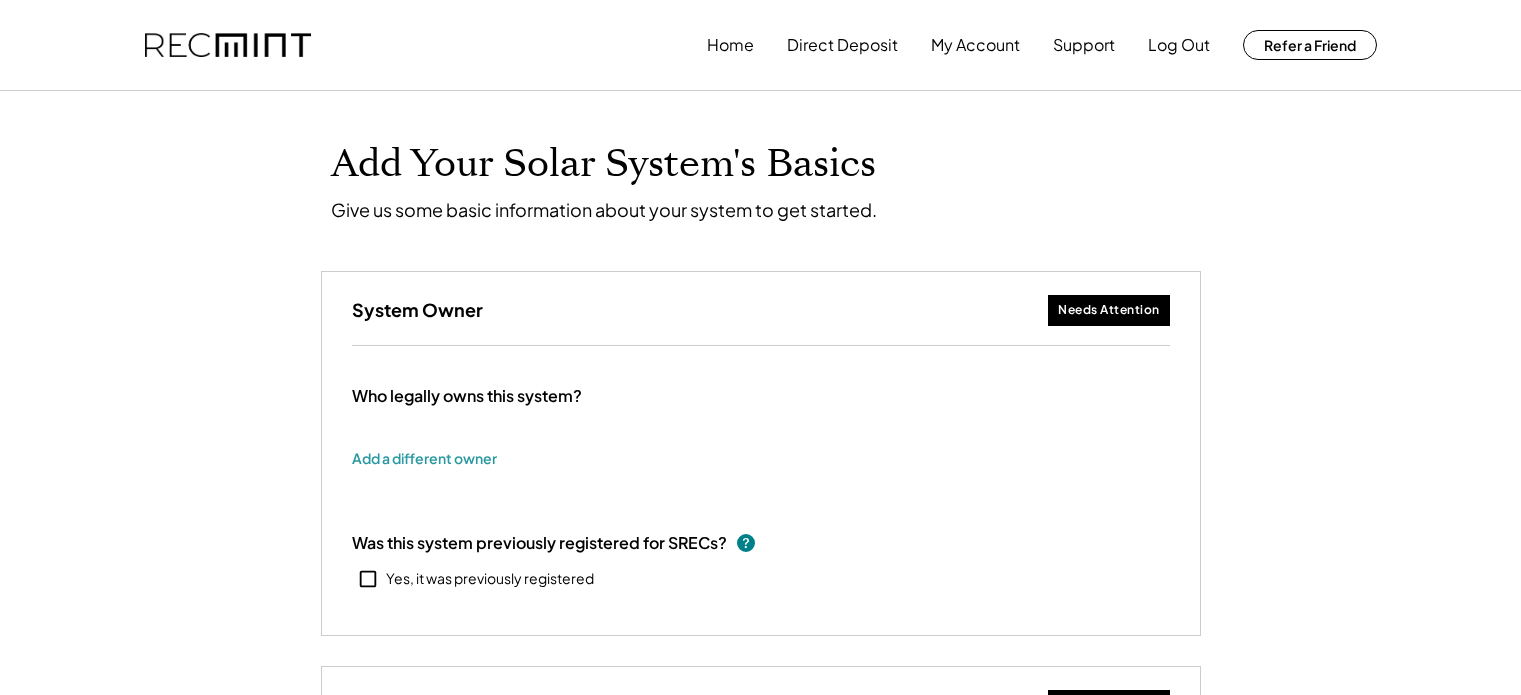 scroll, scrollTop: 0, scrollLeft: 0, axis: both 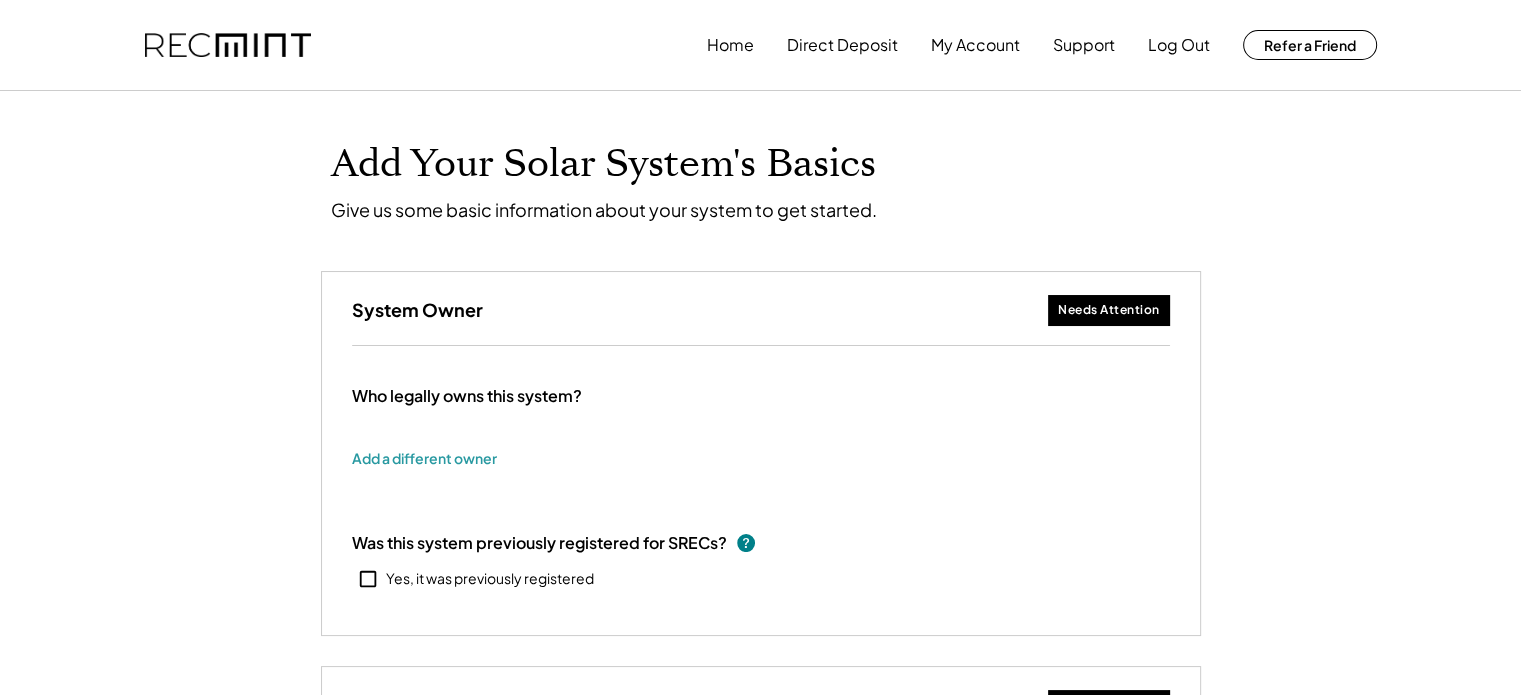 type on "******" 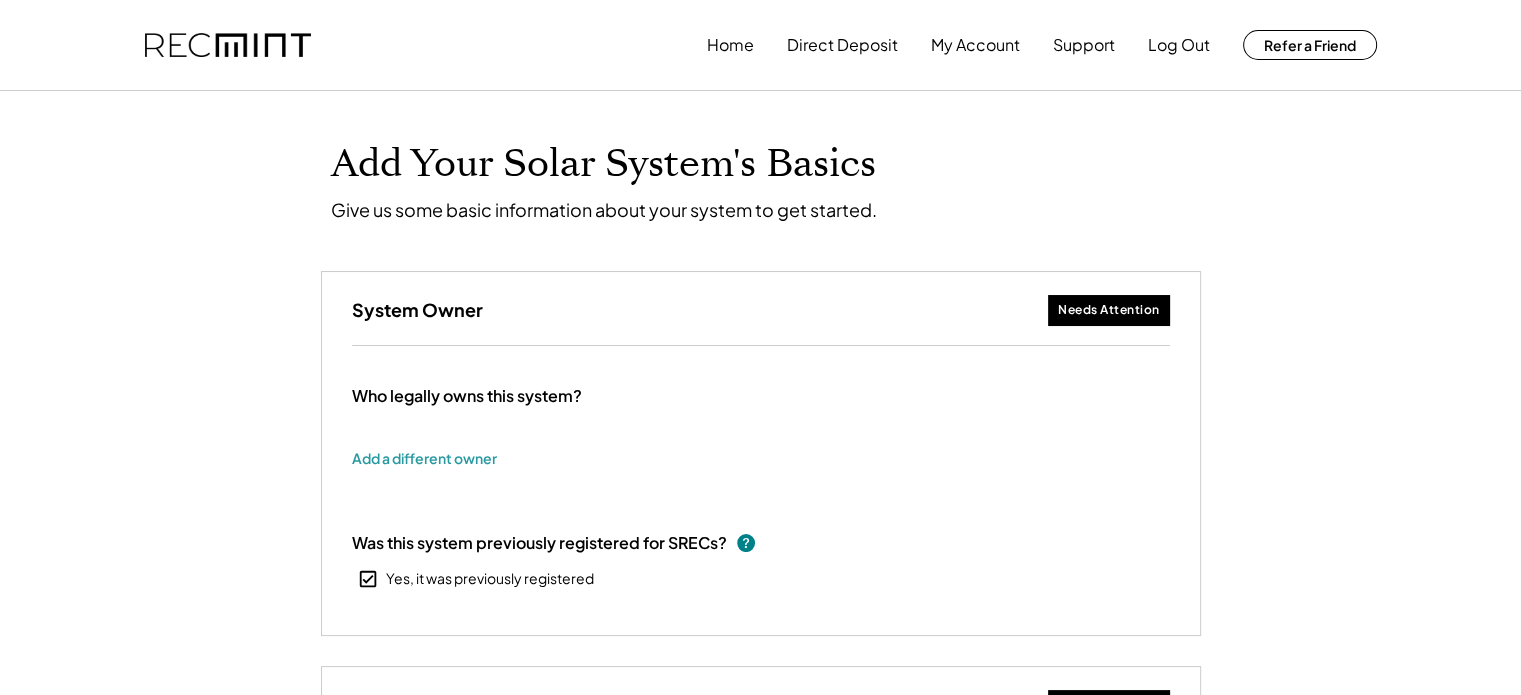 select on "**********" 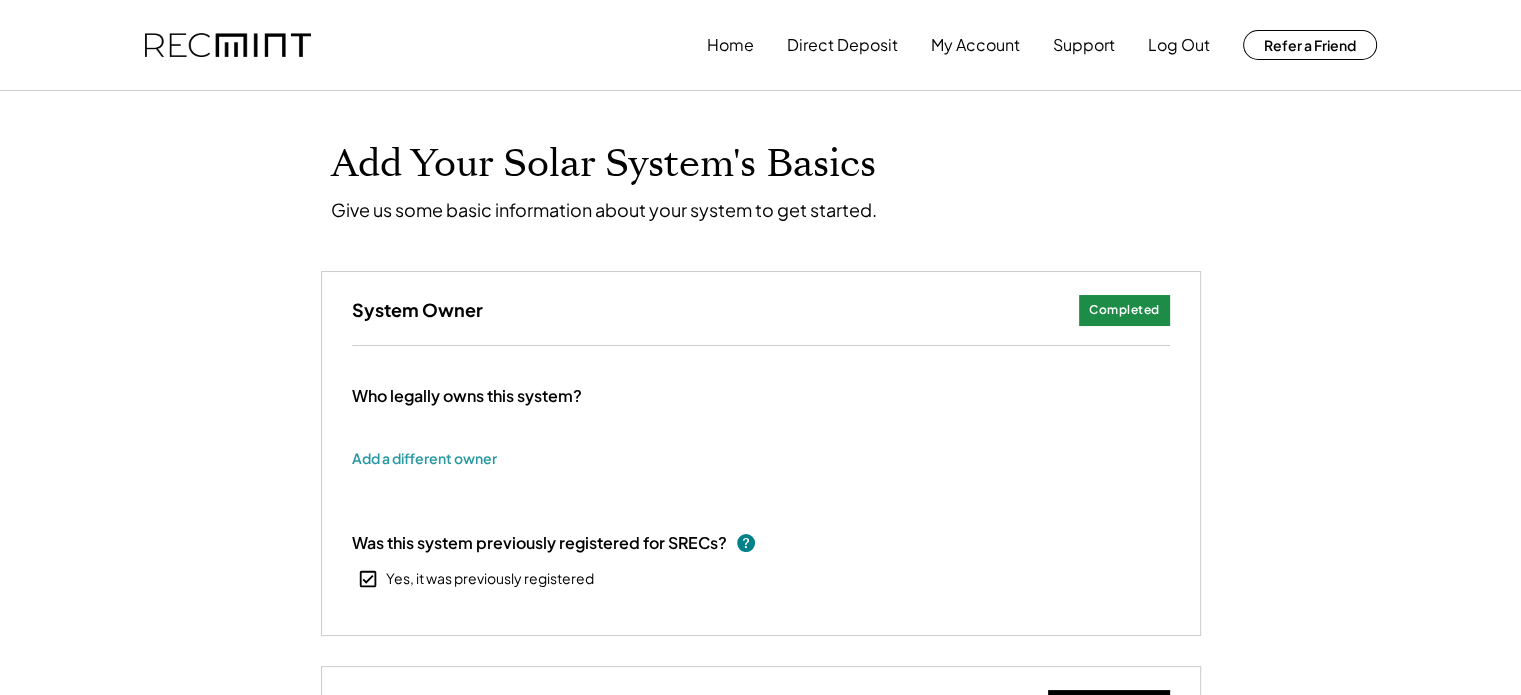 type on "**********" 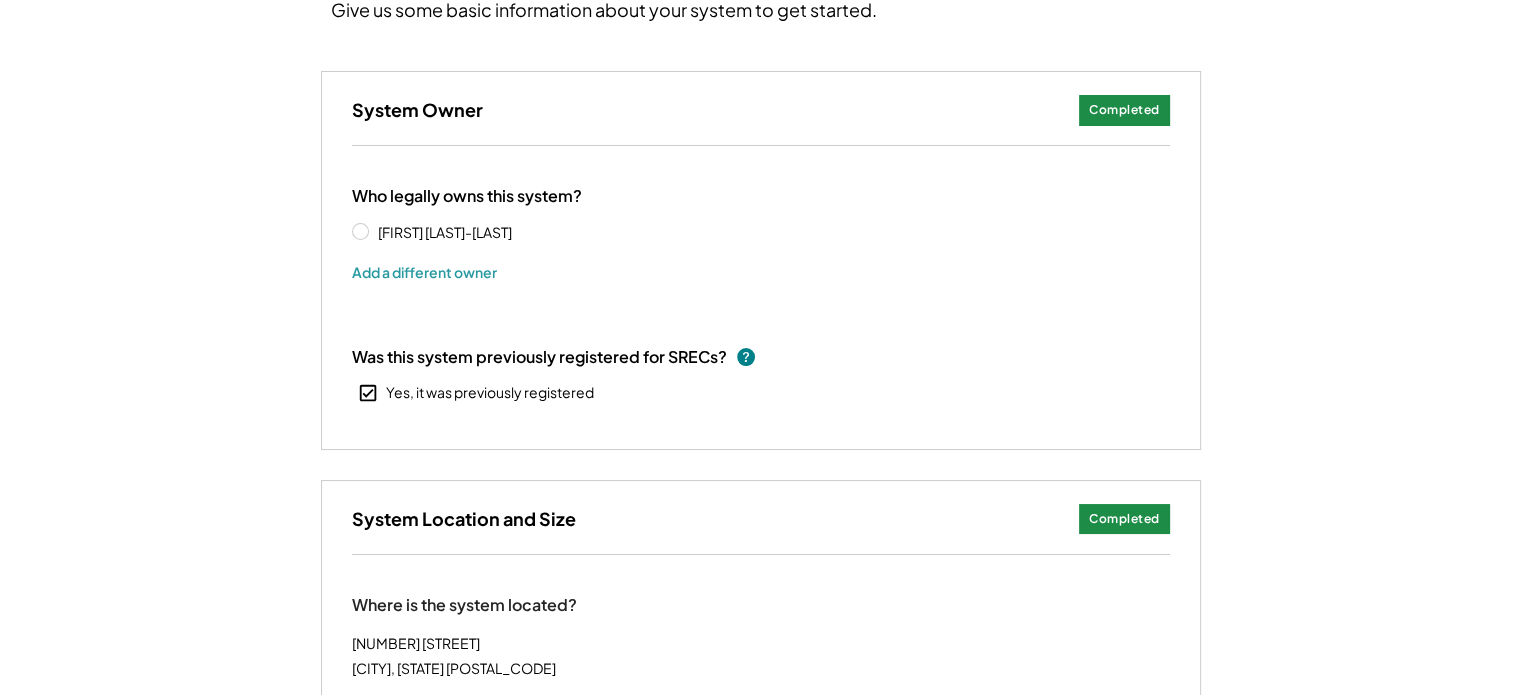 select on "**********" 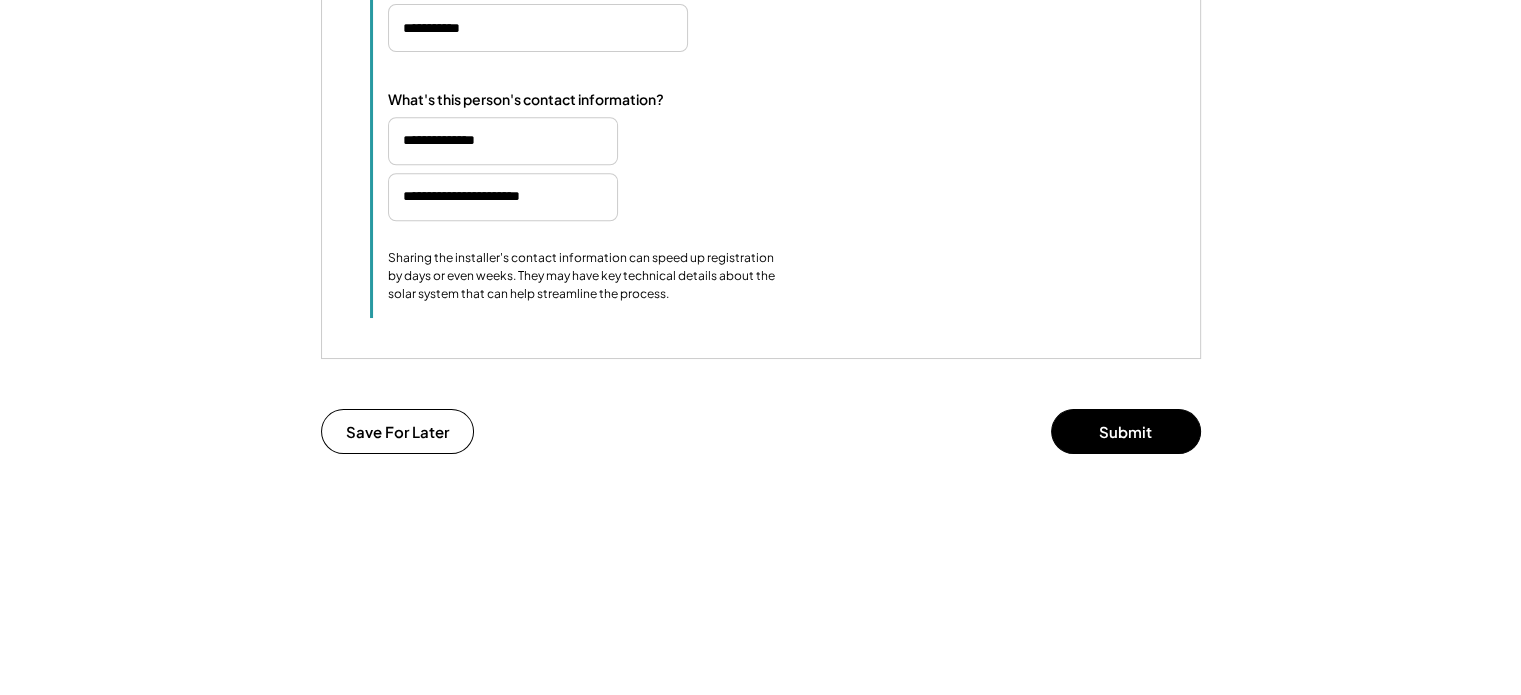 scroll, scrollTop: 1900, scrollLeft: 0, axis: vertical 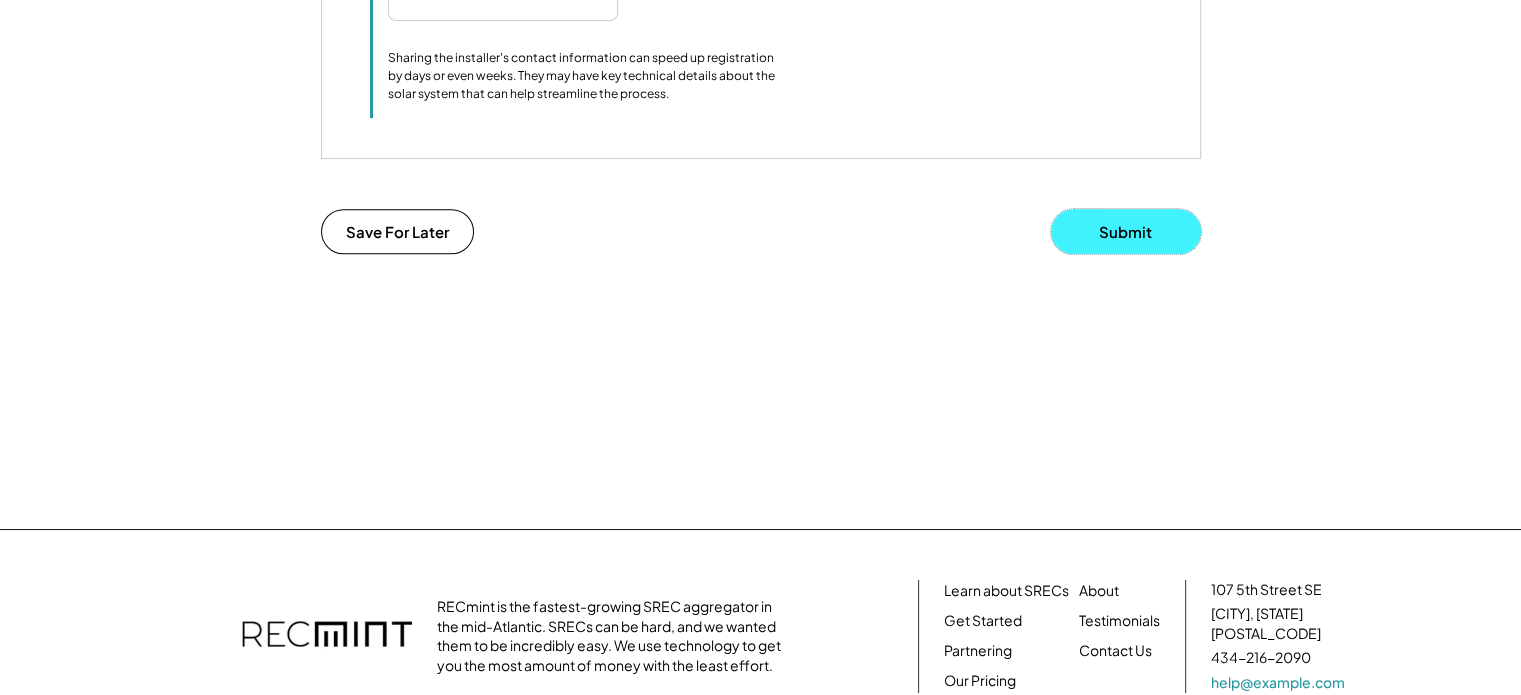 click on "Submit" at bounding box center [1126, 231] 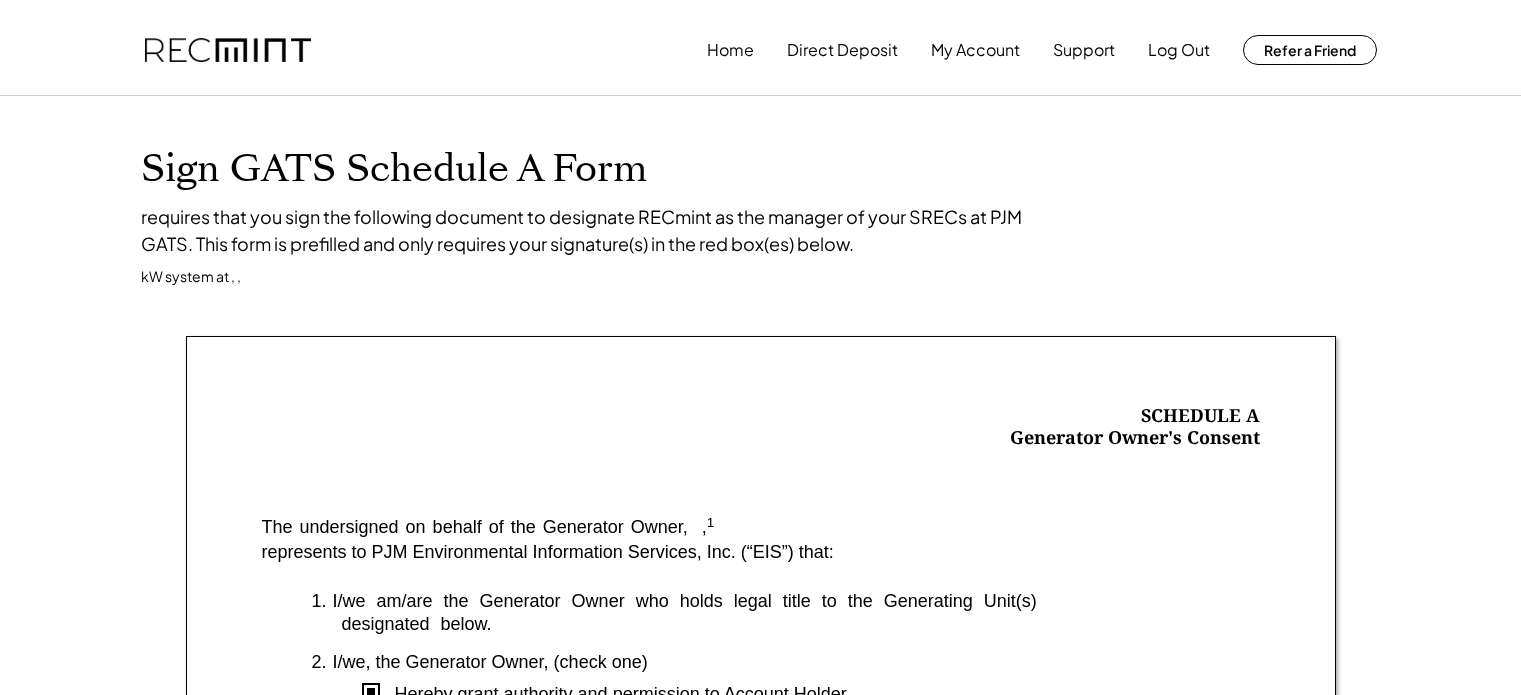 scroll, scrollTop: 0, scrollLeft: 0, axis: both 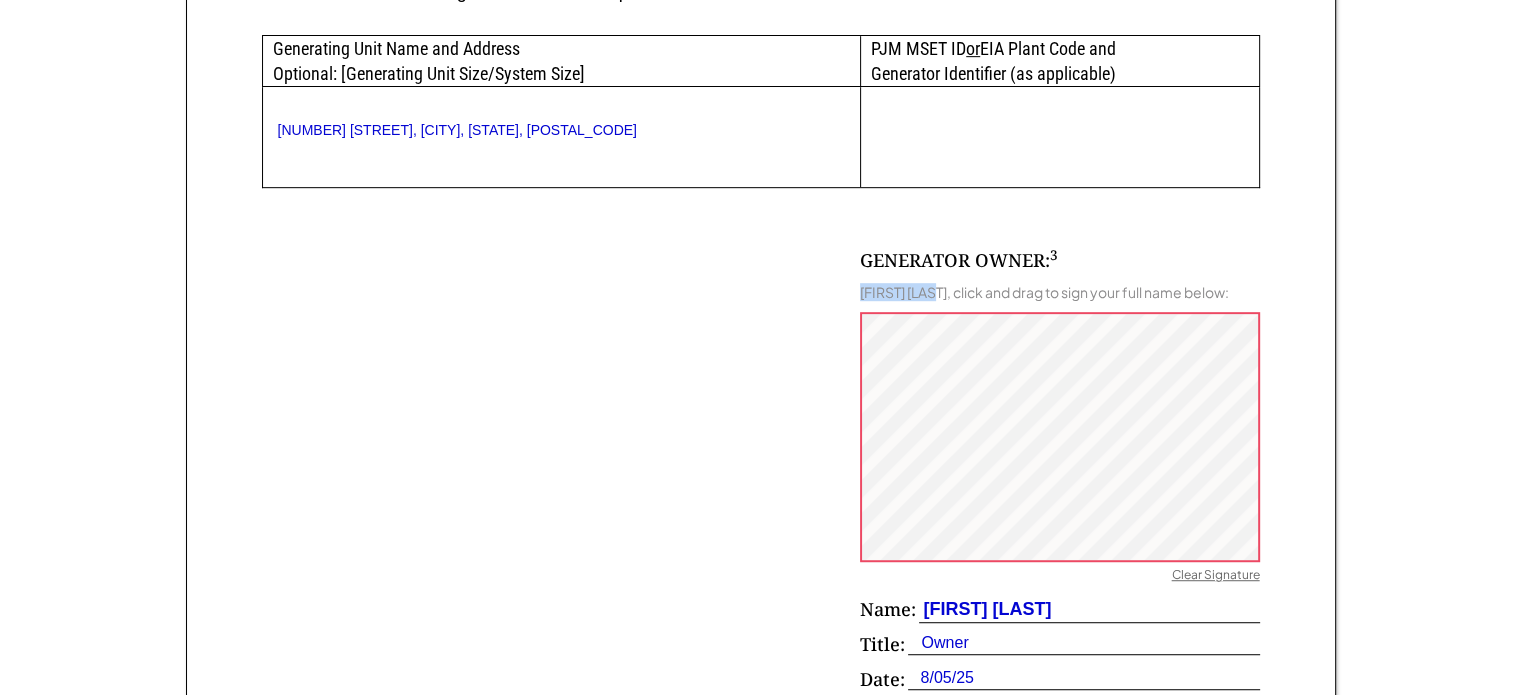 drag, startPoint x: 942, startPoint y: 283, endPoint x: 860, endPoint y: 301, distance: 83.95237 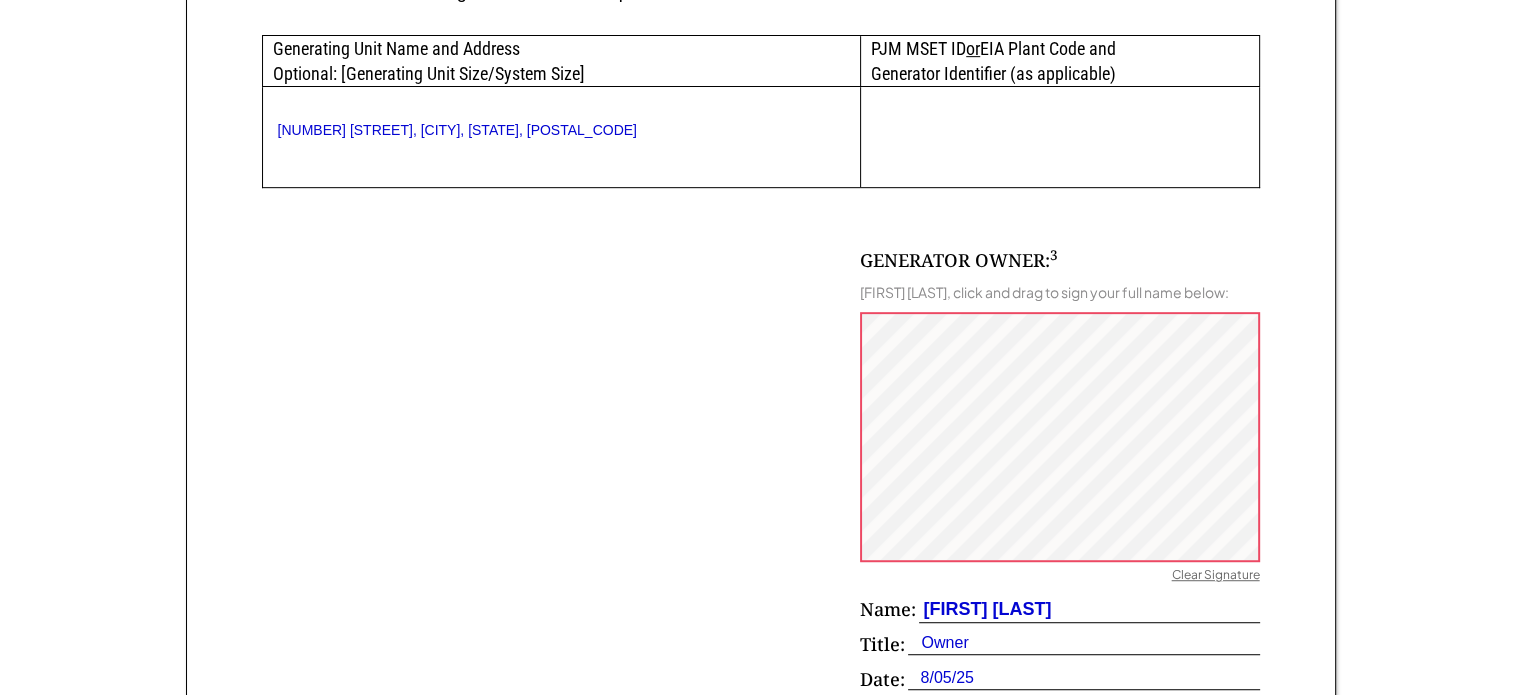 click on "[FIRST] [LAST], click and drag to sign your full name below:" at bounding box center (1044, 292) 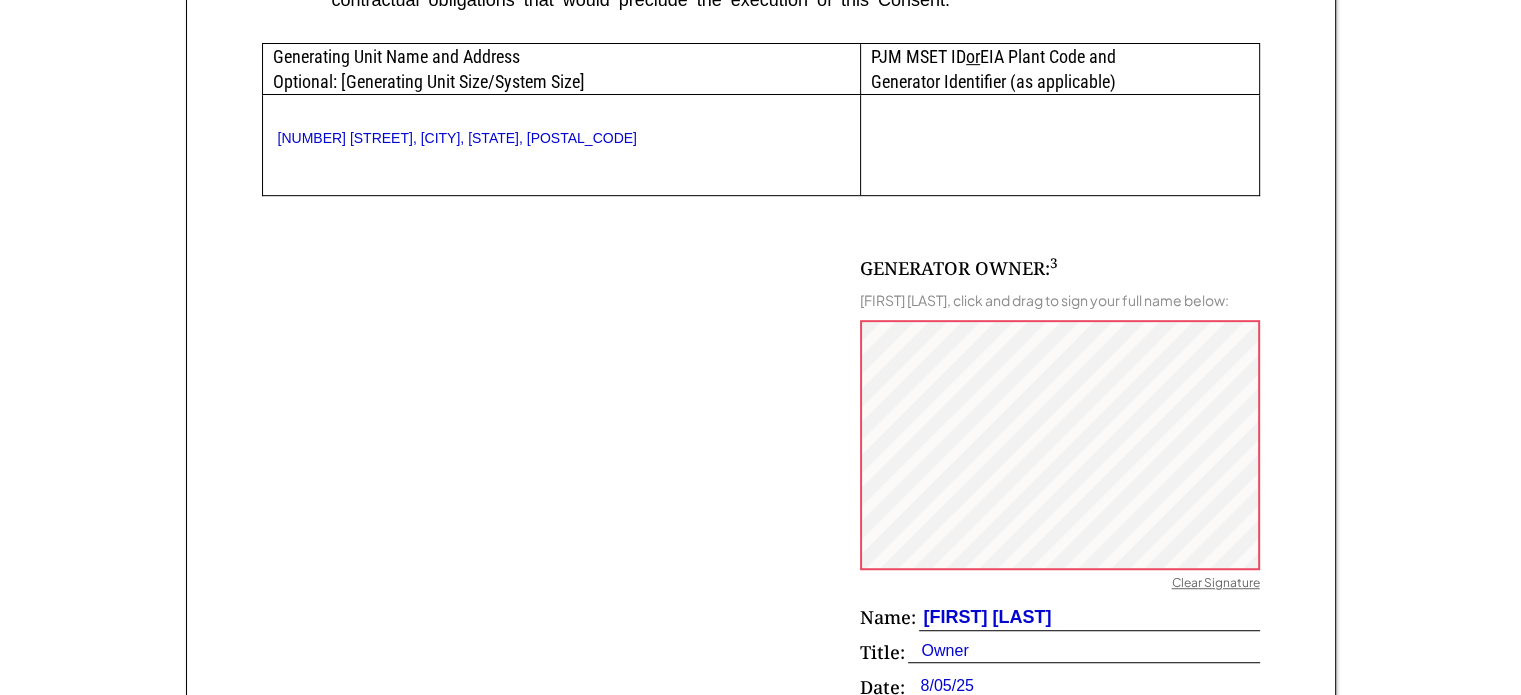 scroll, scrollTop: 1000, scrollLeft: 0, axis: vertical 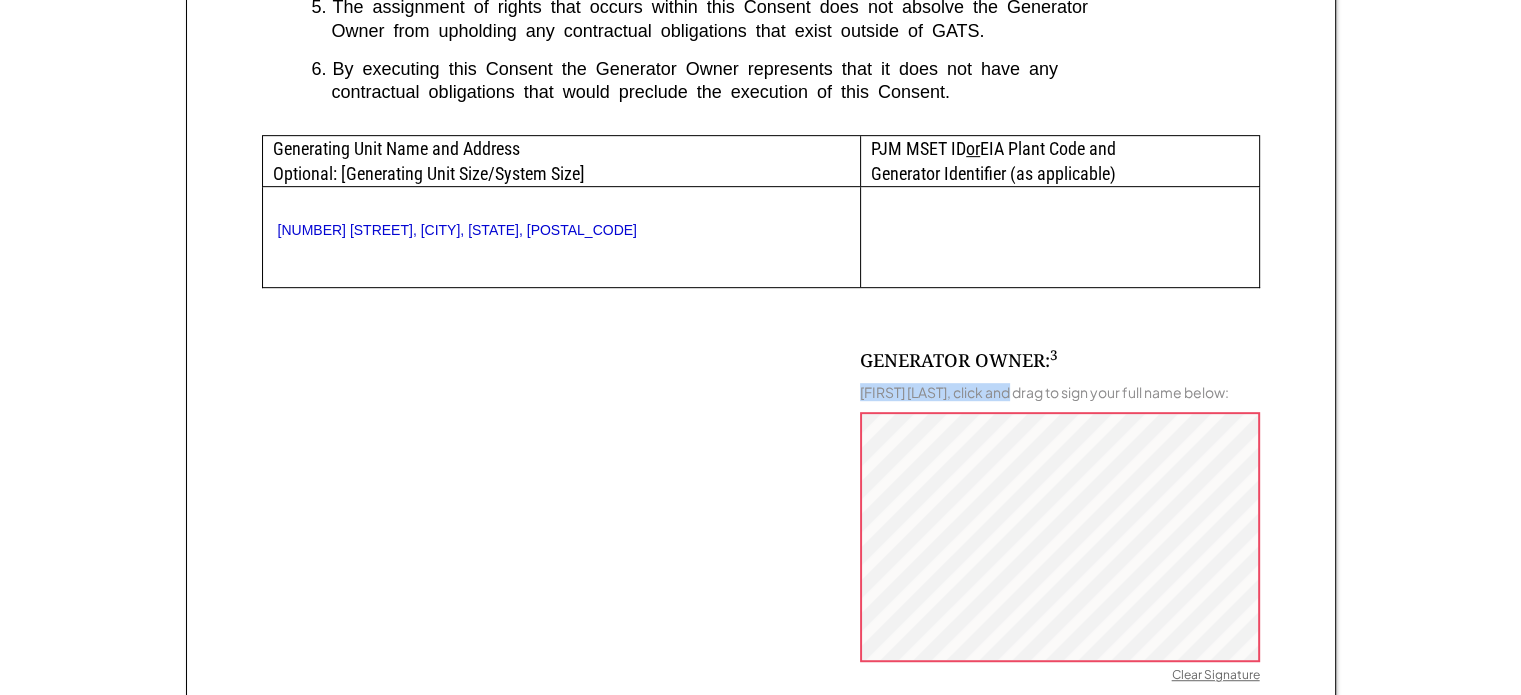 drag, startPoint x: 1028, startPoint y: 393, endPoint x: 858, endPoint y: 387, distance: 170.10585 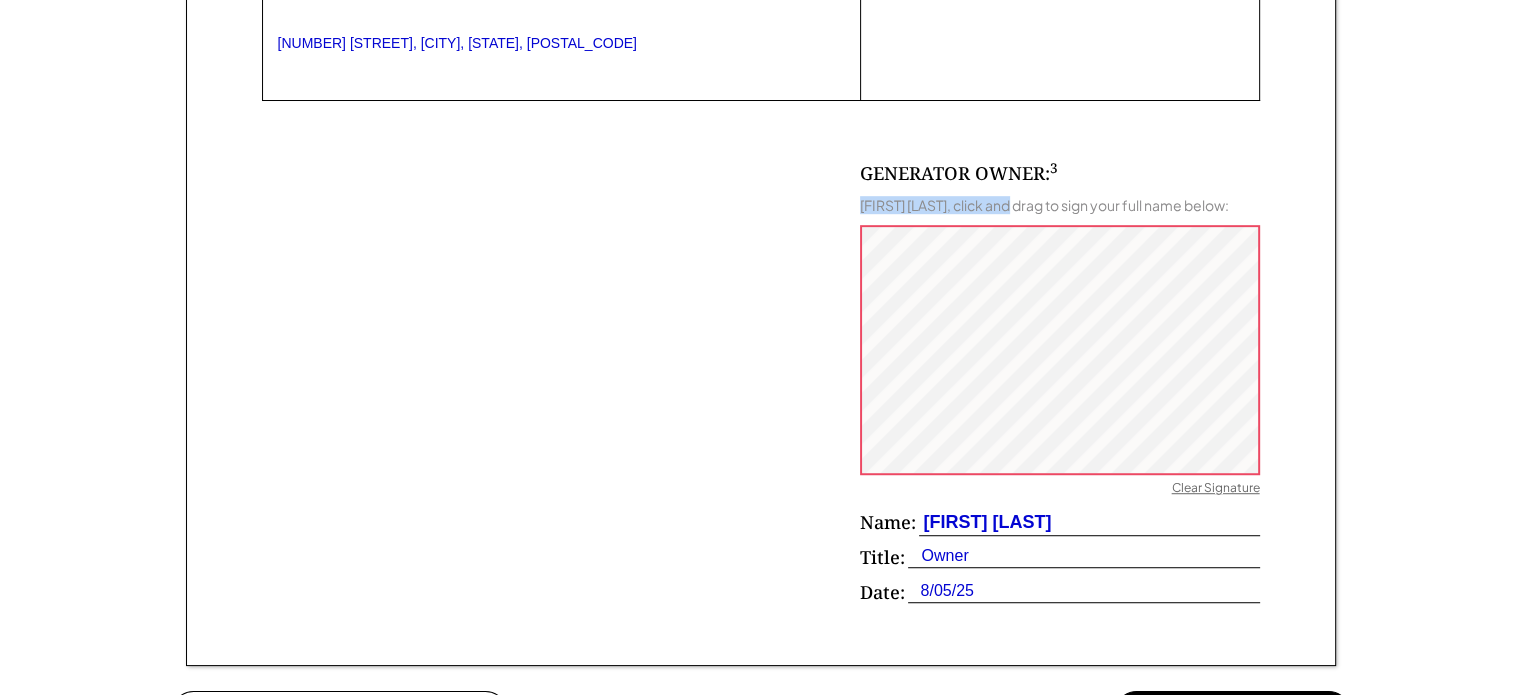 scroll, scrollTop: 1200, scrollLeft: 0, axis: vertical 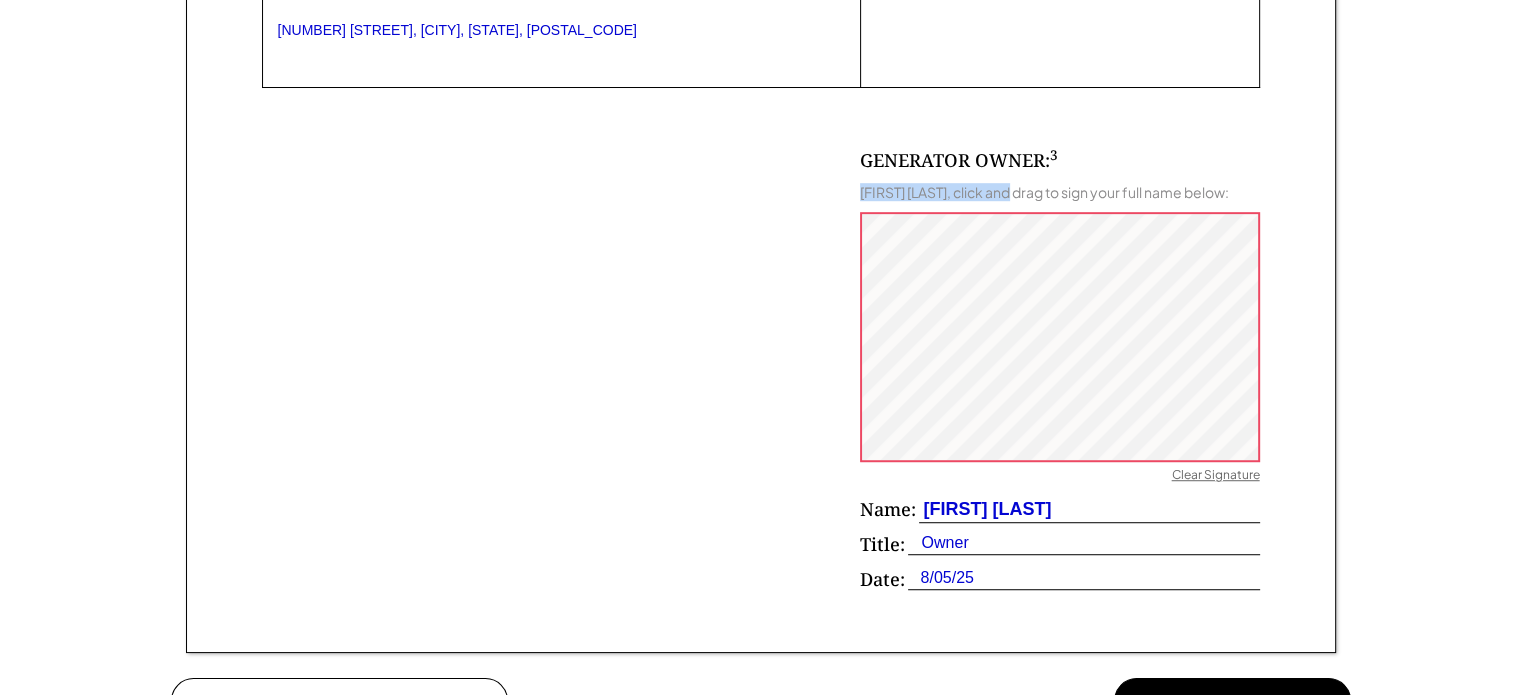 drag, startPoint x: 1136, startPoint y: 523, endPoint x: 915, endPoint y: 533, distance: 221.22614 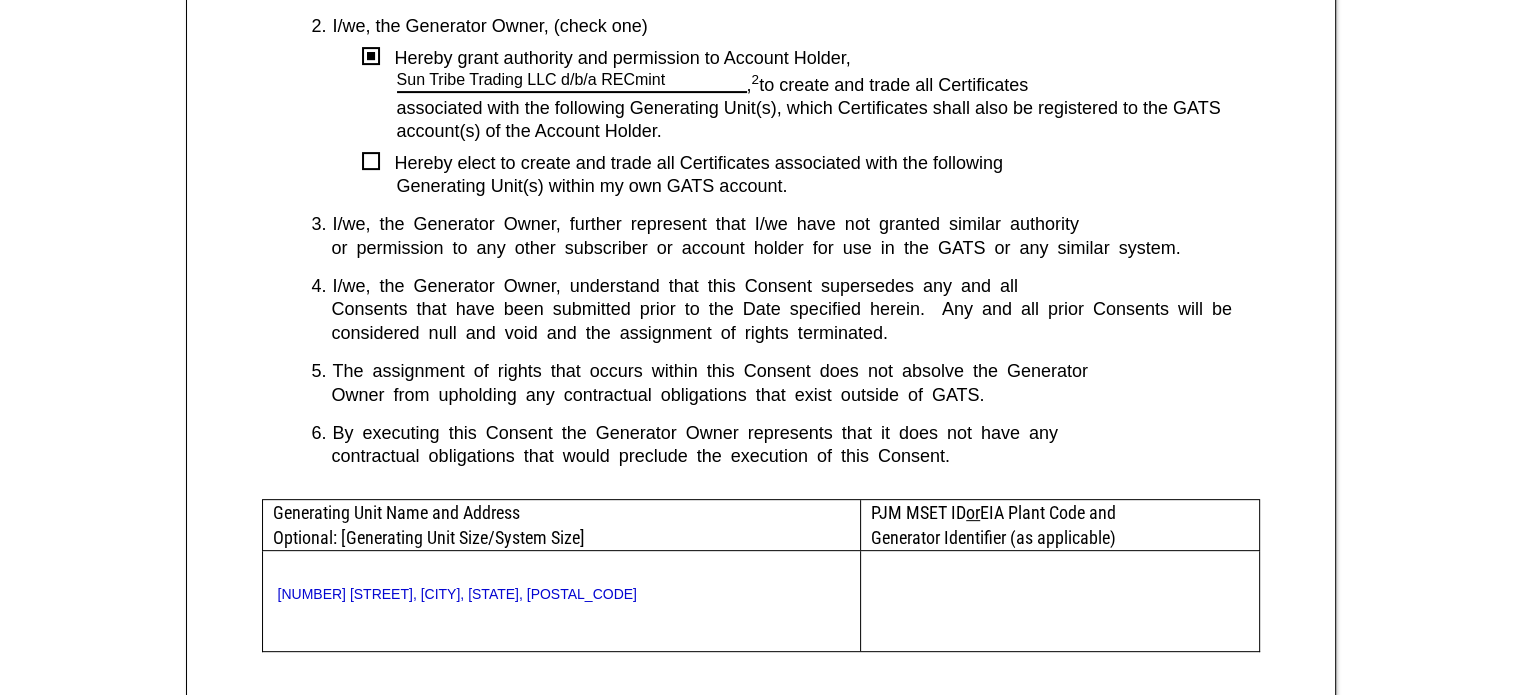 scroll, scrollTop: 500, scrollLeft: 0, axis: vertical 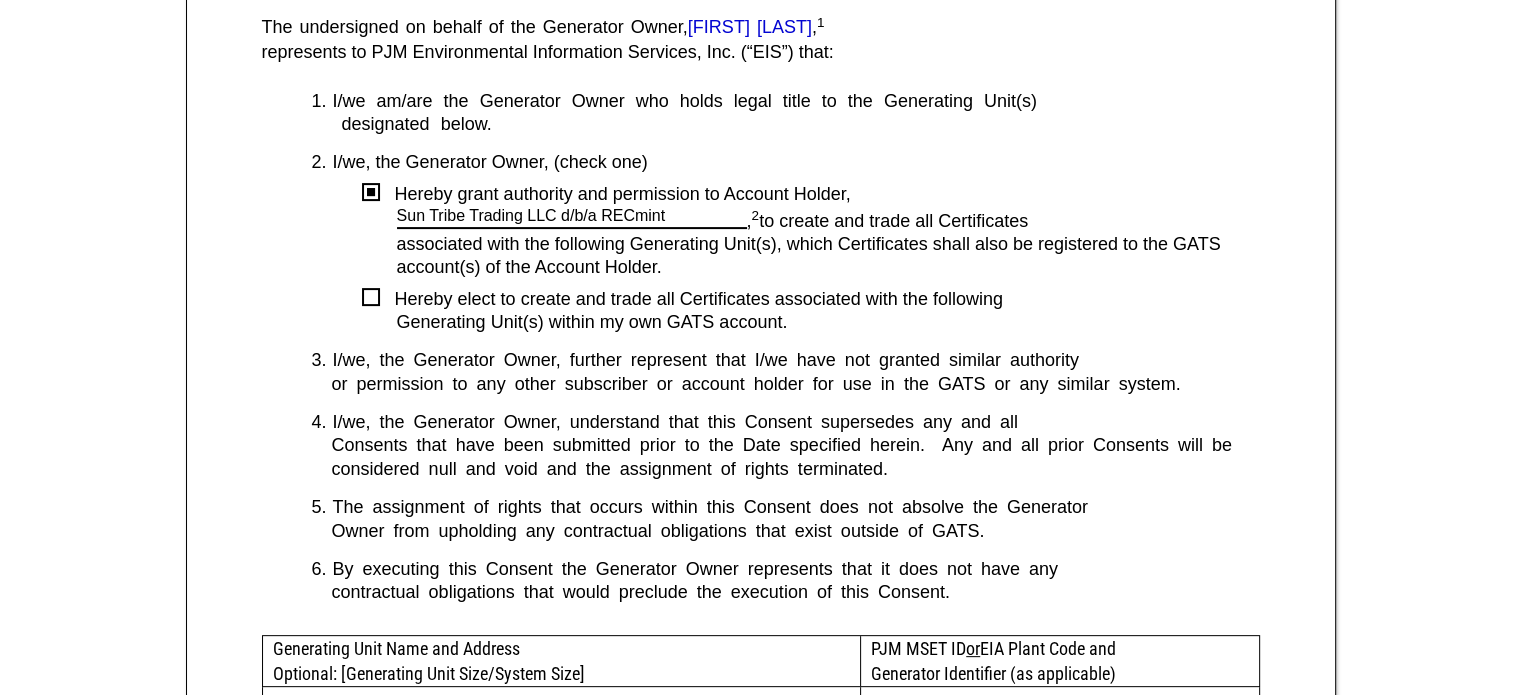 drag, startPoint x: 707, startPoint y: 24, endPoint x: 893, endPoint y: 37, distance: 186.45375 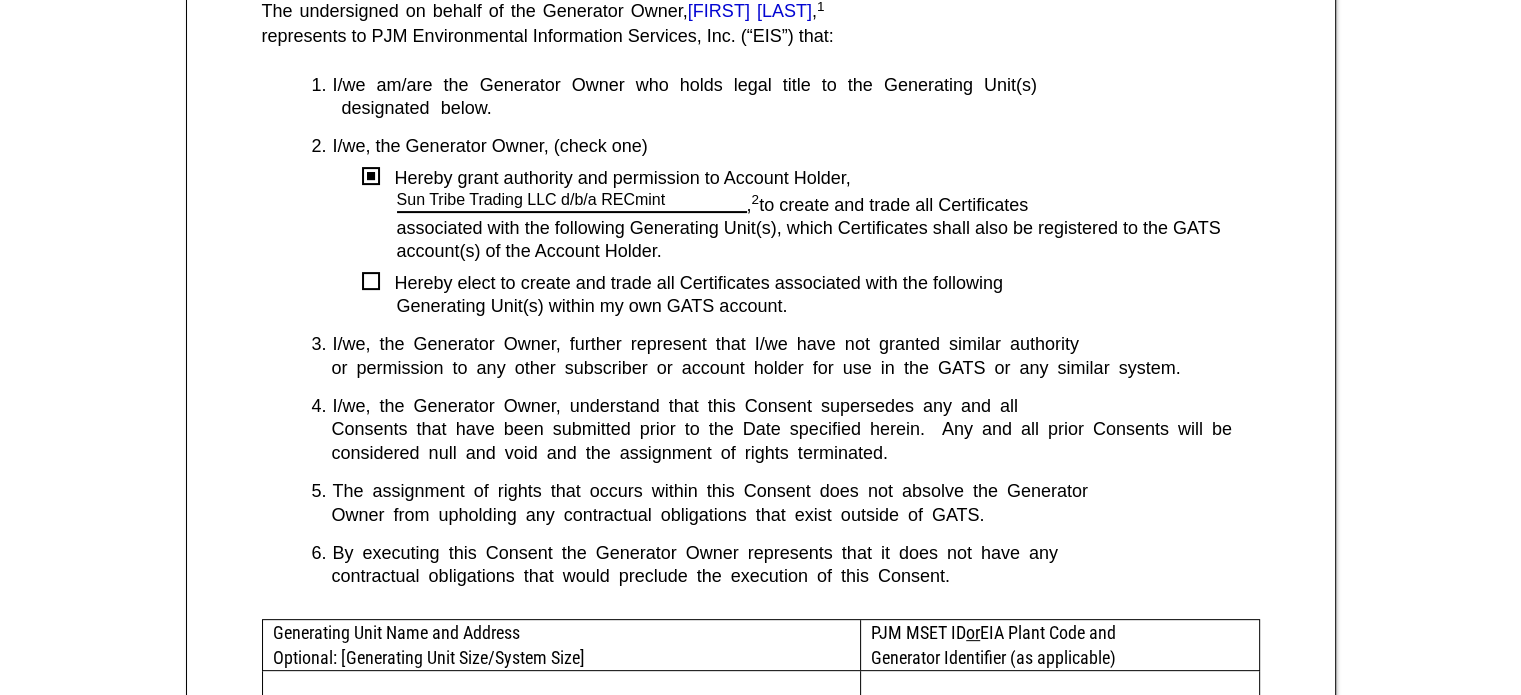 scroll, scrollTop: 500, scrollLeft: 0, axis: vertical 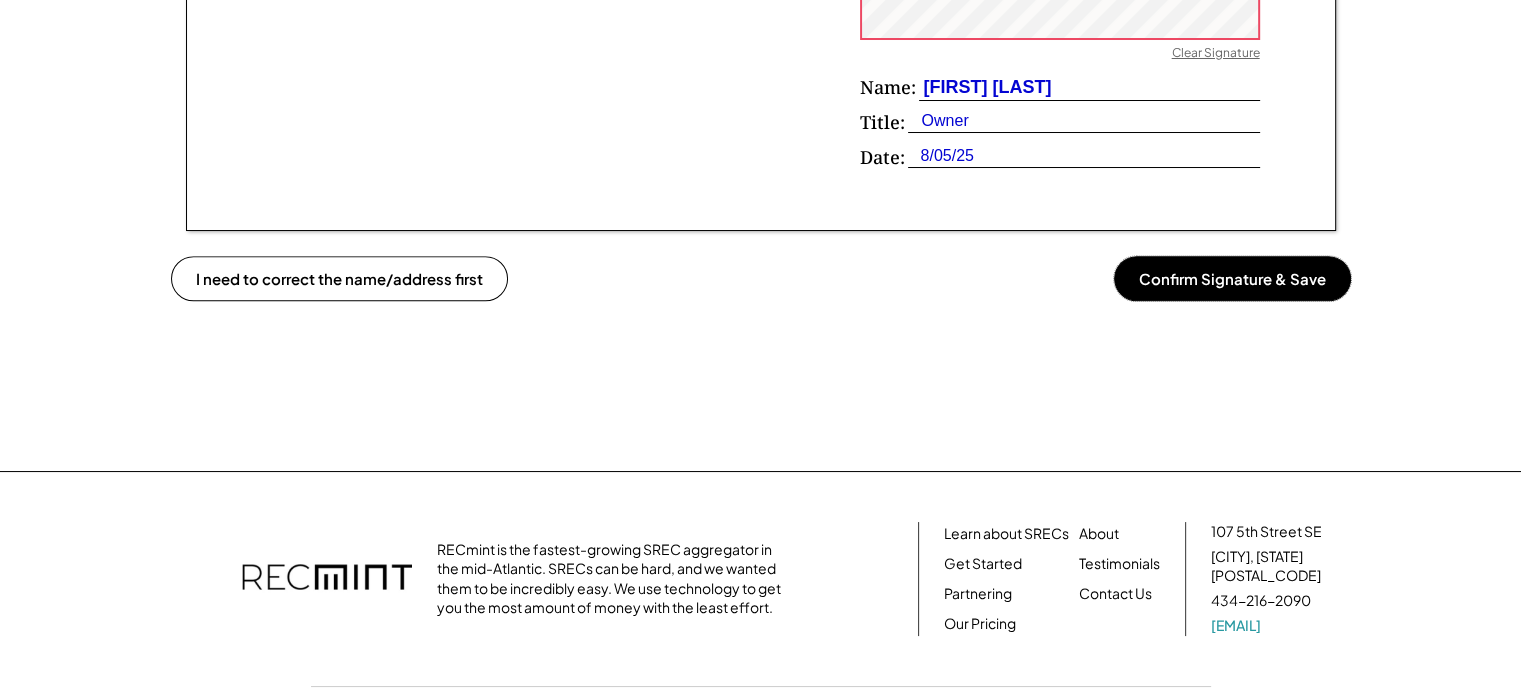 click on "Confirm Signature & Save" at bounding box center (1232, 278) 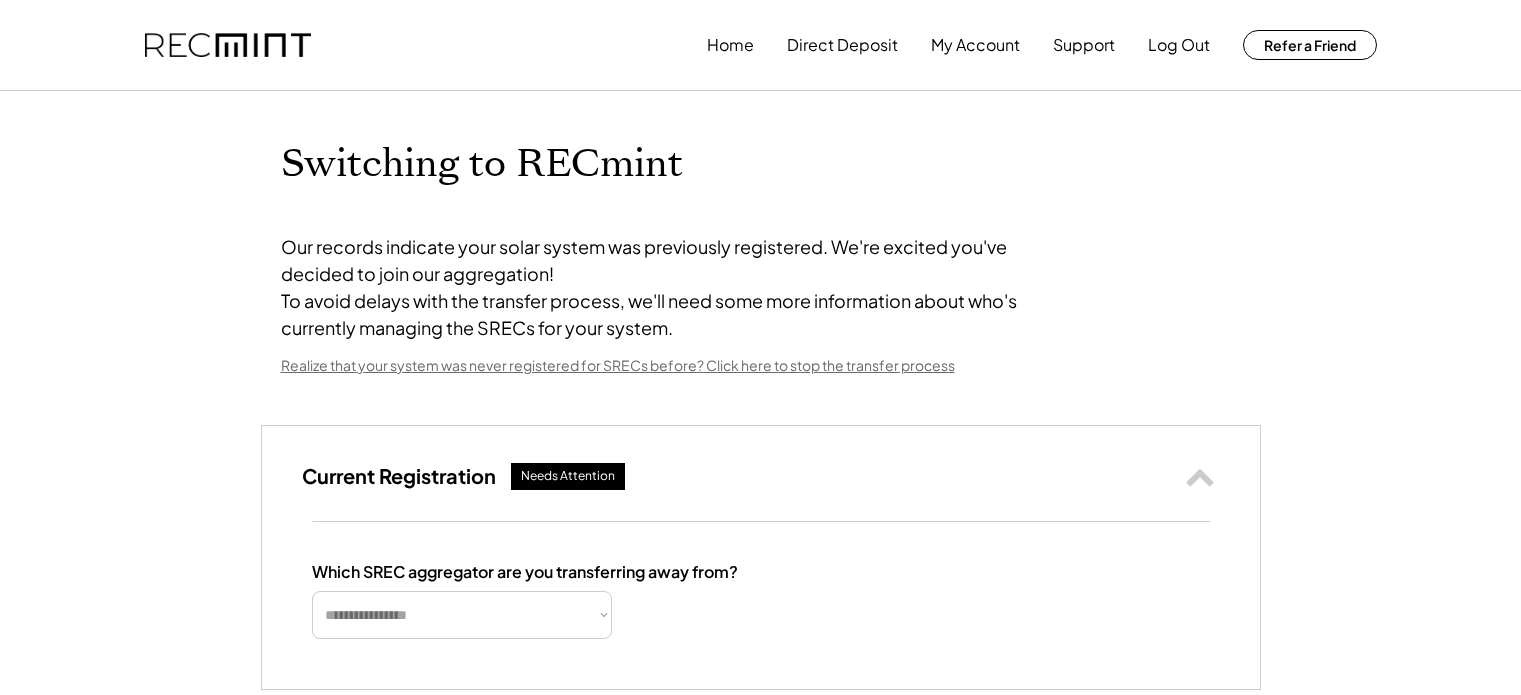 scroll, scrollTop: 0, scrollLeft: 0, axis: both 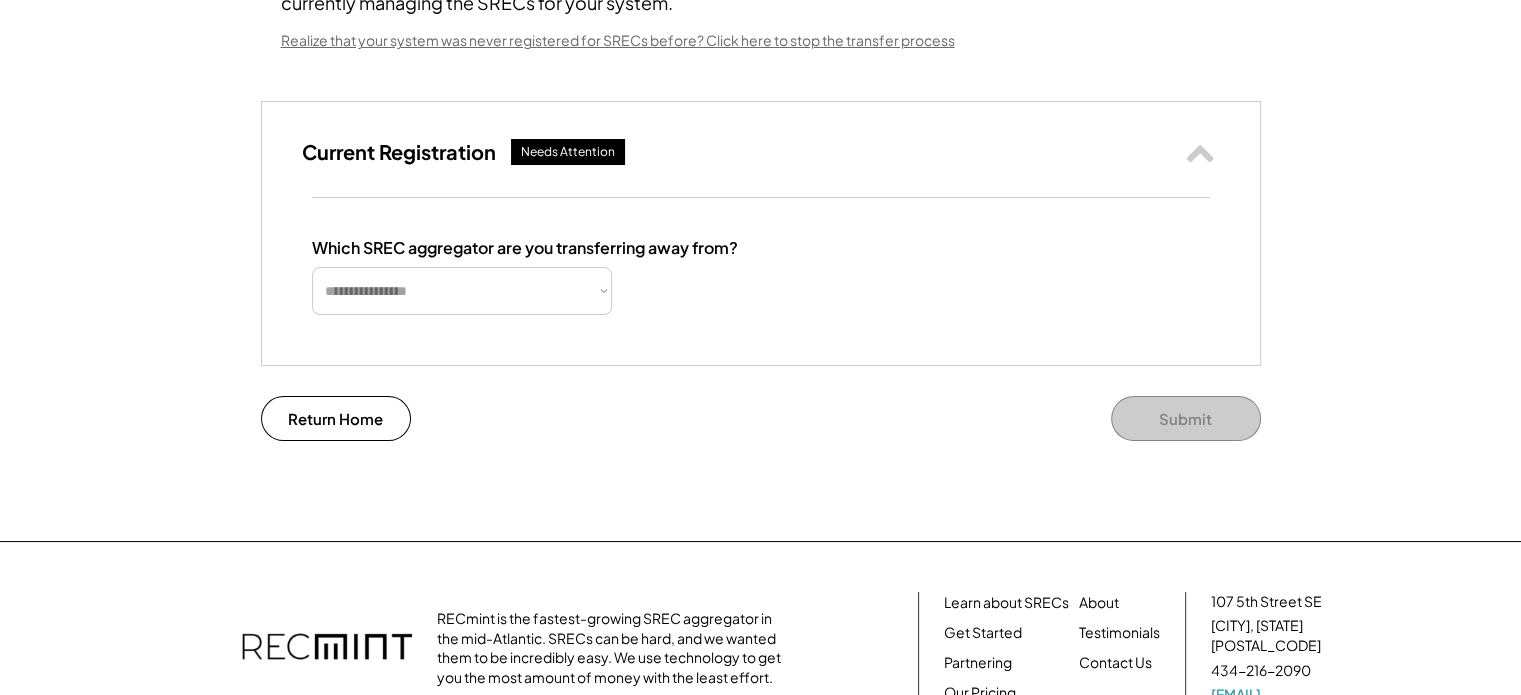 click 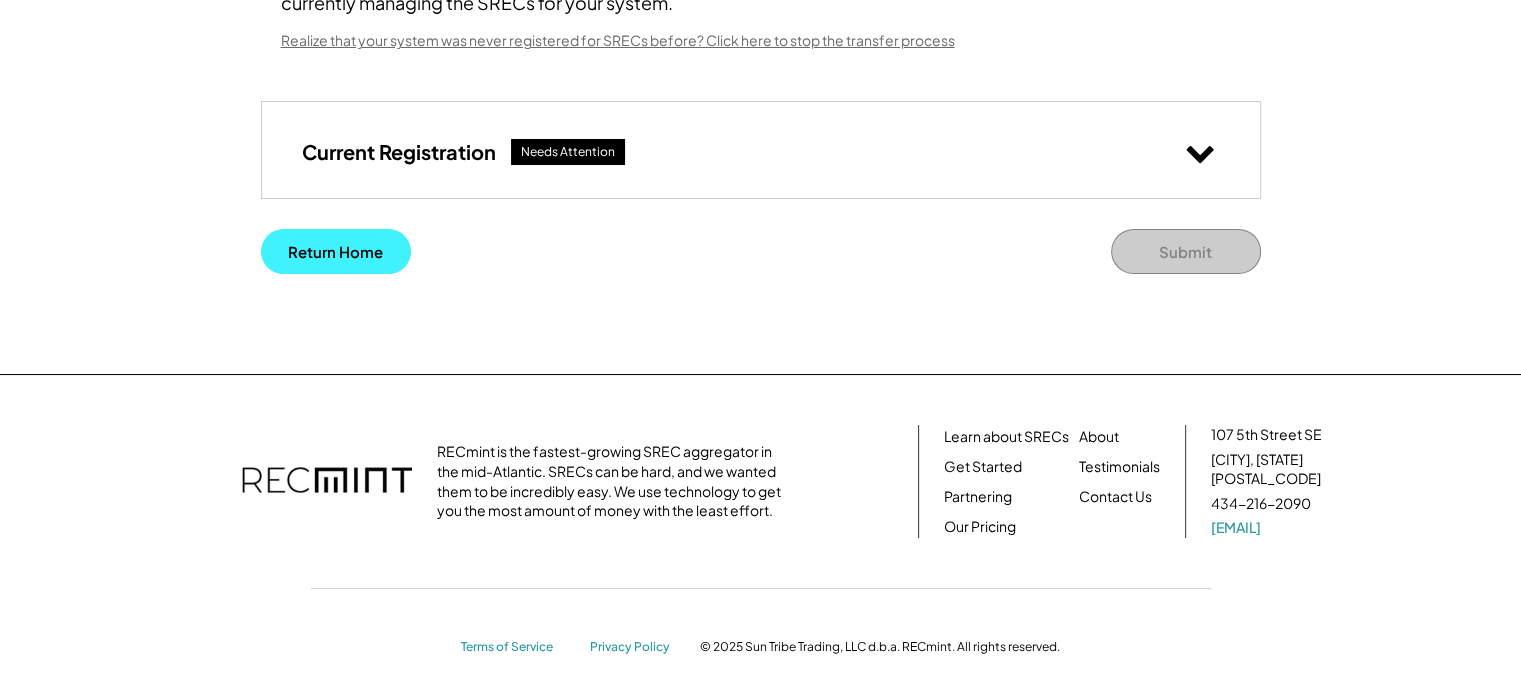 click on "Return Home" at bounding box center [336, 251] 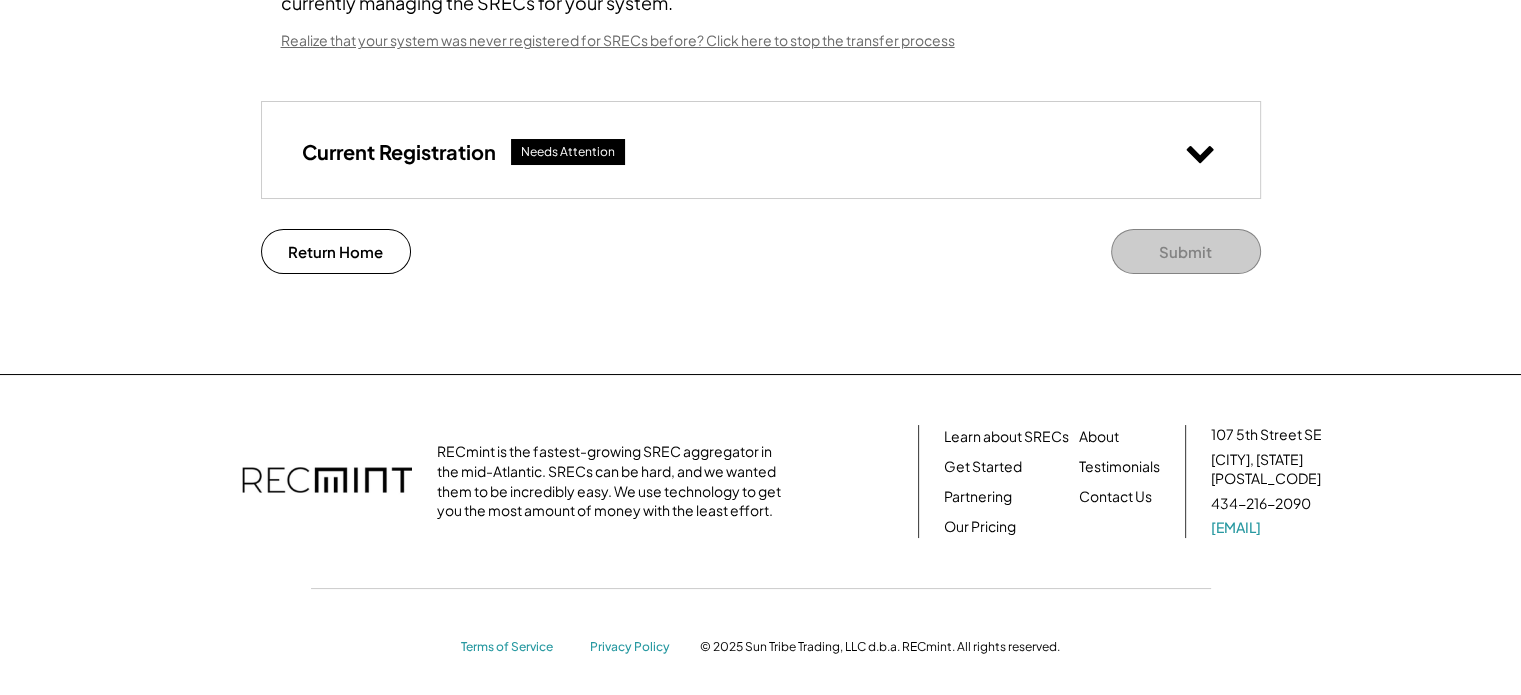 scroll, scrollTop: 361, scrollLeft: 0, axis: vertical 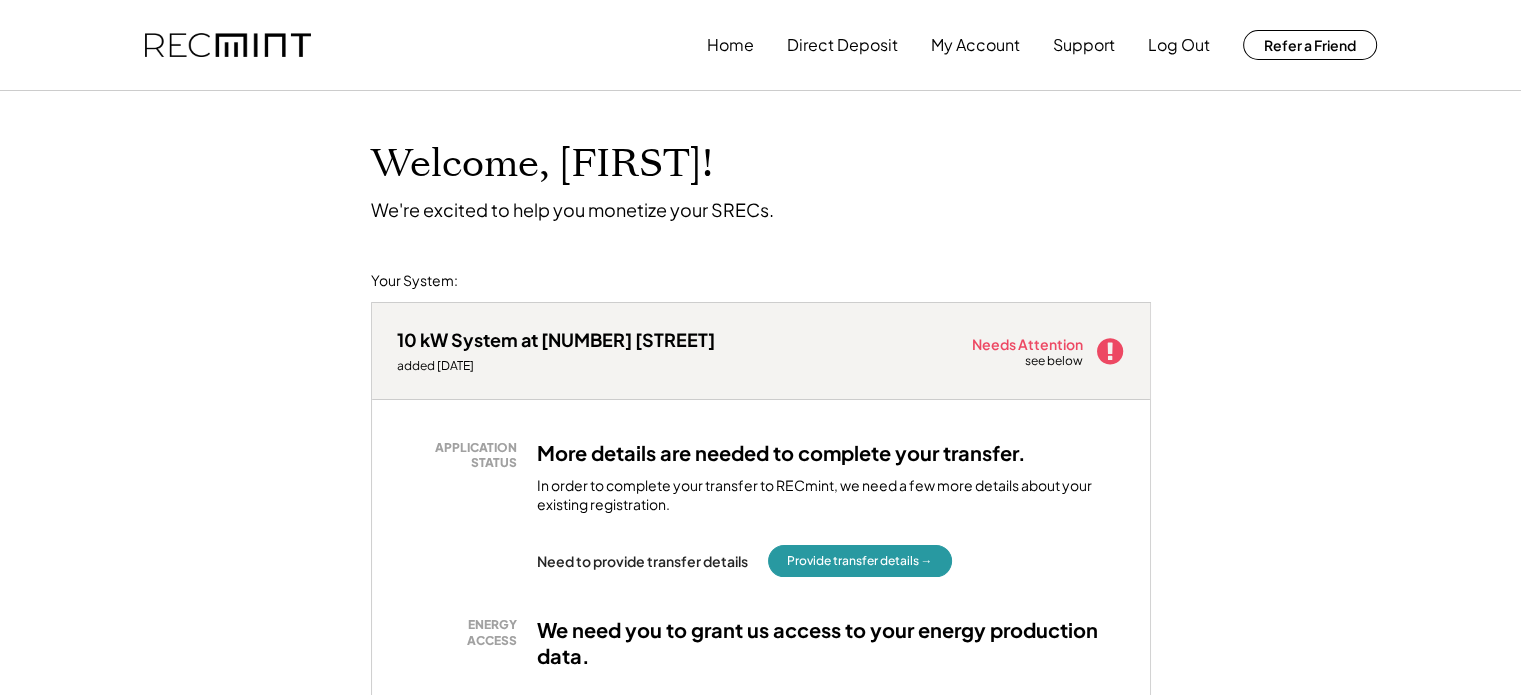 click on "Welcome, [FIRST]! We're excited to help you monetize your SRECs. Your System: 10 kW System at [NUMBER] [STREET] added [DATE] Needs Attention see below APPLICATION
STATUS More details are needed to complete your transfer. In order to complete your transfer to RECmint, we need a few more details about your existing registration. Need to provide transfer details Provide transfer details → ENERGY
ACCESS We need you to grant us access to your energy production data. Grant RECmint access to your energy data Provide access → PAYMENT
SETUP You need to link your bank account. You're on the Spot Market payout option. View details or change your payout option here. SREC transactions generally occur every 1-4 months on the market option. Each time your SRECs sell, you'll receive an email to let you know a payment is on its way to you. However, we can't pay you for your SRECs until you link a bank account. No bank account linked Link an account → qh14mgrb - VA [EMAIL] How much can I earn?" at bounding box center (760, 1067) 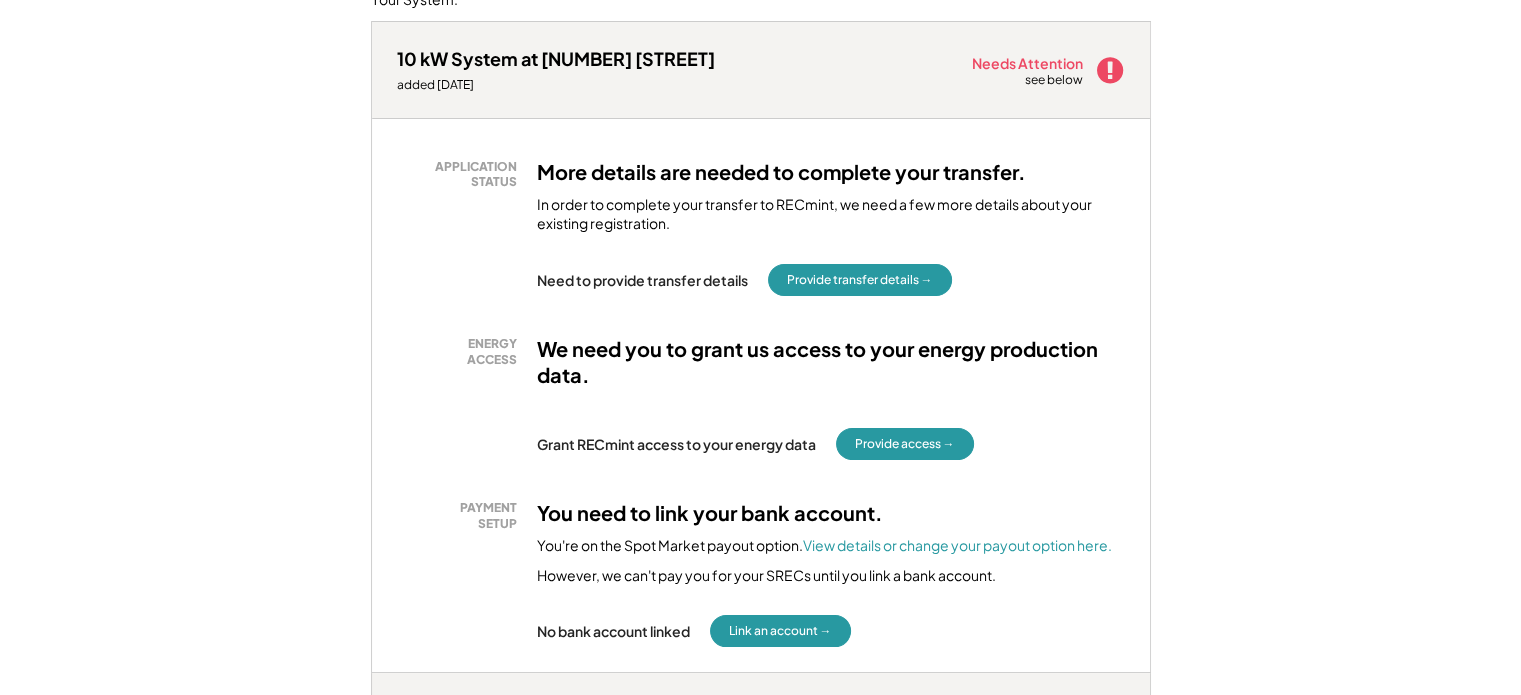 scroll, scrollTop: 300, scrollLeft: 0, axis: vertical 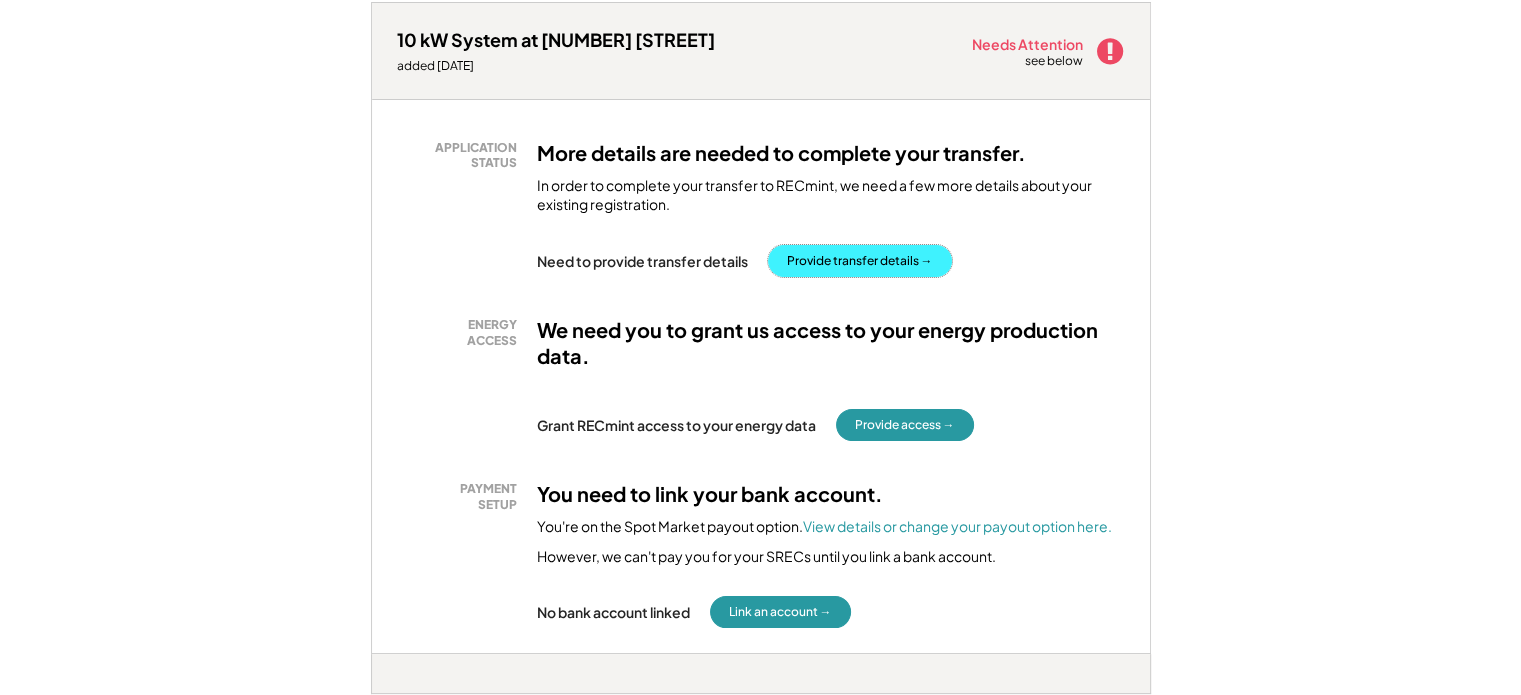 click on "Provide transfer details →" at bounding box center [860, 261] 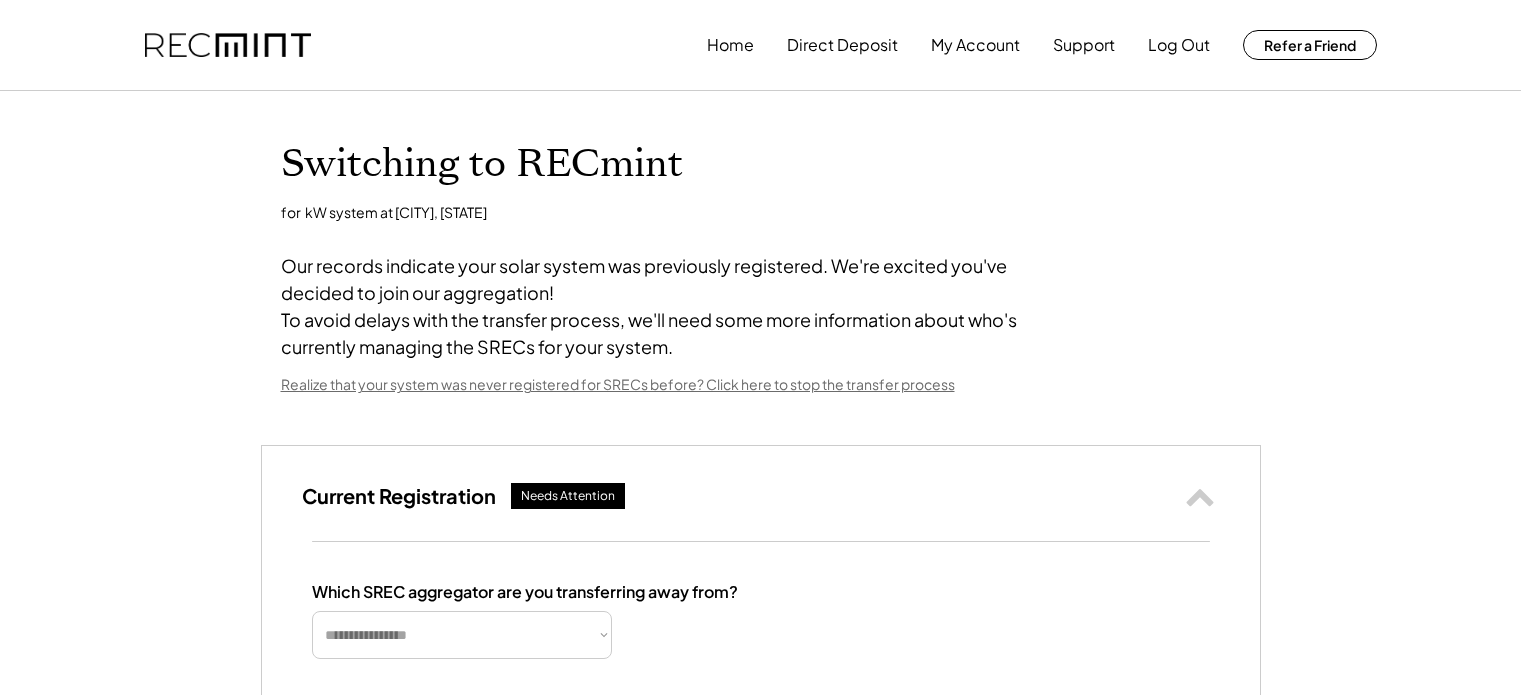 scroll, scrollTop: 0, scrollLeft: 0, axis: both 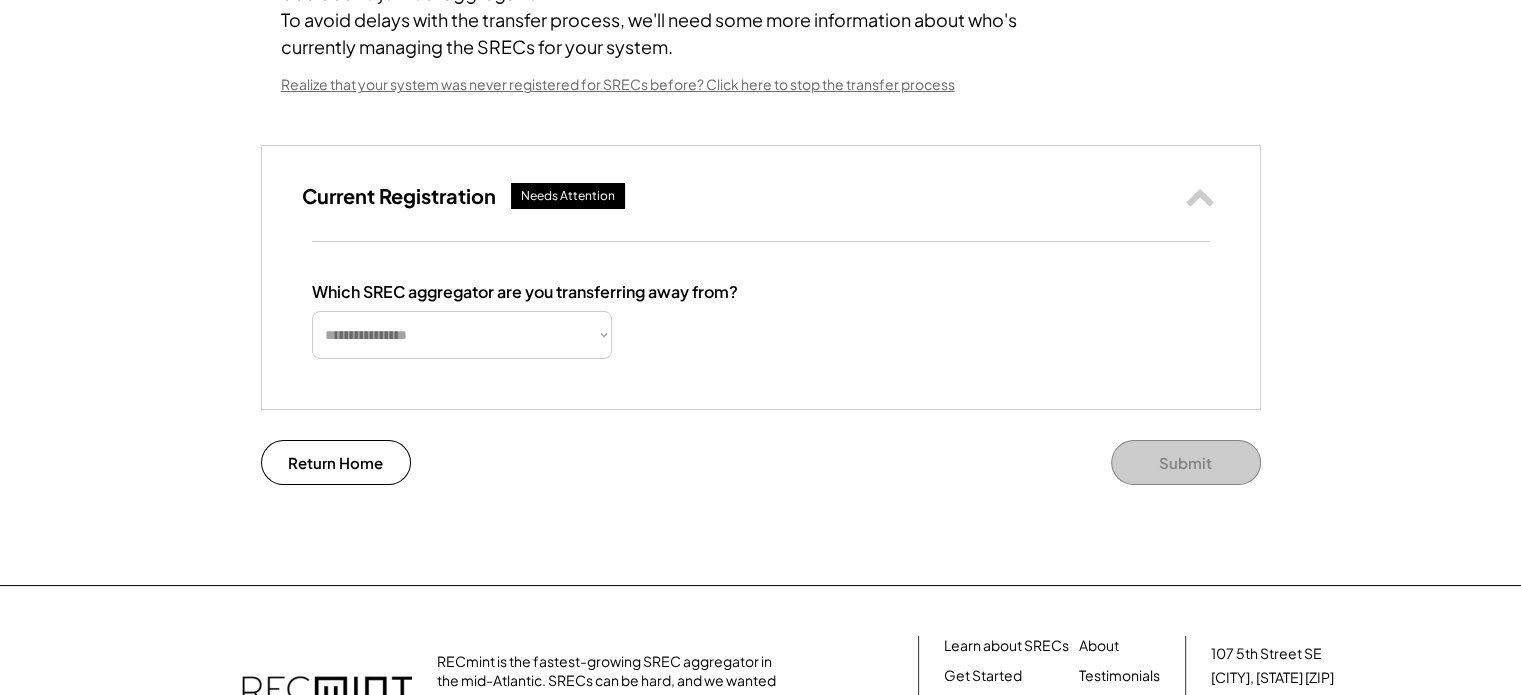 click 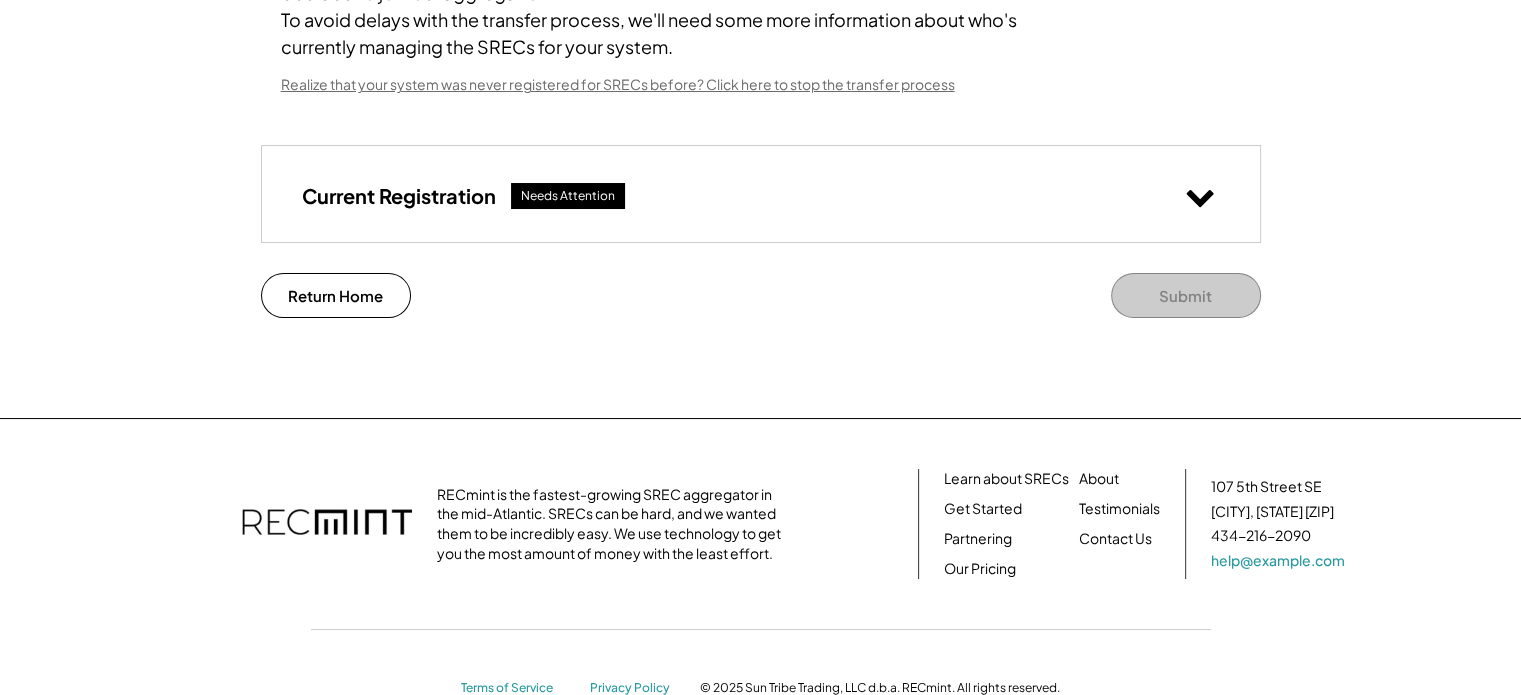 click on "Needs Attention" at bounding box center [568, 196] 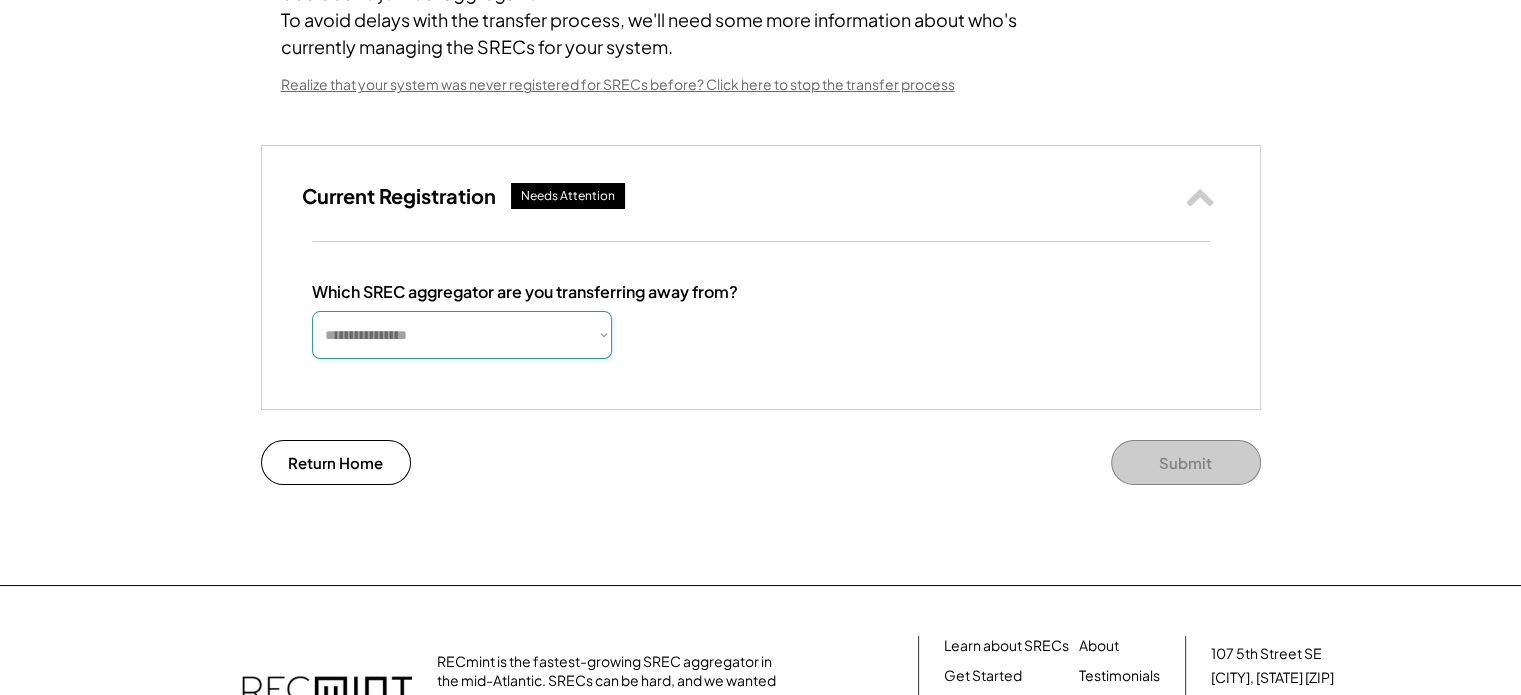 click on "**********" at bounding box center [462, 335] 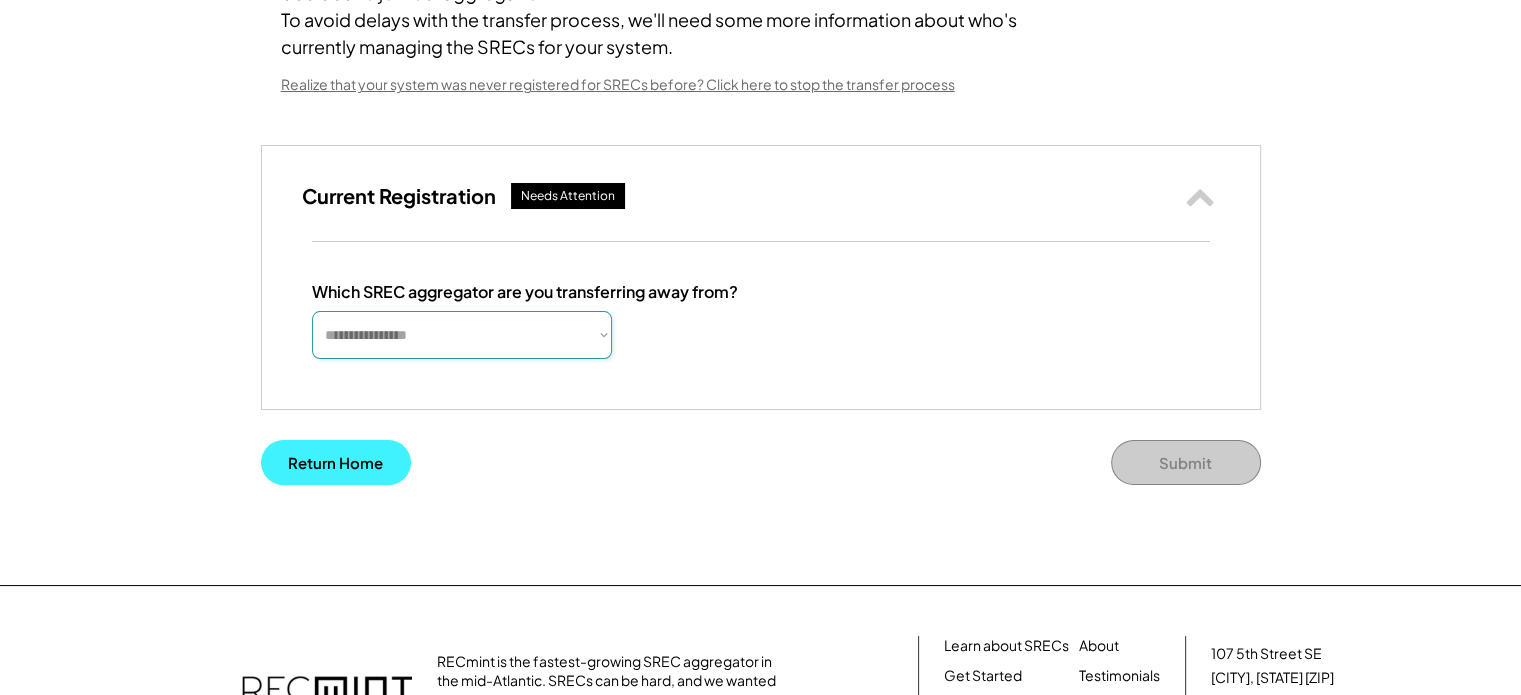 click on "Return Home" at bounding box center [336, 462] 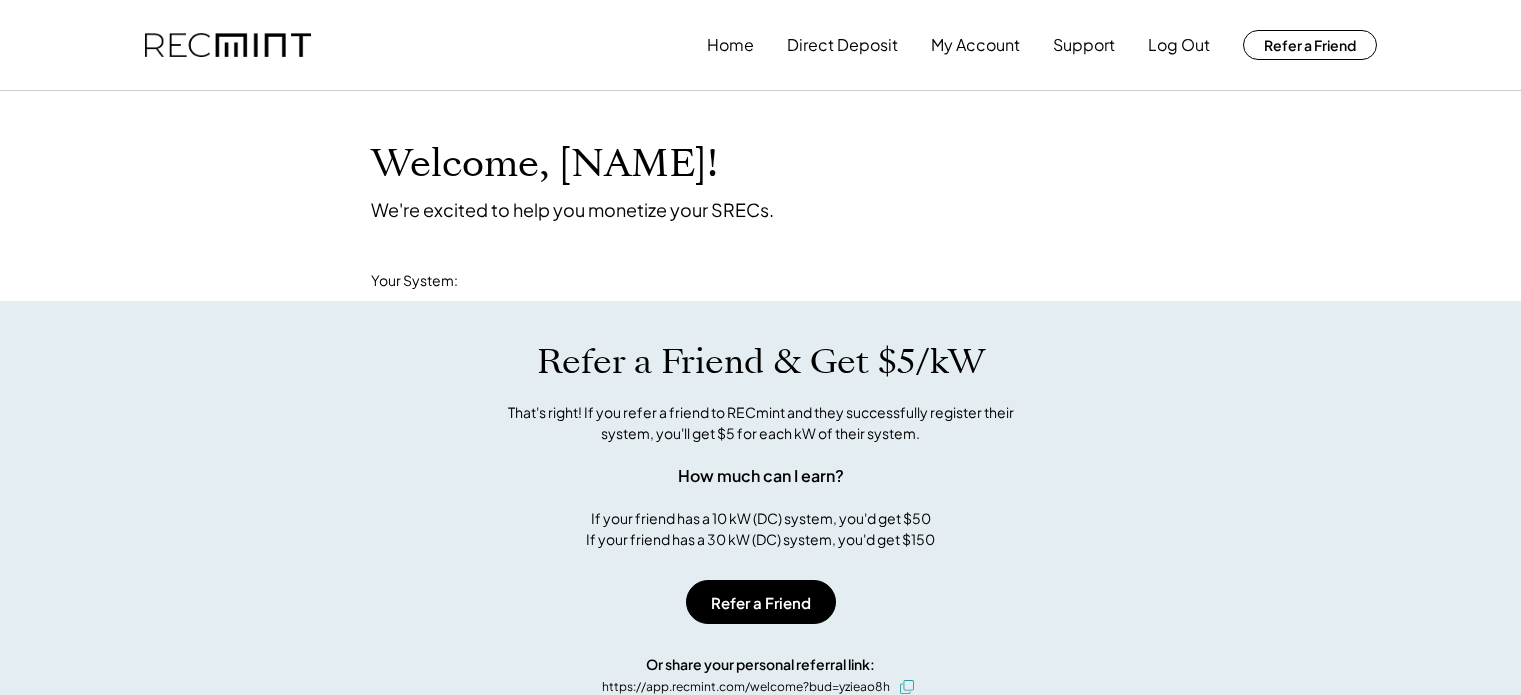 scroll, scrollTop: 0, scrollLeft: 0, axis: both 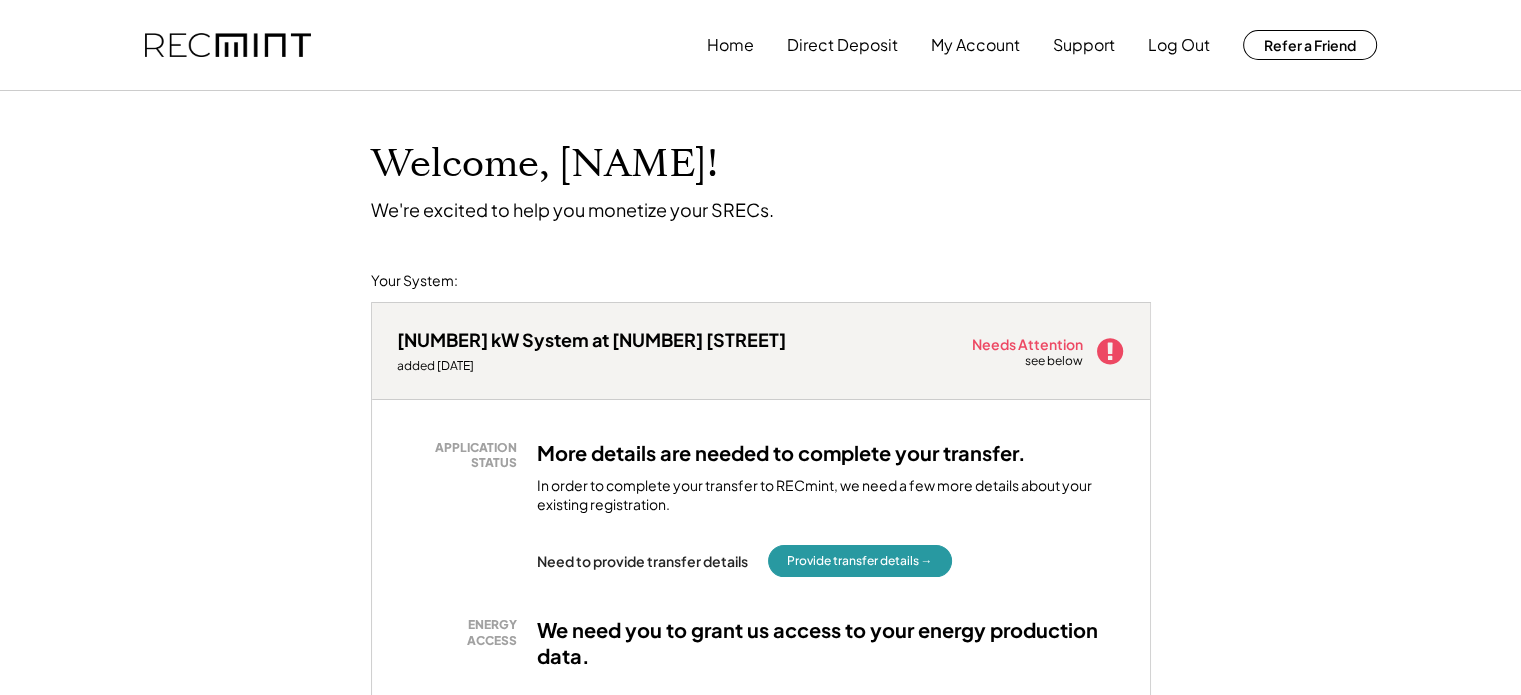 click 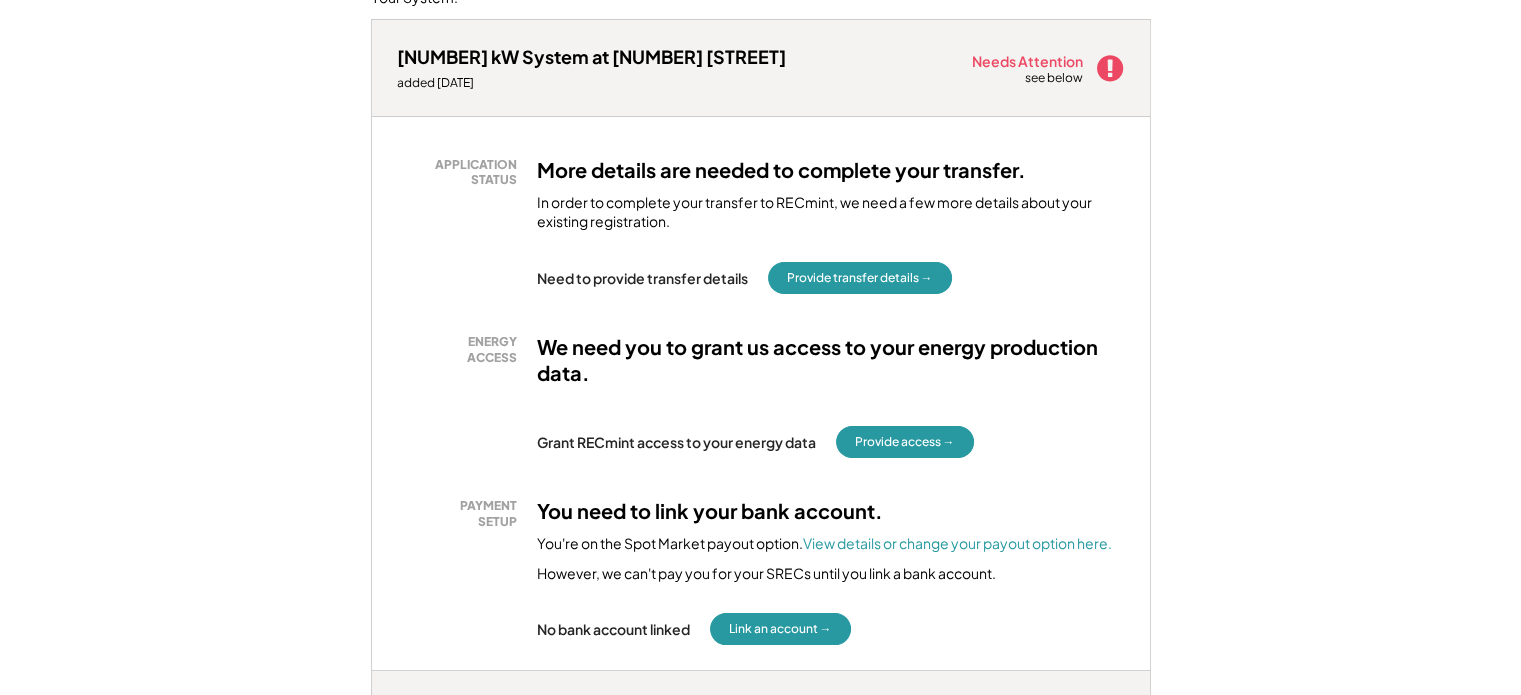 scroll, scrollTop: 300, scrollLeft: 0, axis: vertical 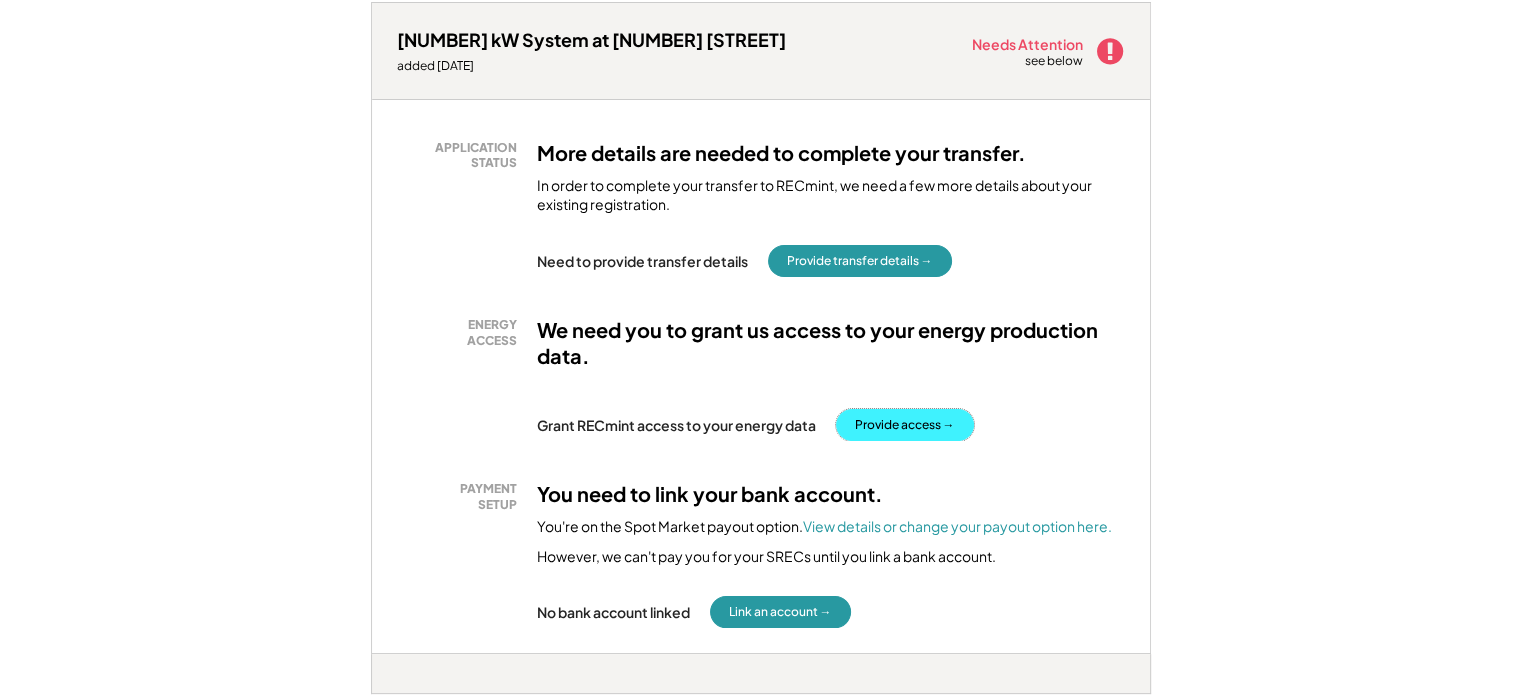 click on "Provide access →" at bounding box center (905, 425) 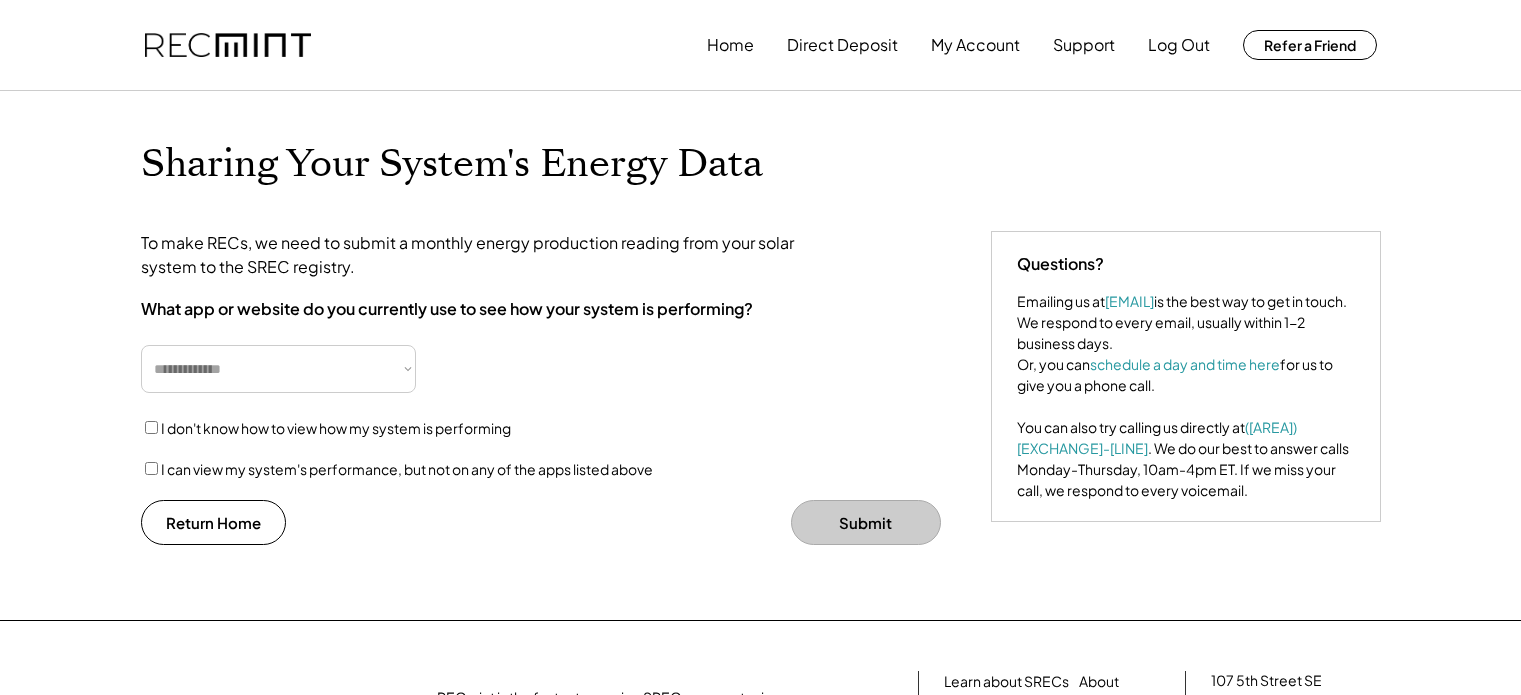 scroll, scrollTop: 0, scrollLeft: 0, axis: both 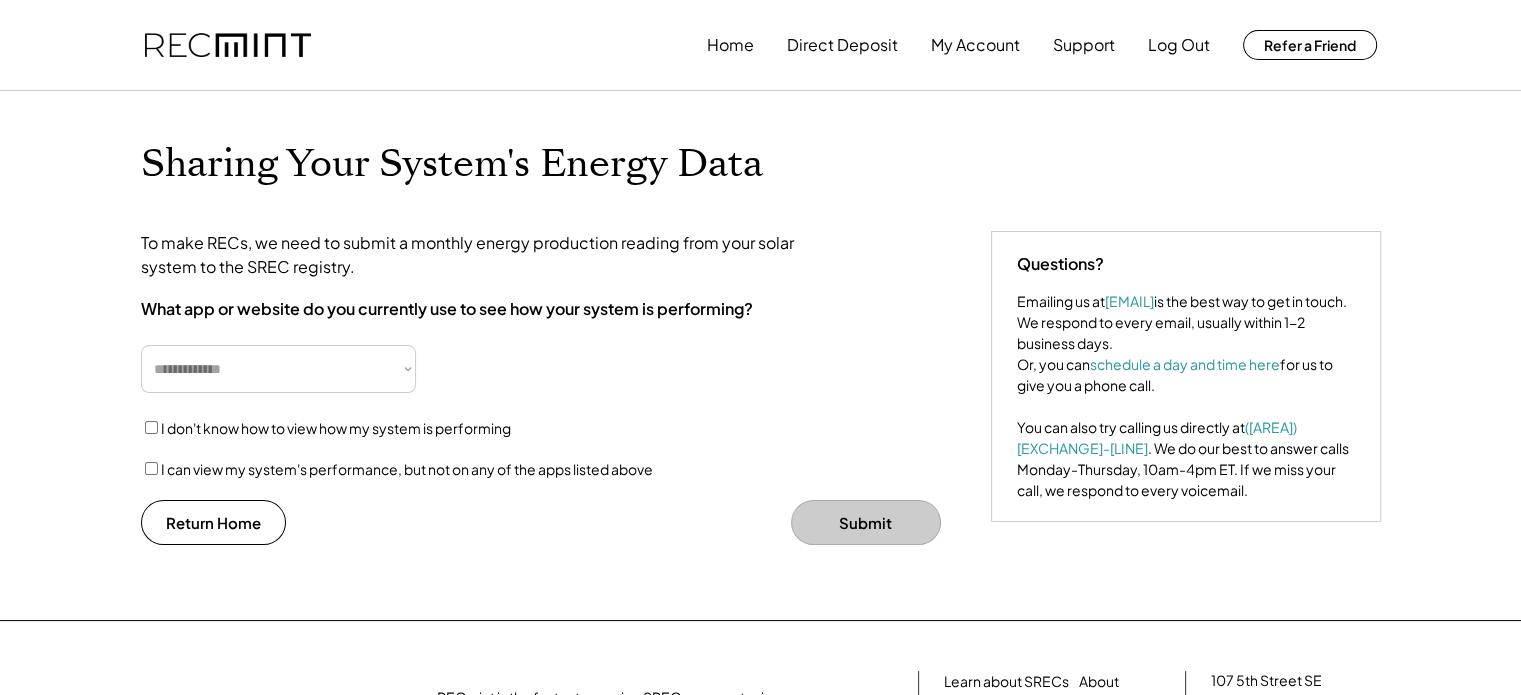 click on "**********" at bounding box center [278, 369] 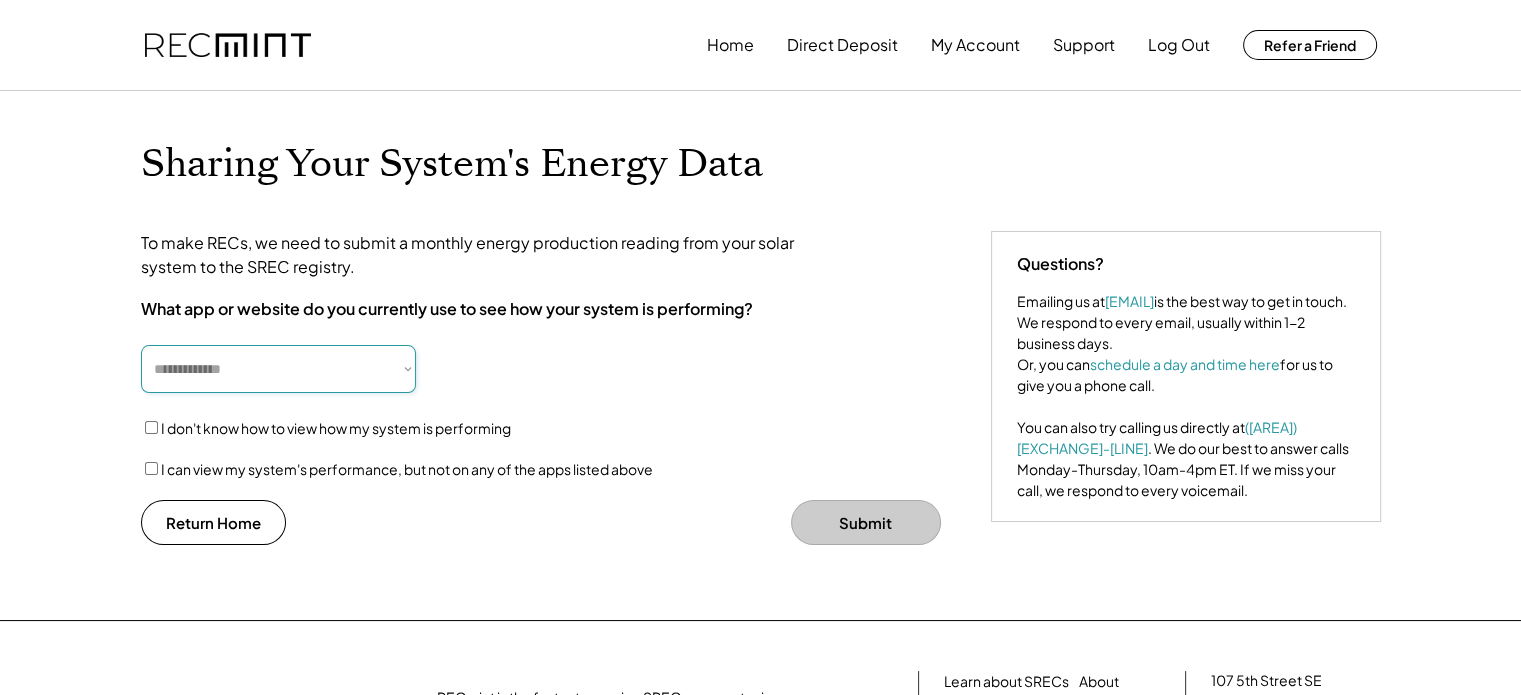 scroll, scrollTop: 100, scrollLeft: 0, axis: vertical 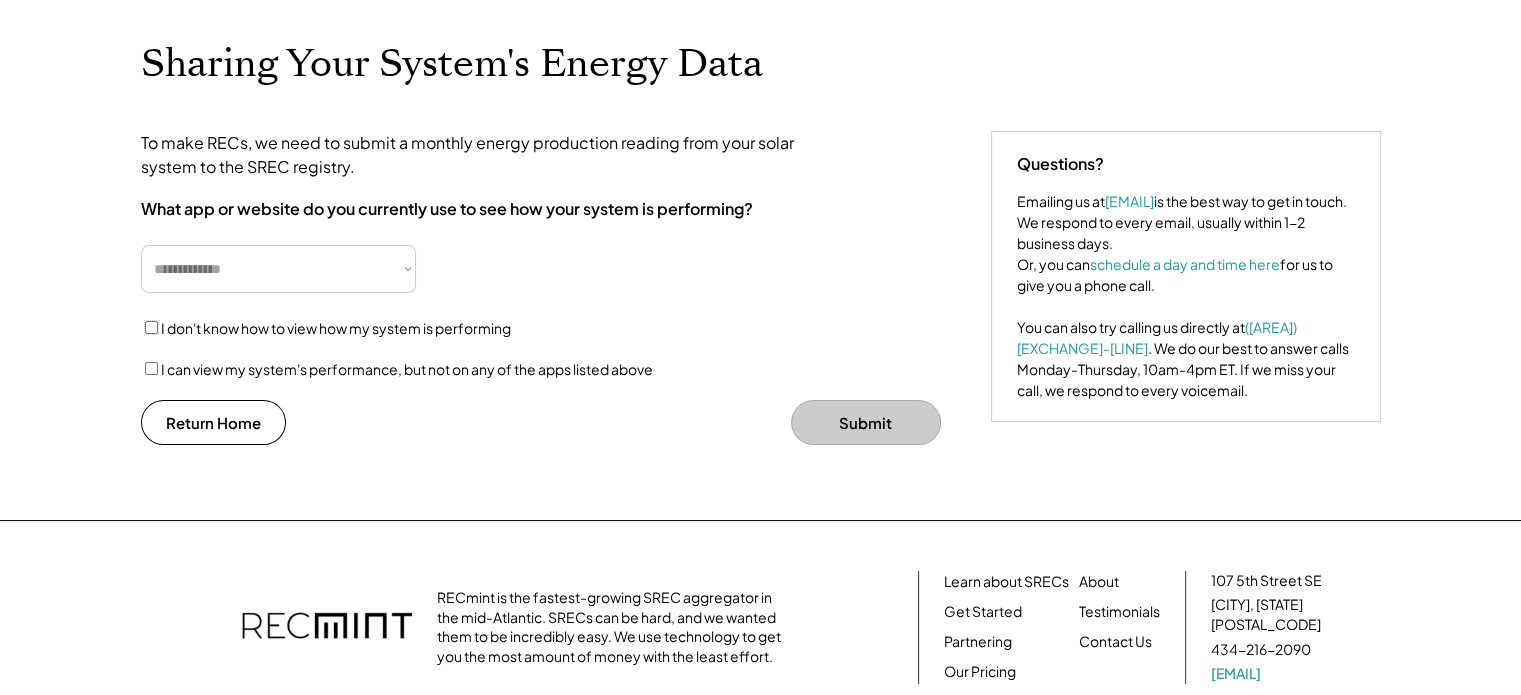 select on "**********" 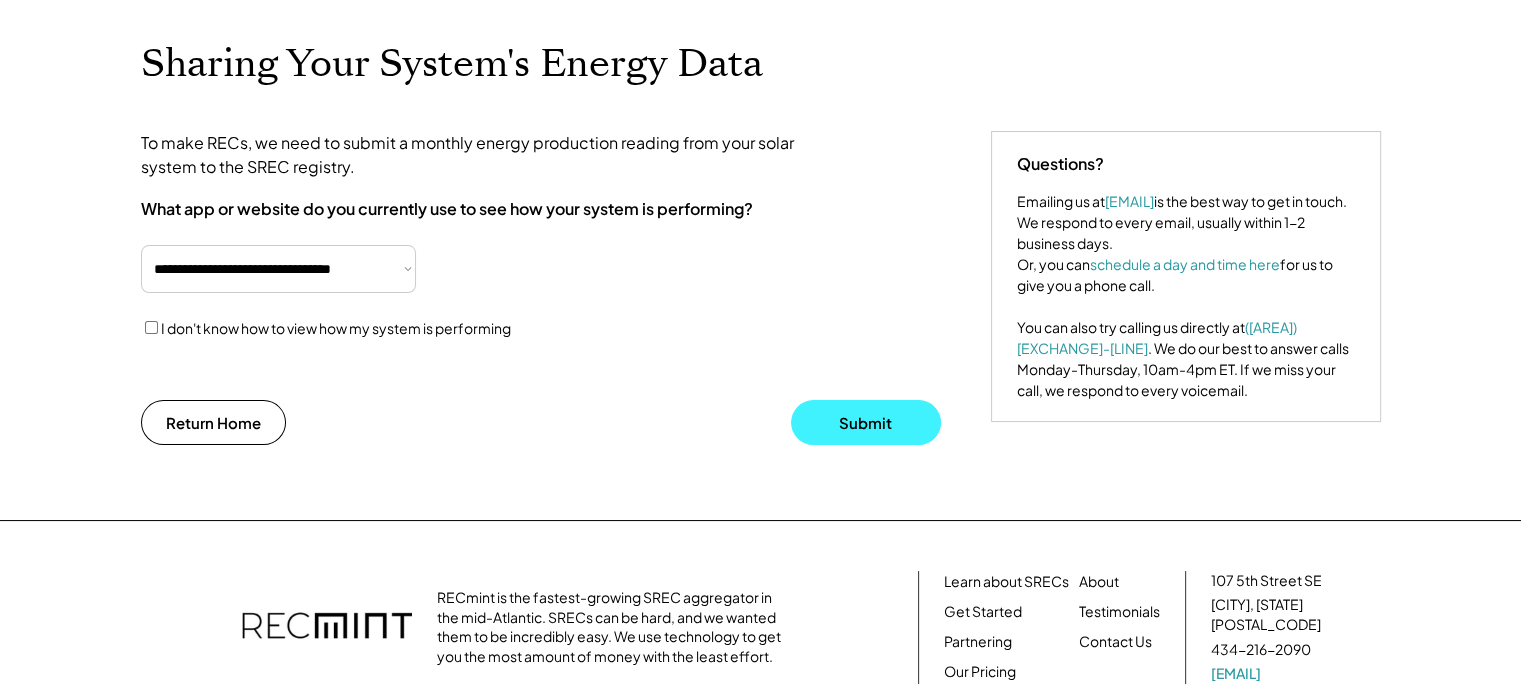 click on "Submit" at bounding box center (866, 422) 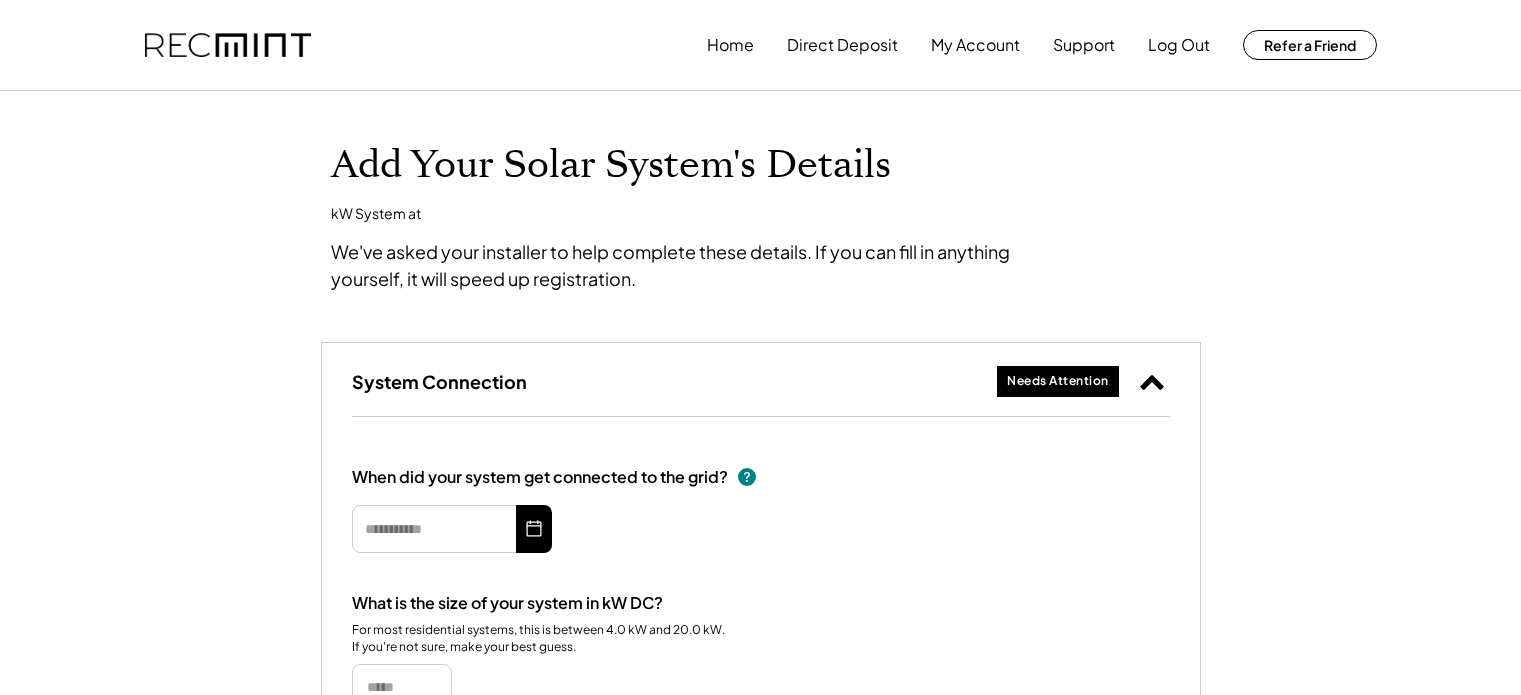 scroll, scrollTop: 0, scrollLeft: 0, axis: both 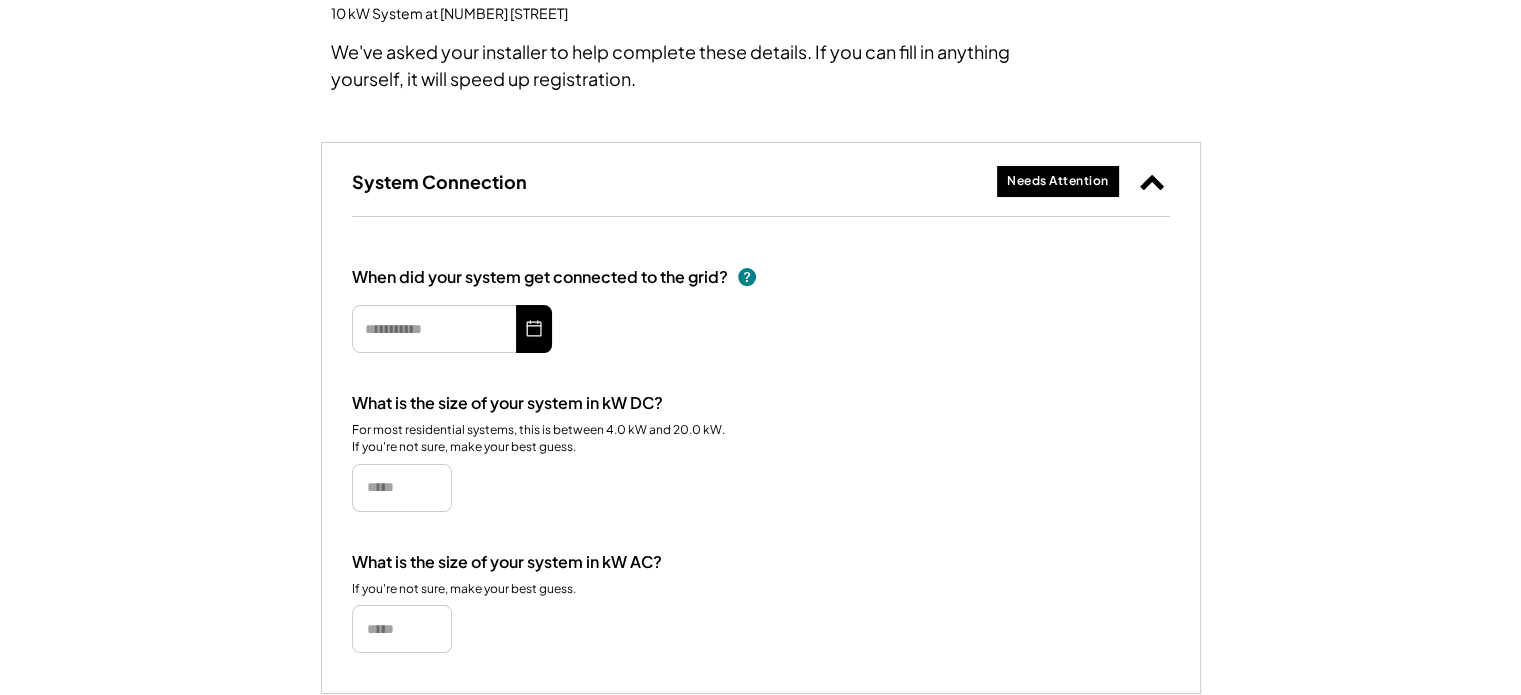 click at bounding box center [534, 329] 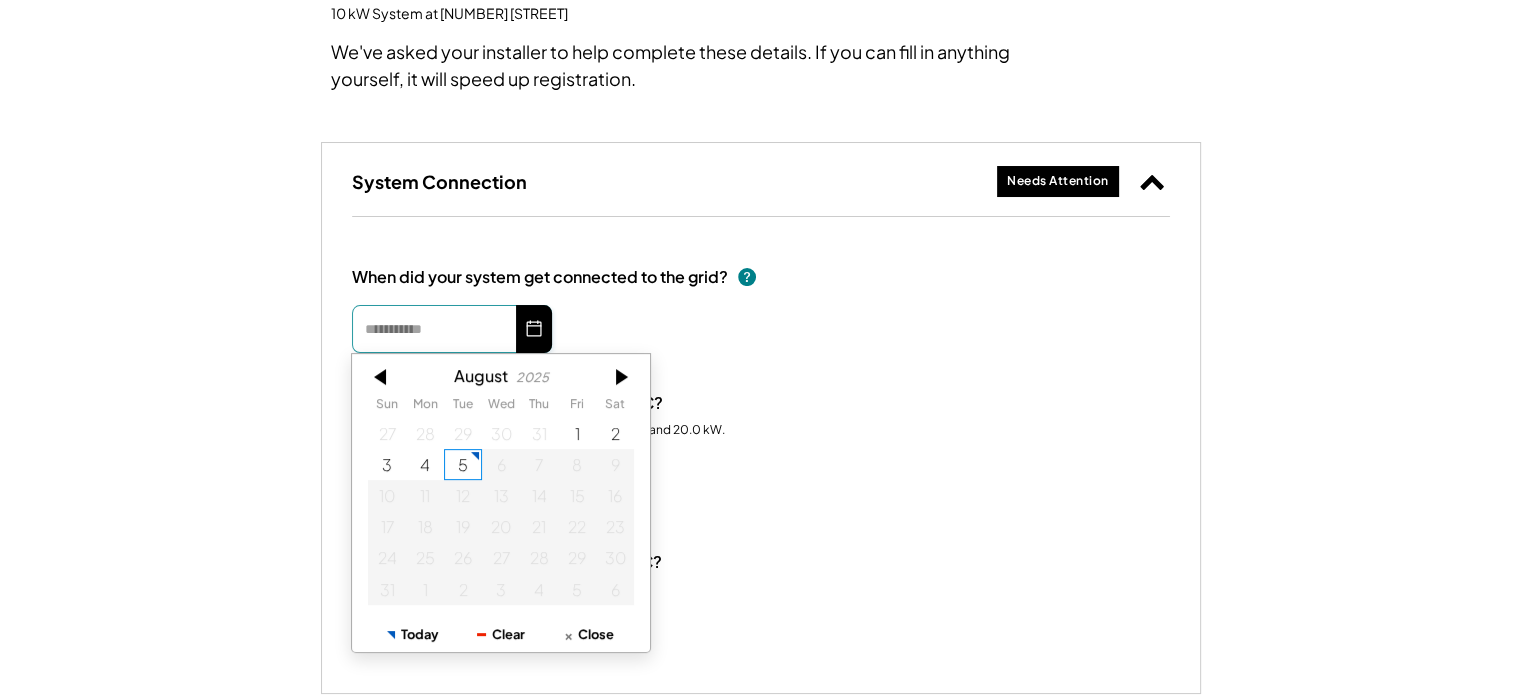 click at bounding box center [452, 329] 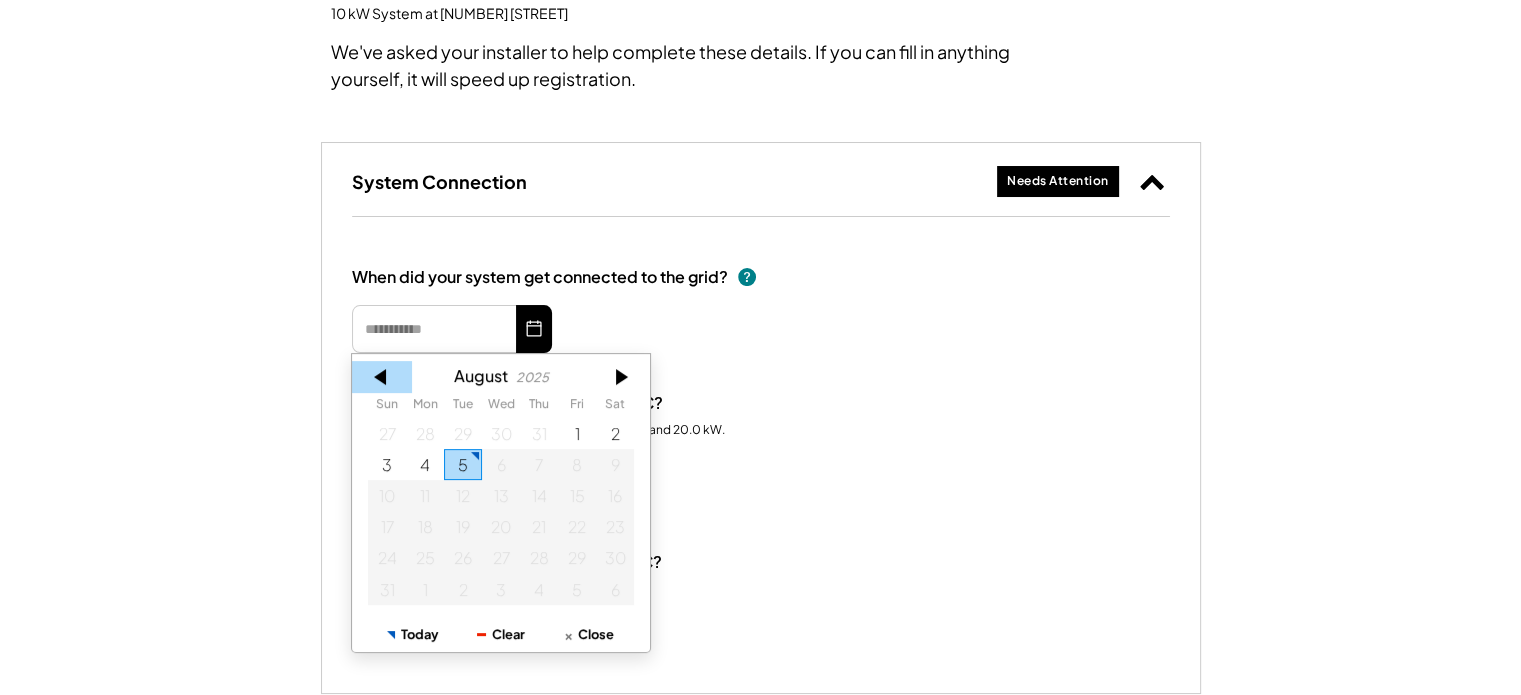 click at bounding box center [382, 377] 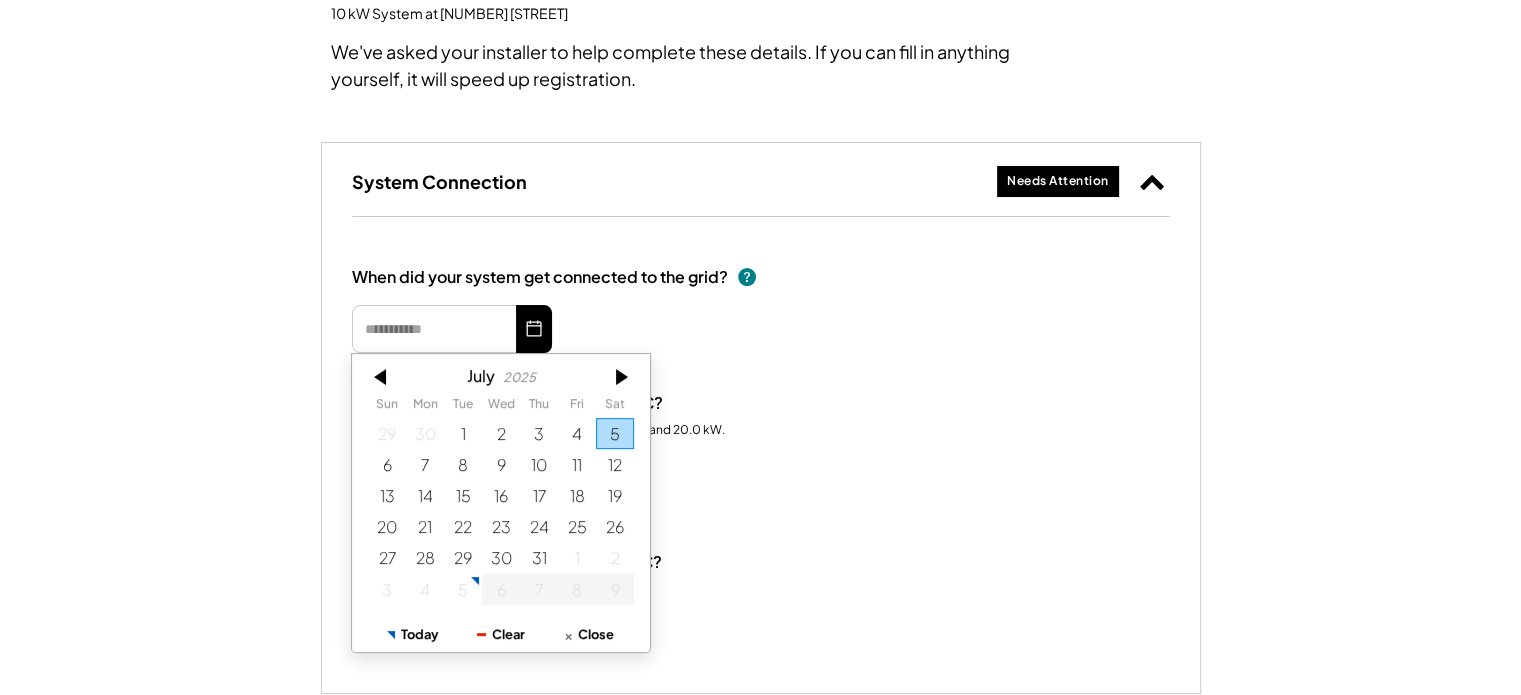 click at bounding box center (382, 377) 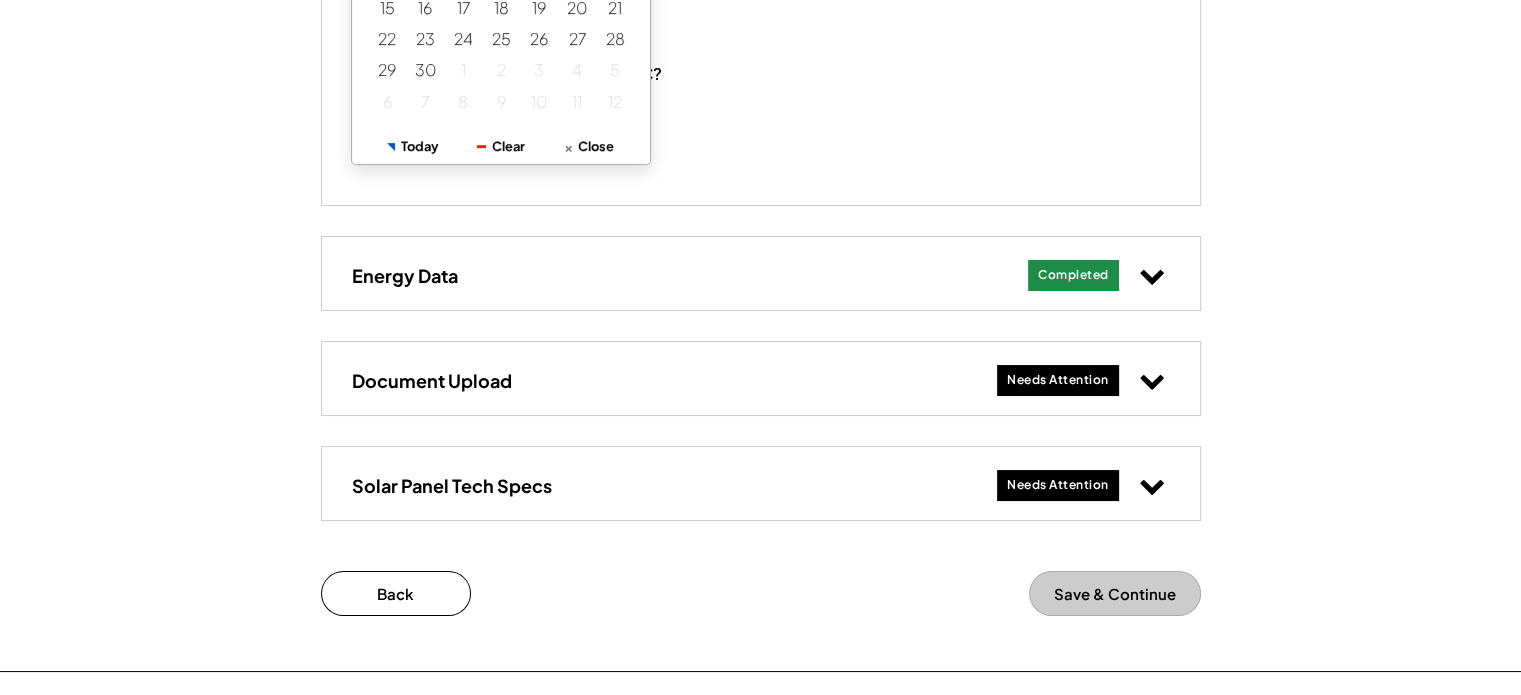 scroll, scrollTop: 700, scrollLeft: 0, axis: vertical 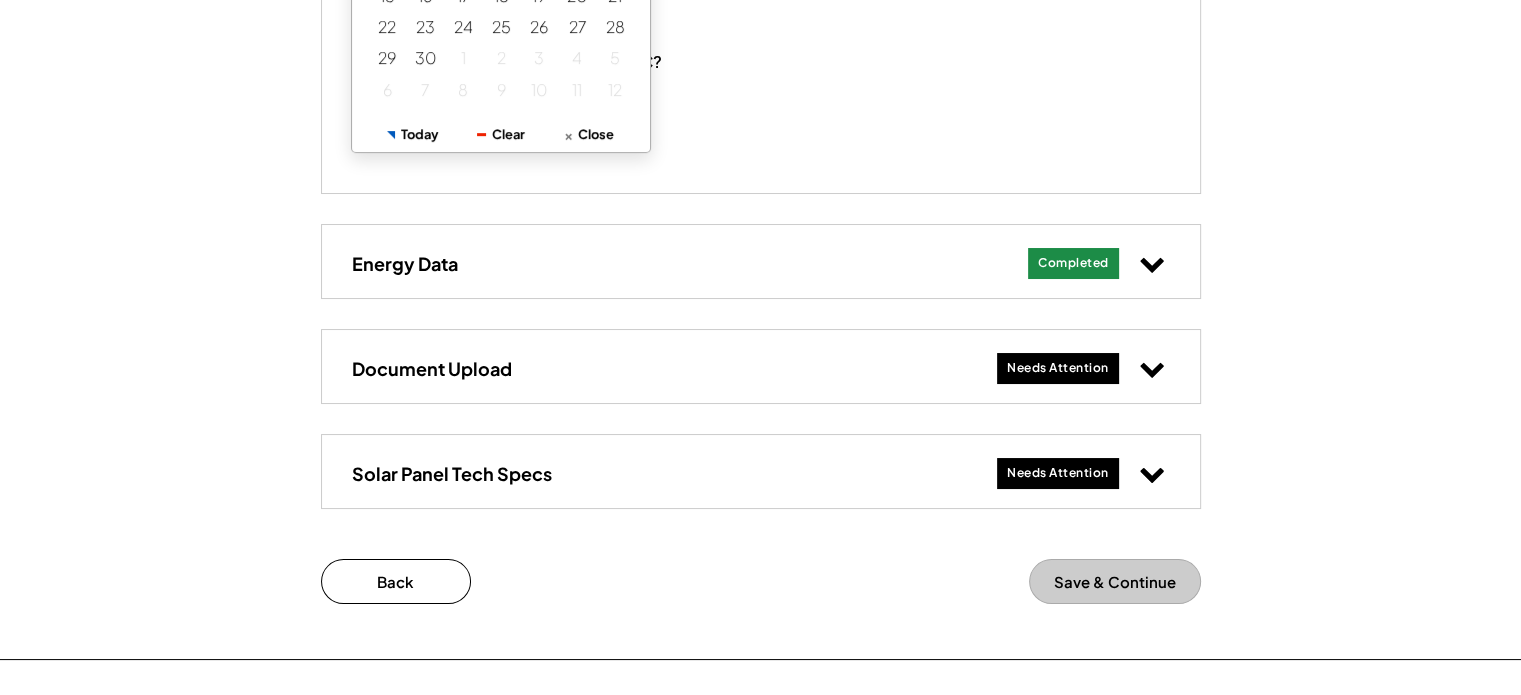 click on "Needs Attention" at bounding box center (1058, 368) 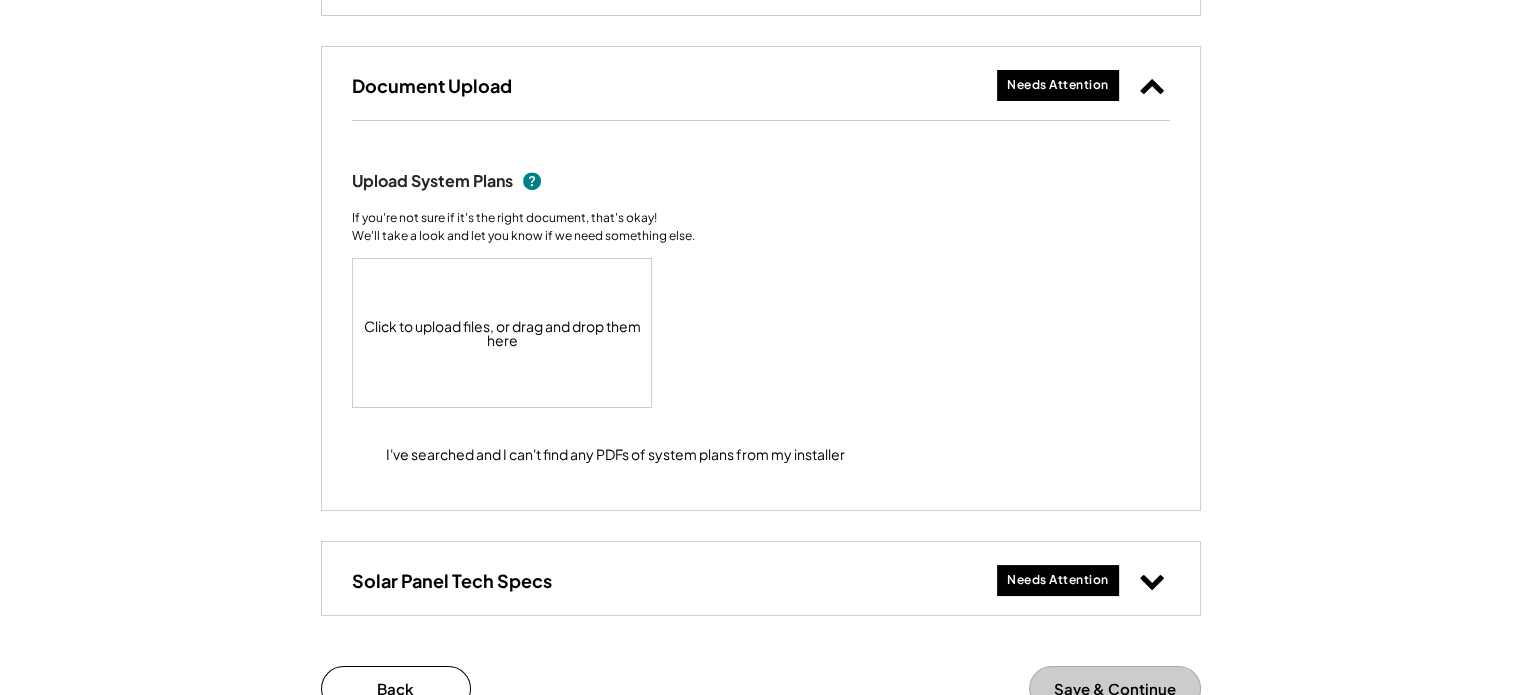 scroll, scrollTop: 1000, scrollLeft: 0, axis: vertical 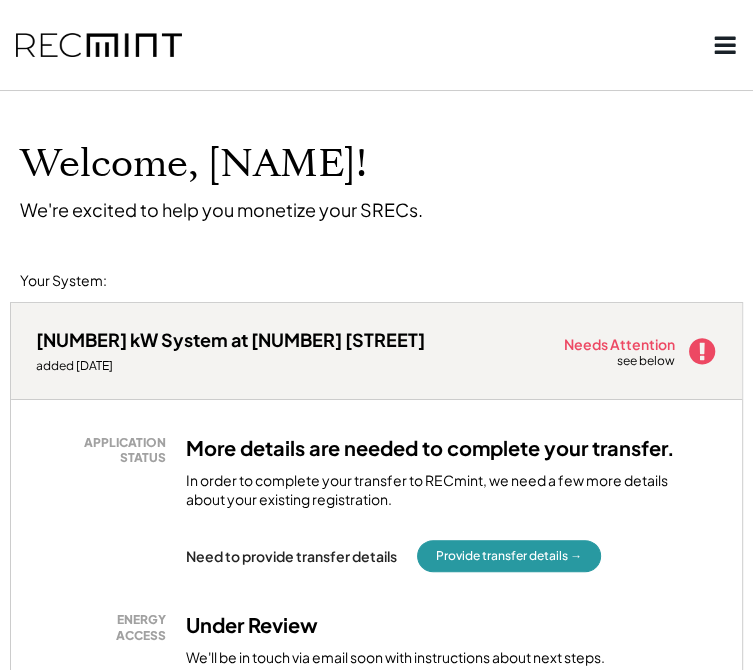 click 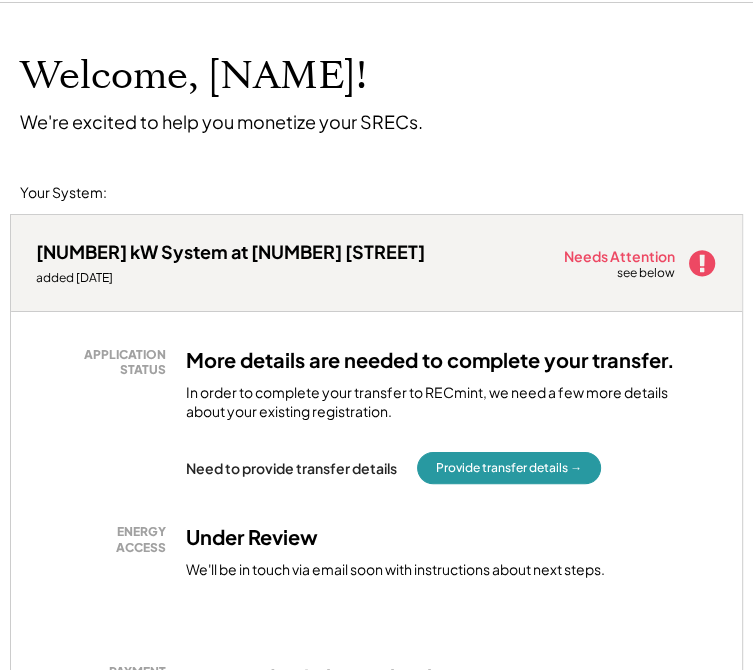 scroll, scrollTop: 200, scrollLeft: 0, axis: vertical 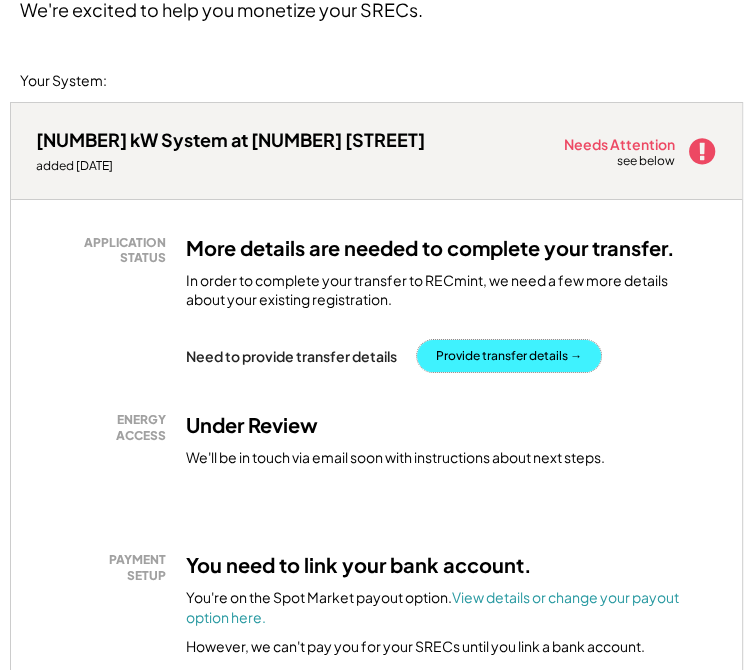 click on "Provide transfer details →" at bounding box center [509, 356] 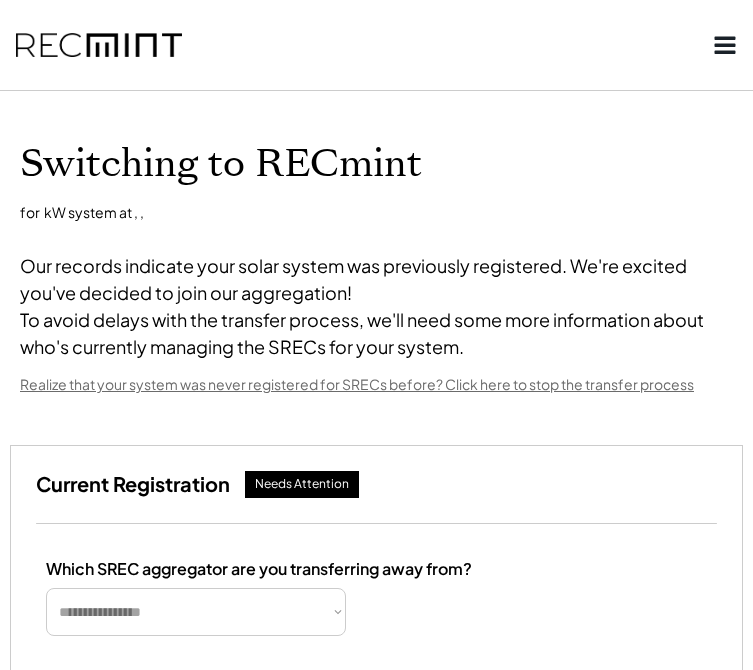 scroll, scrollTop: 0, scrollLeft: 0, axis: both 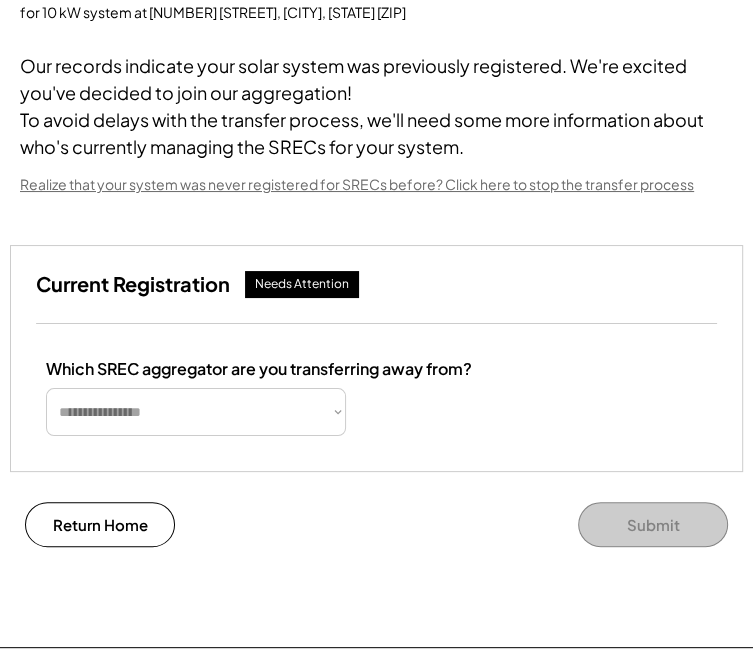 click on "Needs Attention" at bounding box center (302, 284) 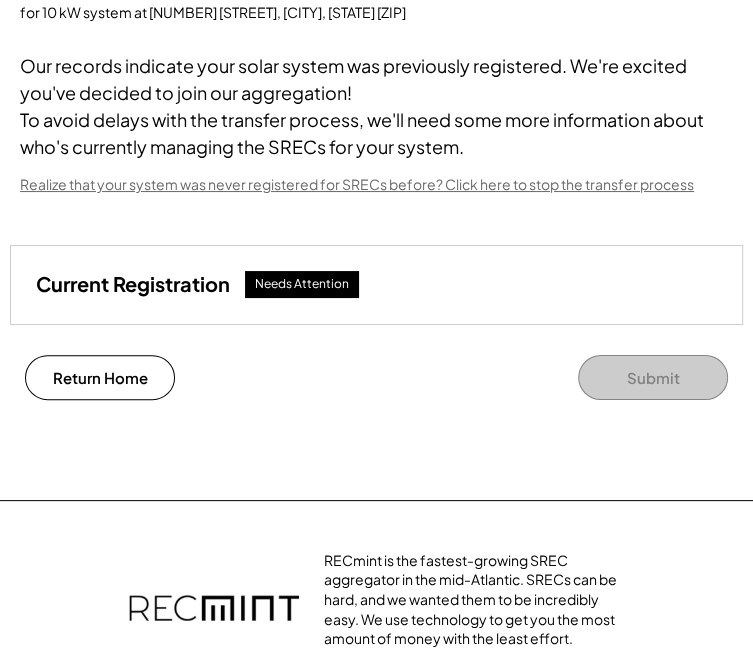 click on "Needs Attention" at bounding box center [302, 284] 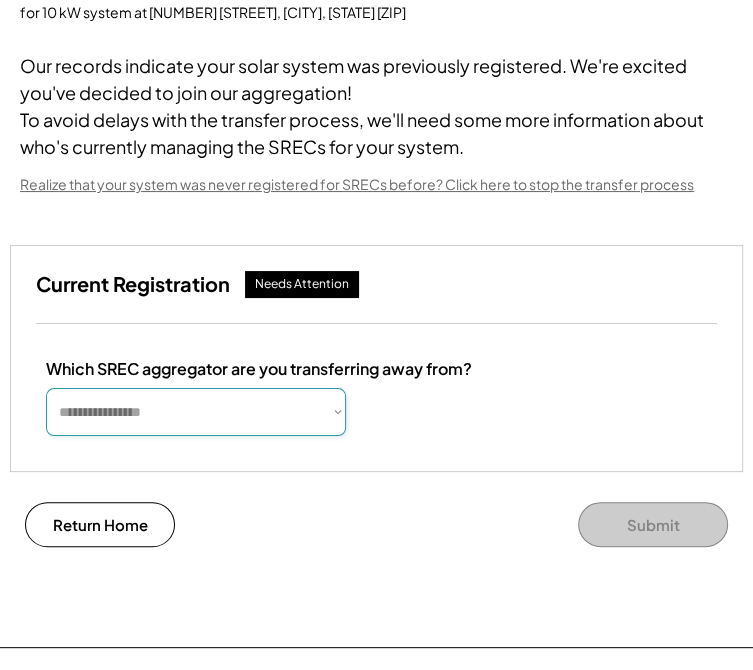 click on "**********" at bounding box center [196, 412] 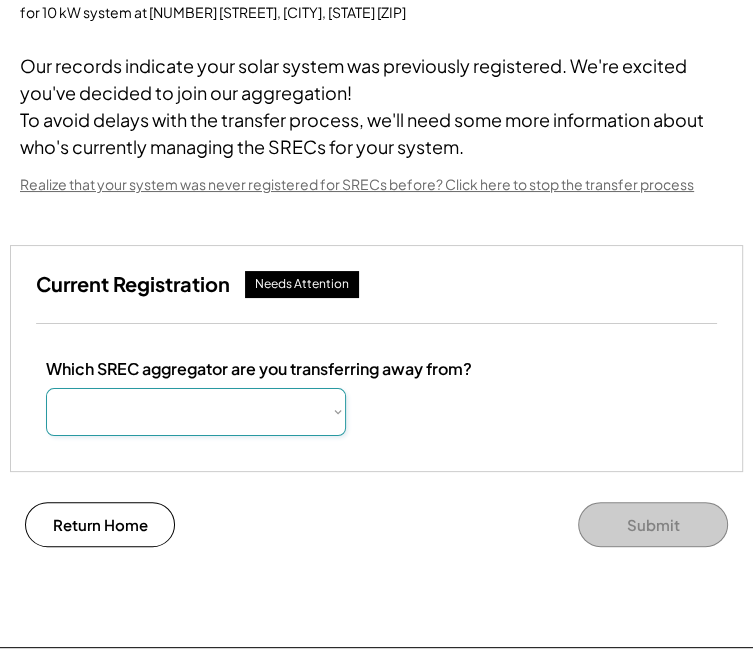 click on "**********" at bounding box center (196, 412) 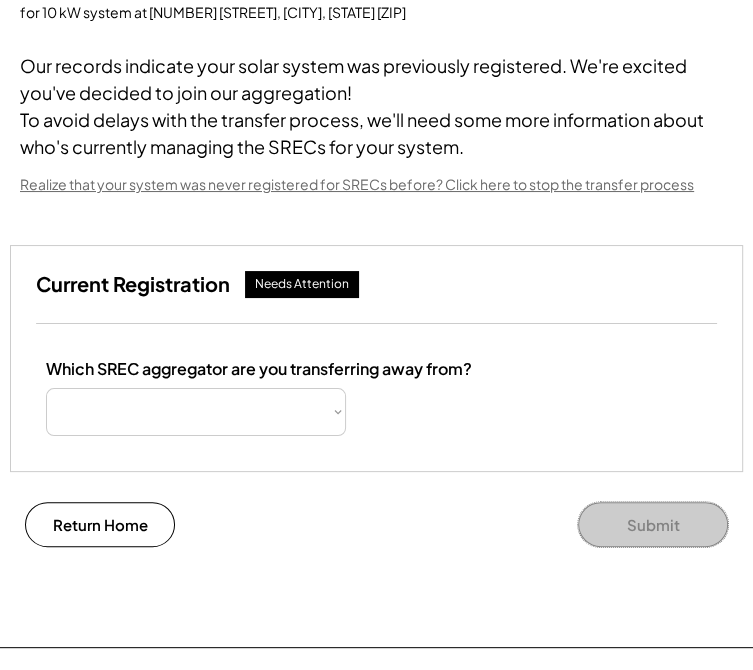 click on "Submit" at bounding box center (653, 524) 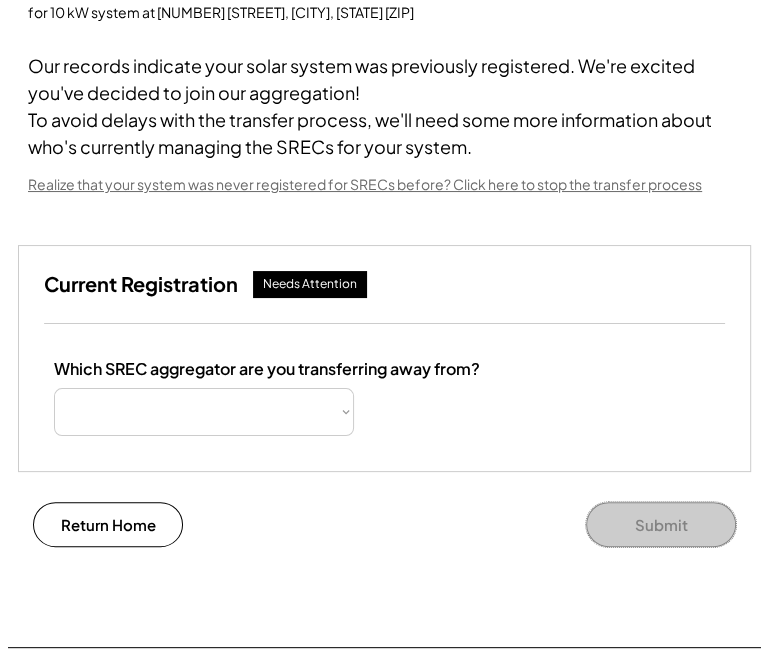 scroll, scrollTop: 0, scrollLeft: 0, axis: both 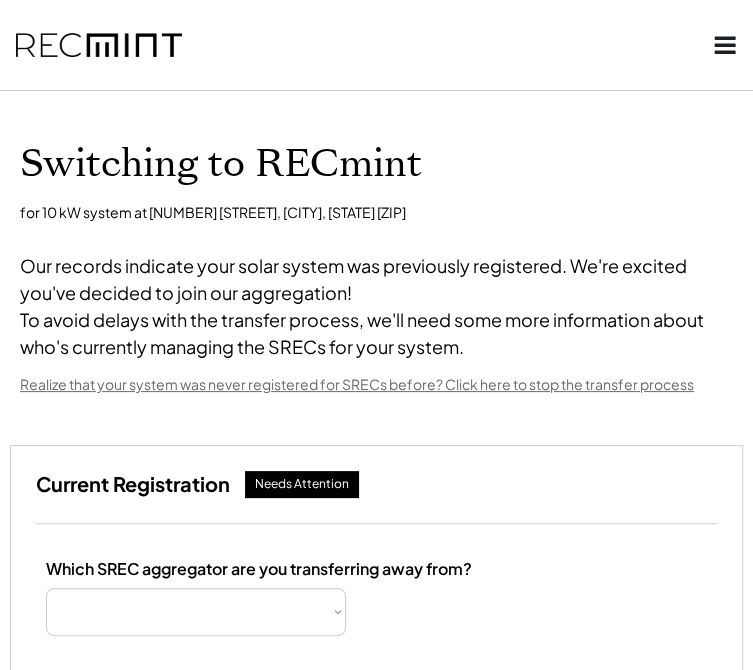 click on "Realize that your system was never registered for SRECs before? Click here to stop the transfer process" at bounding box center (357, 385) 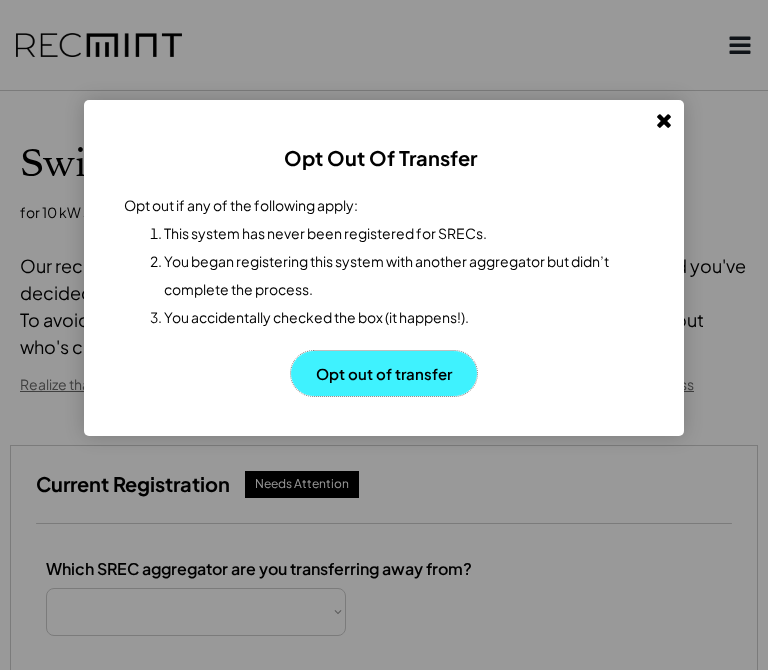 click on "Opt out of transfer" at bounding box center (384, 373) 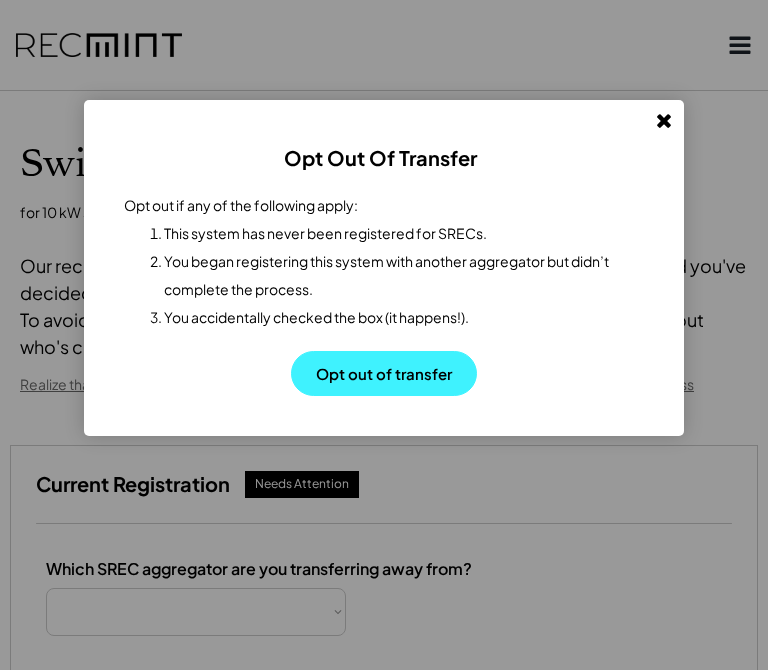 click on "Opt out of transfer" at bounding box center [384, 373] 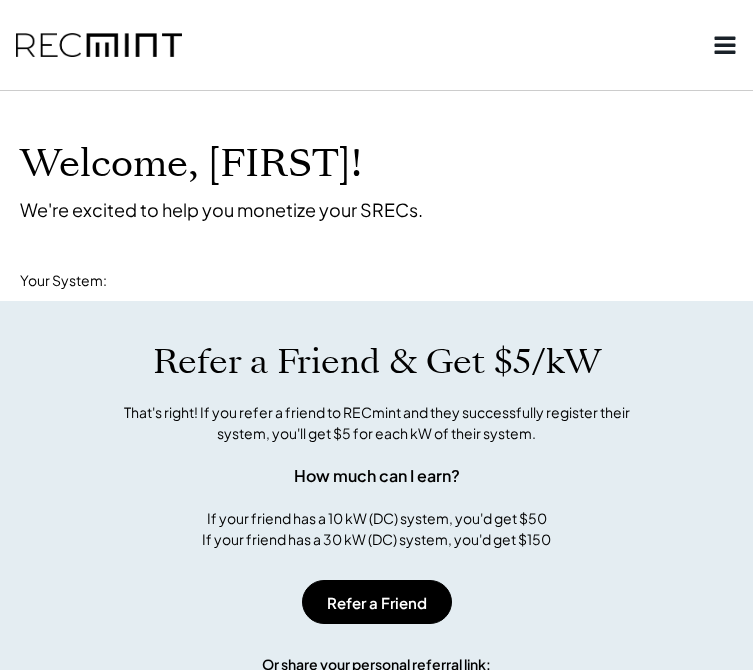 scroll, scrollTop: 0, scrollLeft: 0, axis: both 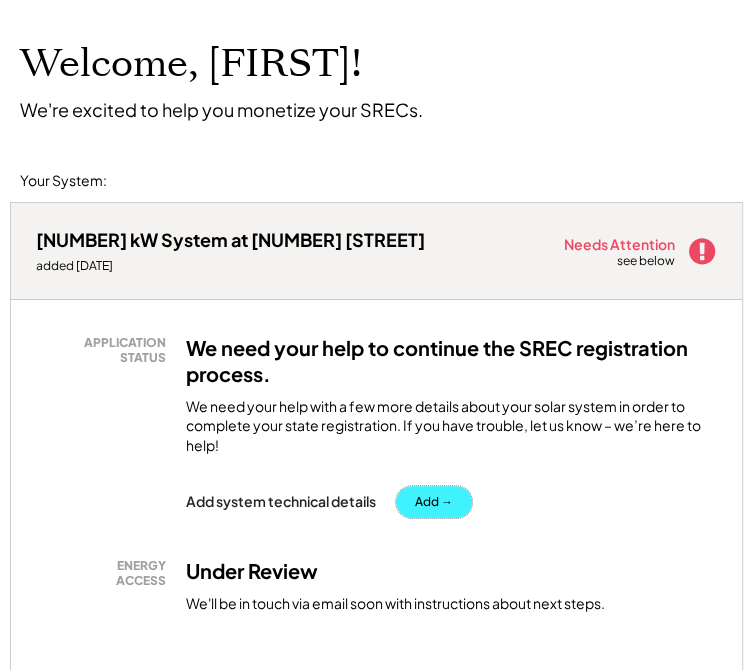 click on "Add →" at bounding box center [434, 502] 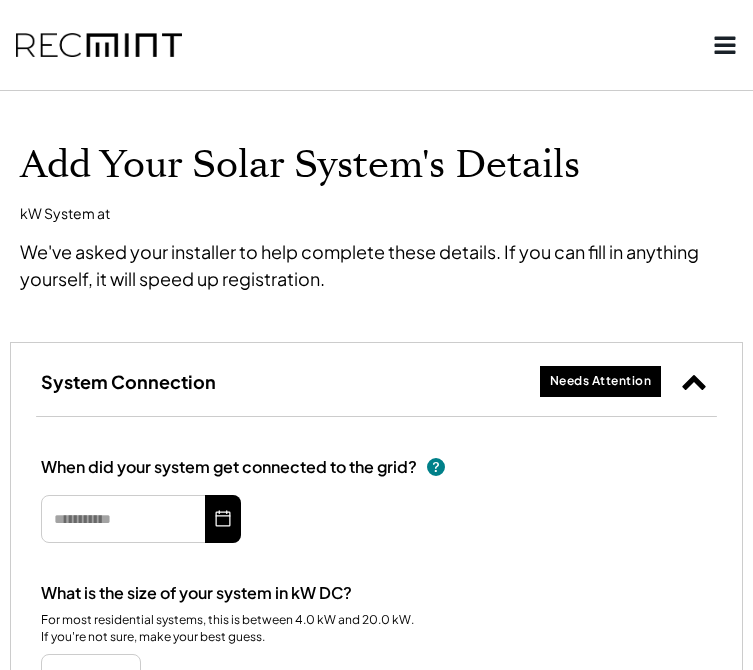 scroll, scrollTop: 0, scrollLeft: 0, axis: both 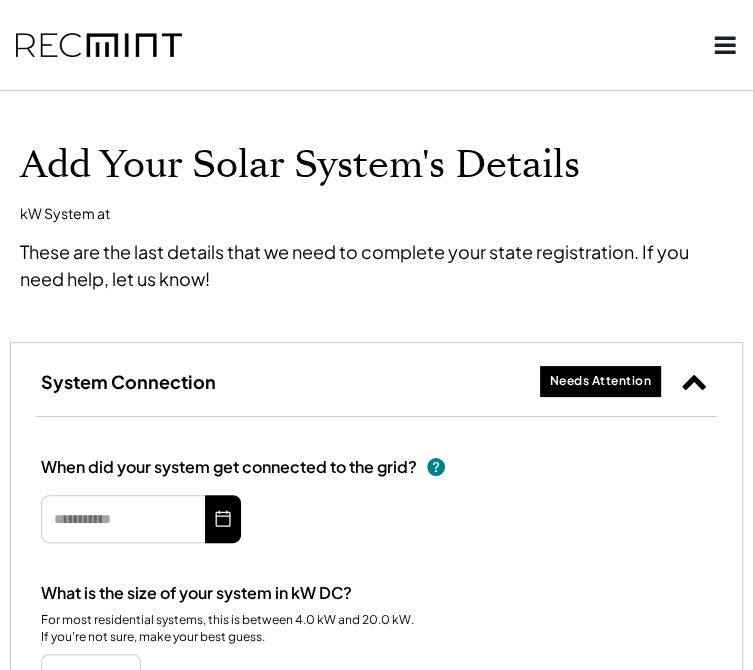 select on "**********" 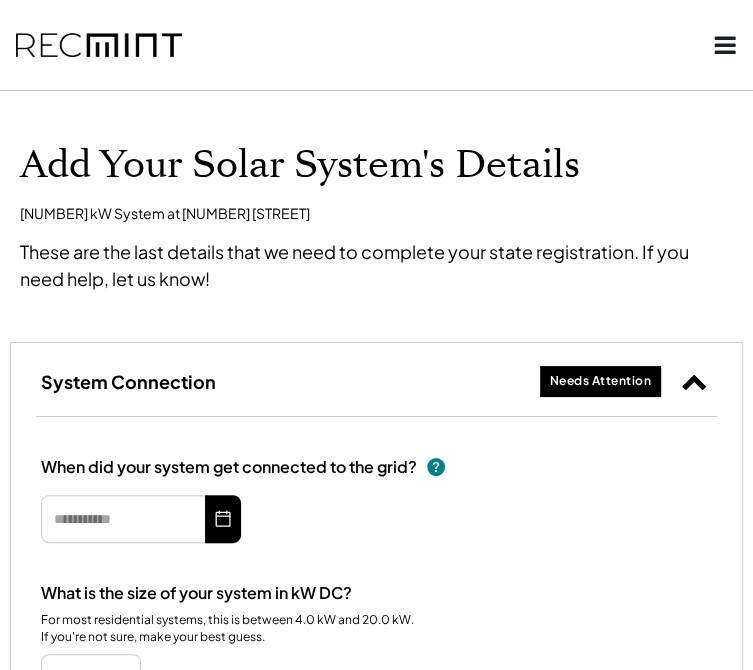 select on "**********" 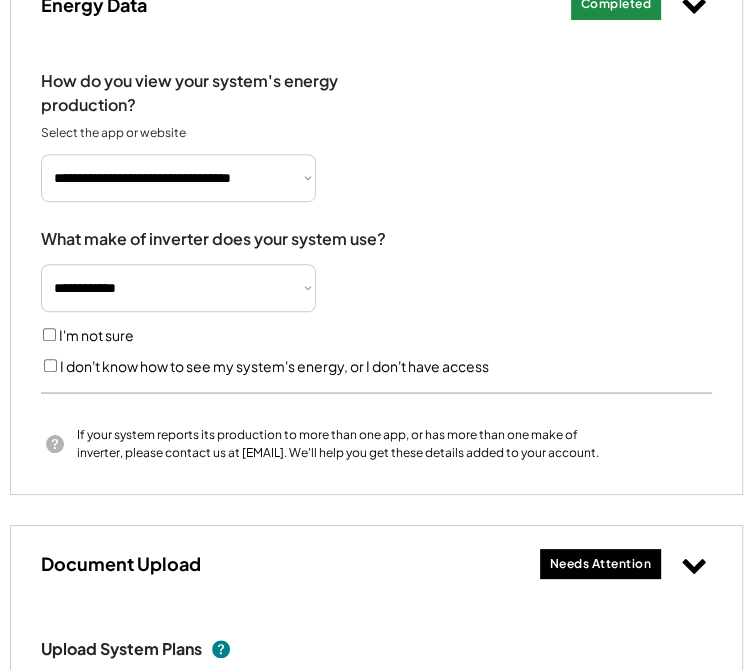 scroll, scrollTop: 500, scrollLeft: 0, axis: vertical 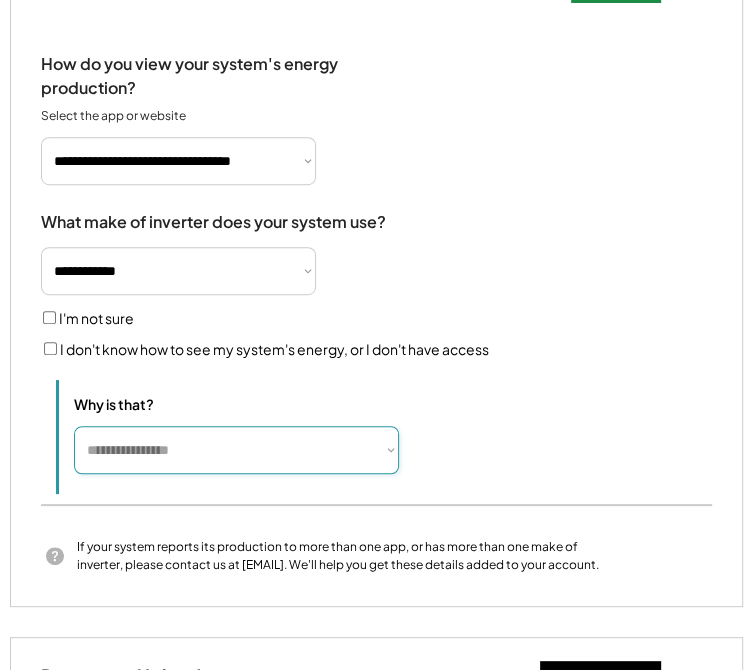 click on "**********" at bounding box center (236, 450) 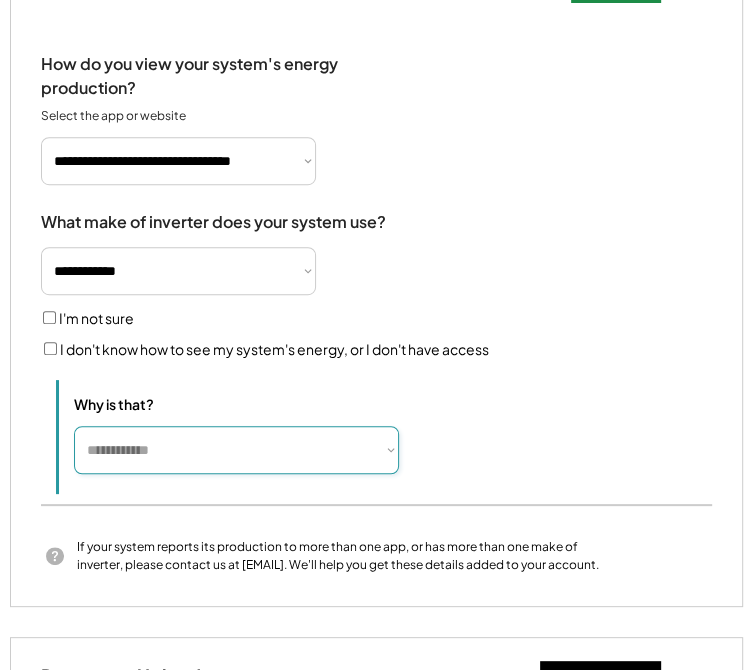 click on "**********" at bounding box center [236, 450] 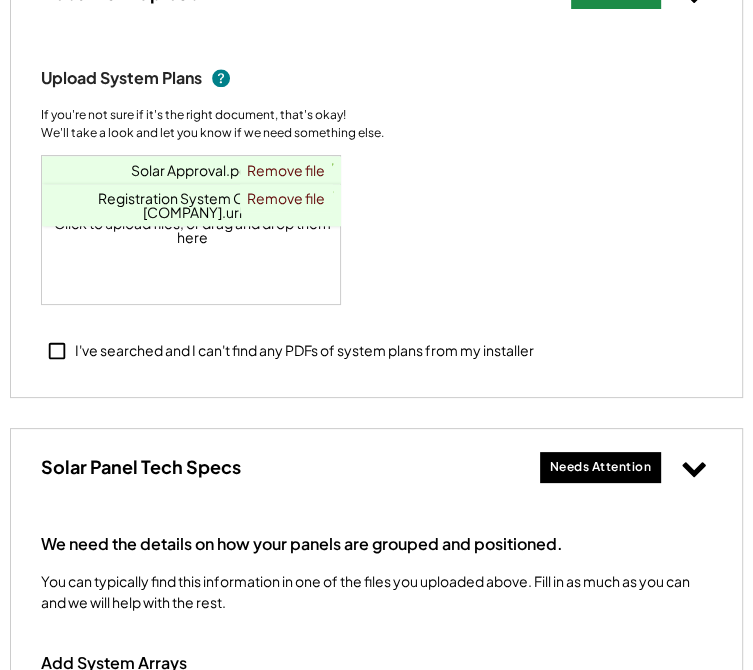 scroll, scrollTop: 1200, scrollLeft: 0, axis: vertical 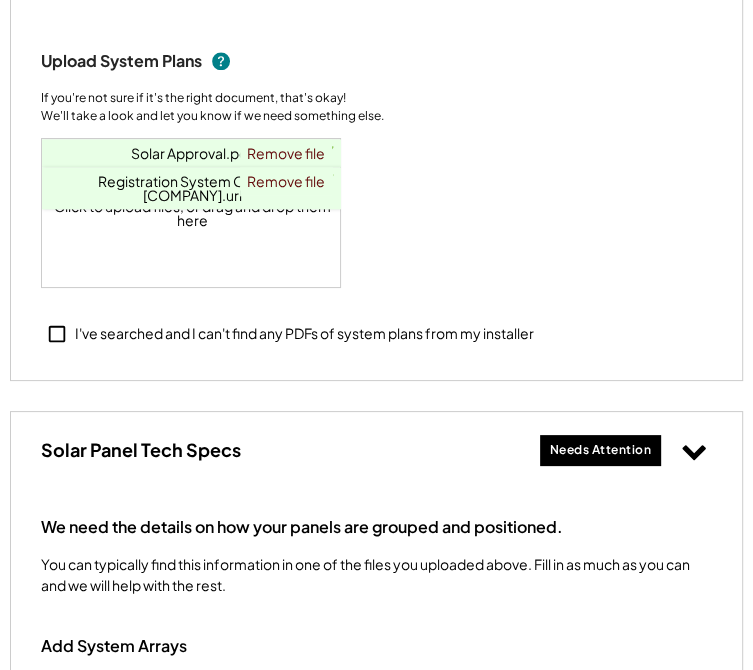 click on "Upload System Plans If you're not sure if it's the right document, that's okay!
We'll take a look and let you know if we need something else.  Click to upload files, or drag and drop them here         Solar Approval.pdf      0.1  MiB               ✔    ✘    Remove file         Registration System Owner - [COMPANY].url      89  b               ✔    ✘    Remove file" at bounding box center (376, 164) 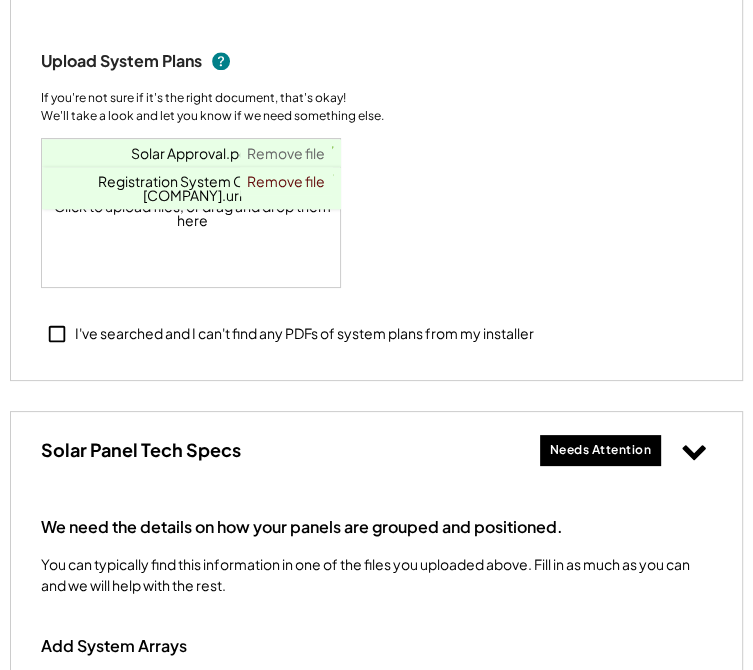 click on "Remove file" at bounding box center [286, 153] 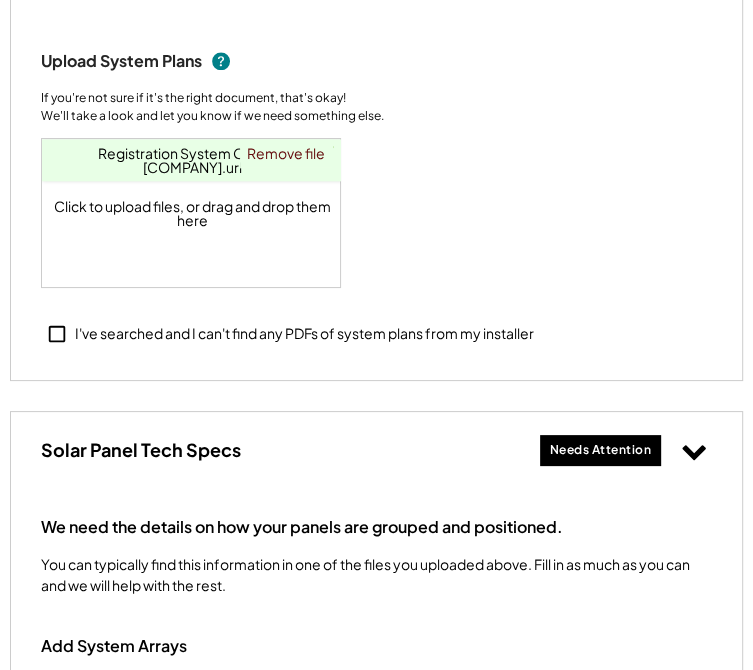 click on "Remove file" at bounding box center [286, 153] 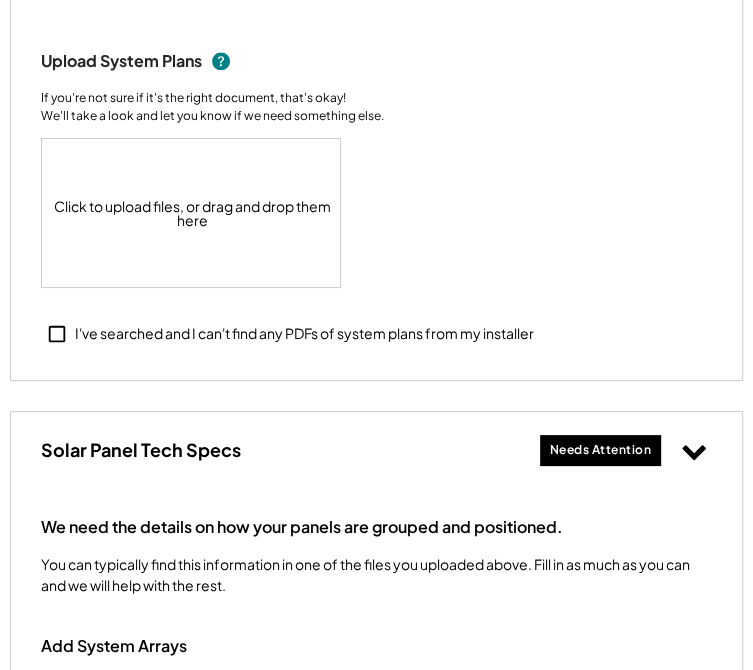 click on "Upload System Plans If you're not sure if it's the right document, that's okay!
We'll take a look and let you know if we need something else.  Click to upload files, or drag and drop them here" at bounding box center [376, 164] 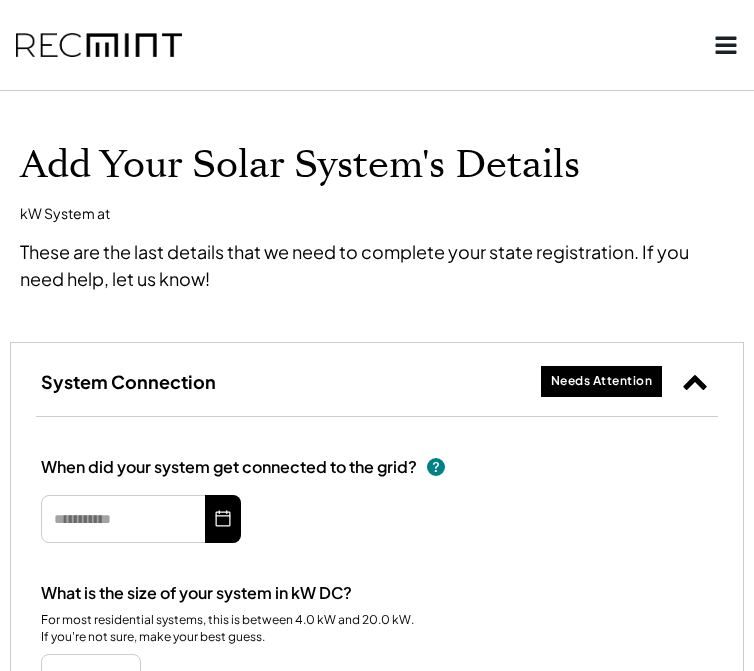 scroll, scrollTop: 96, scrollLeft: 0, axis: vertical 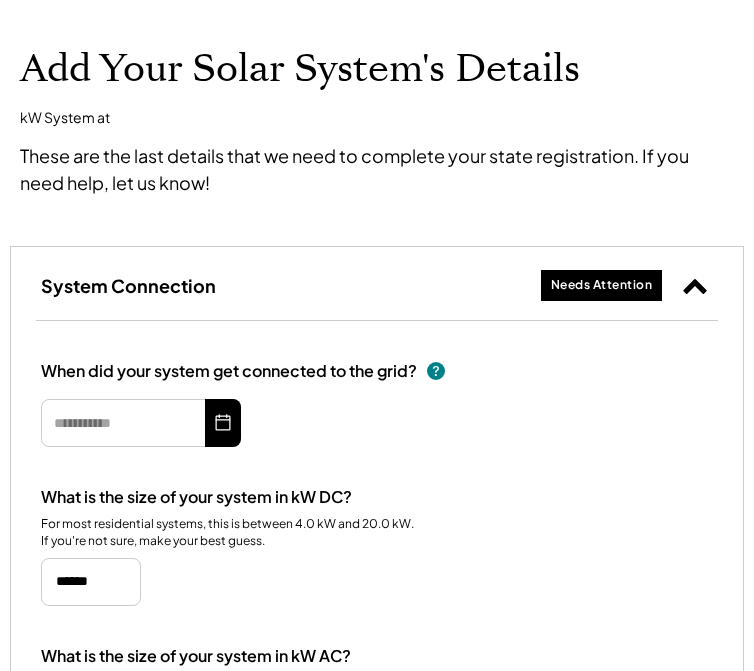 select on "**********" 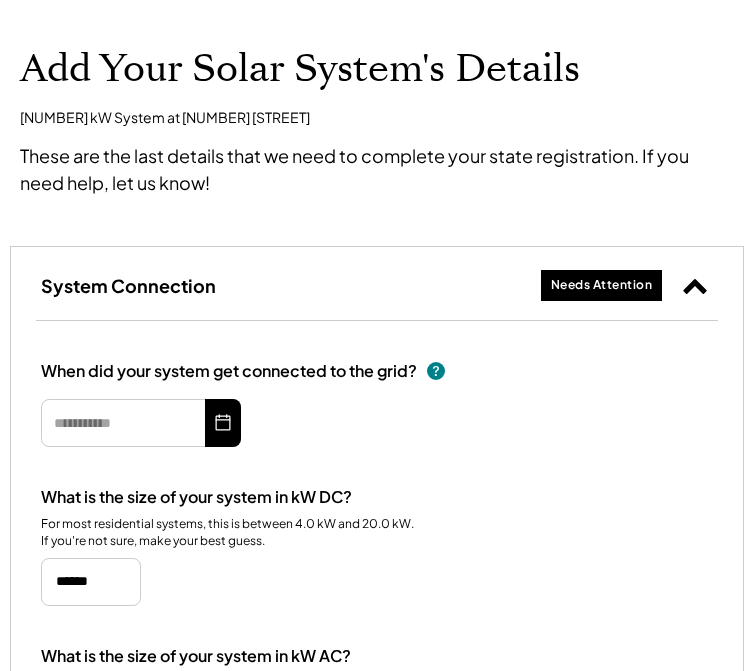 select on "**********" 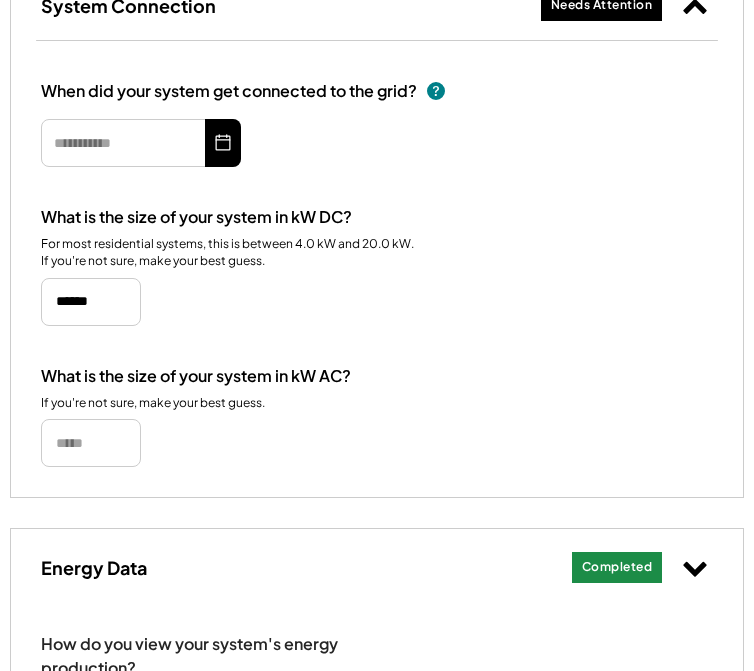 scroll, scrollTop: 396, scrollLeft: 0, axis: vertical 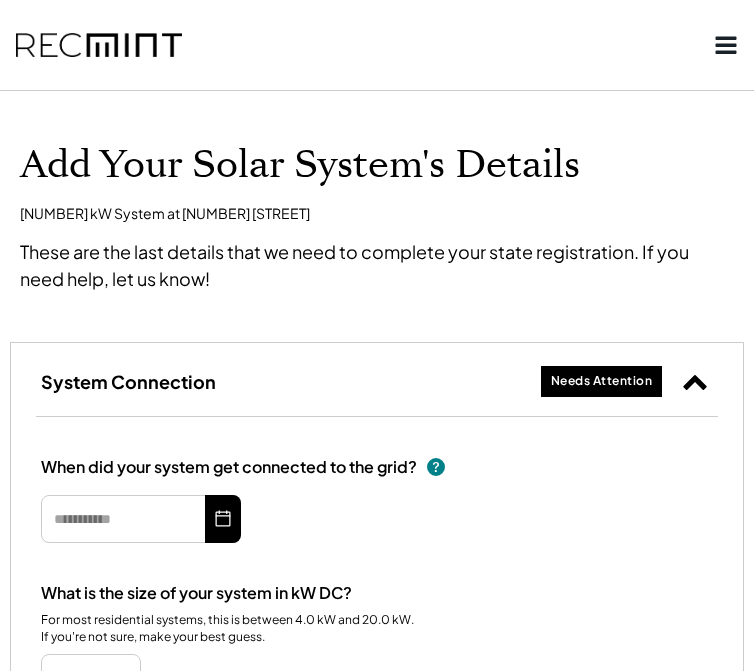 select on "**********" 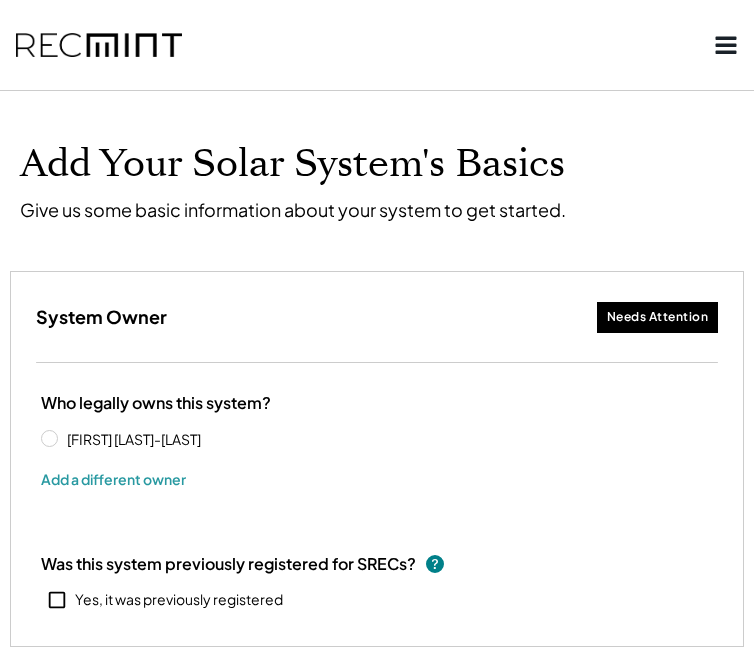 select on "**********" 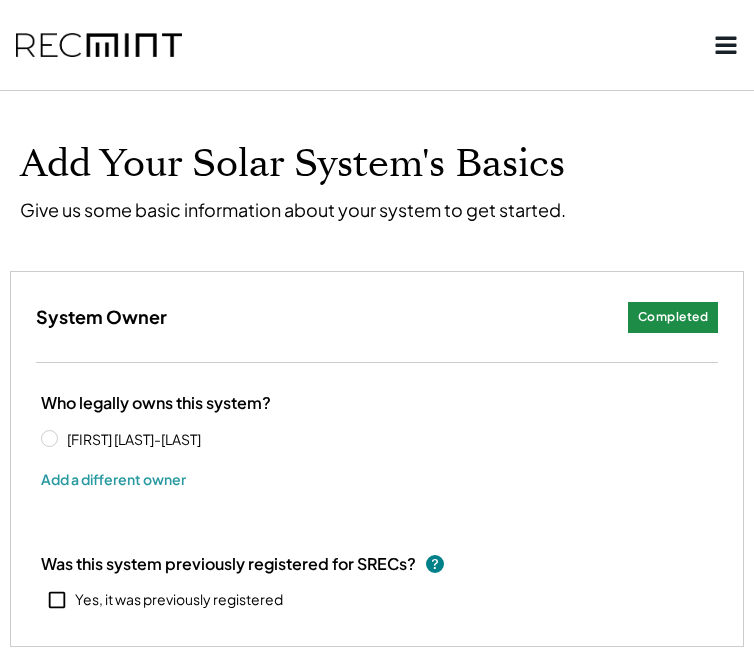 select on "**********" 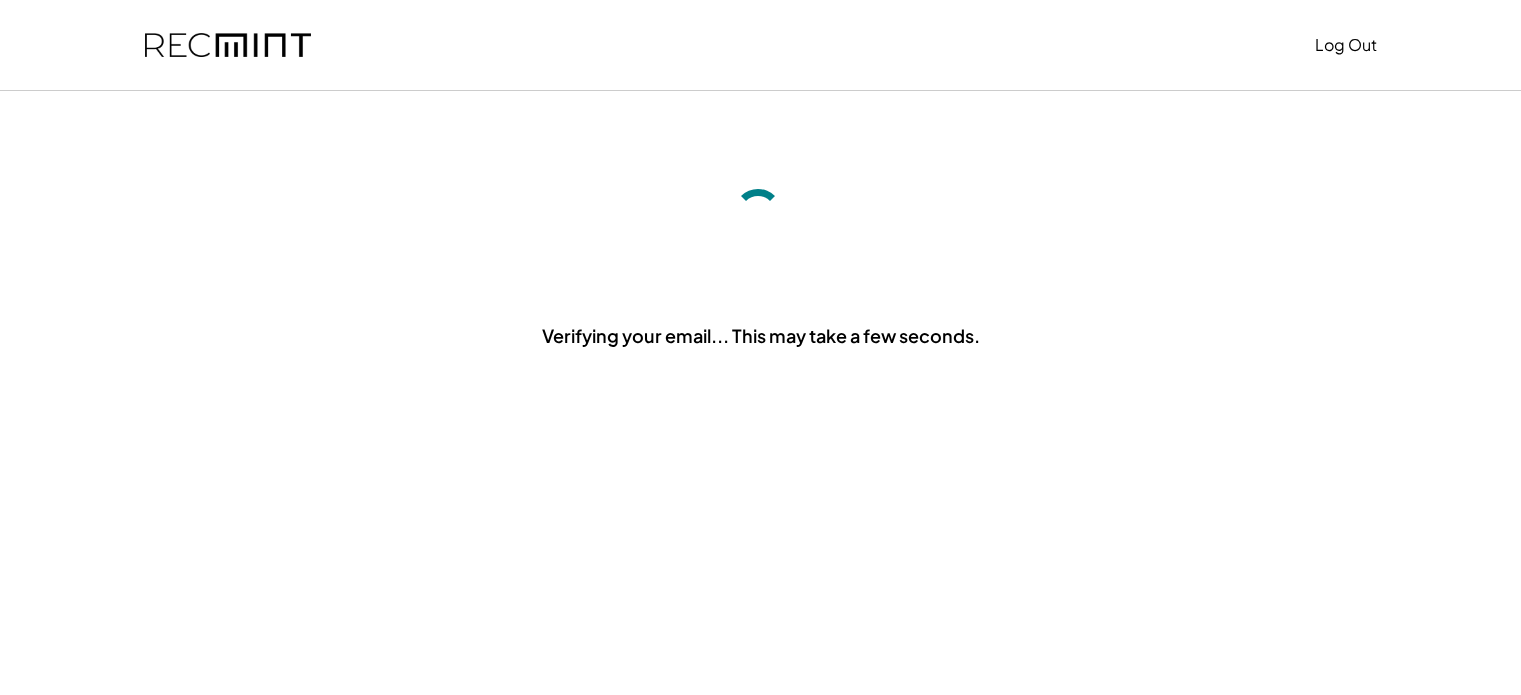scroll, scrollTop: 0, scrollLeft: 0, axis: both 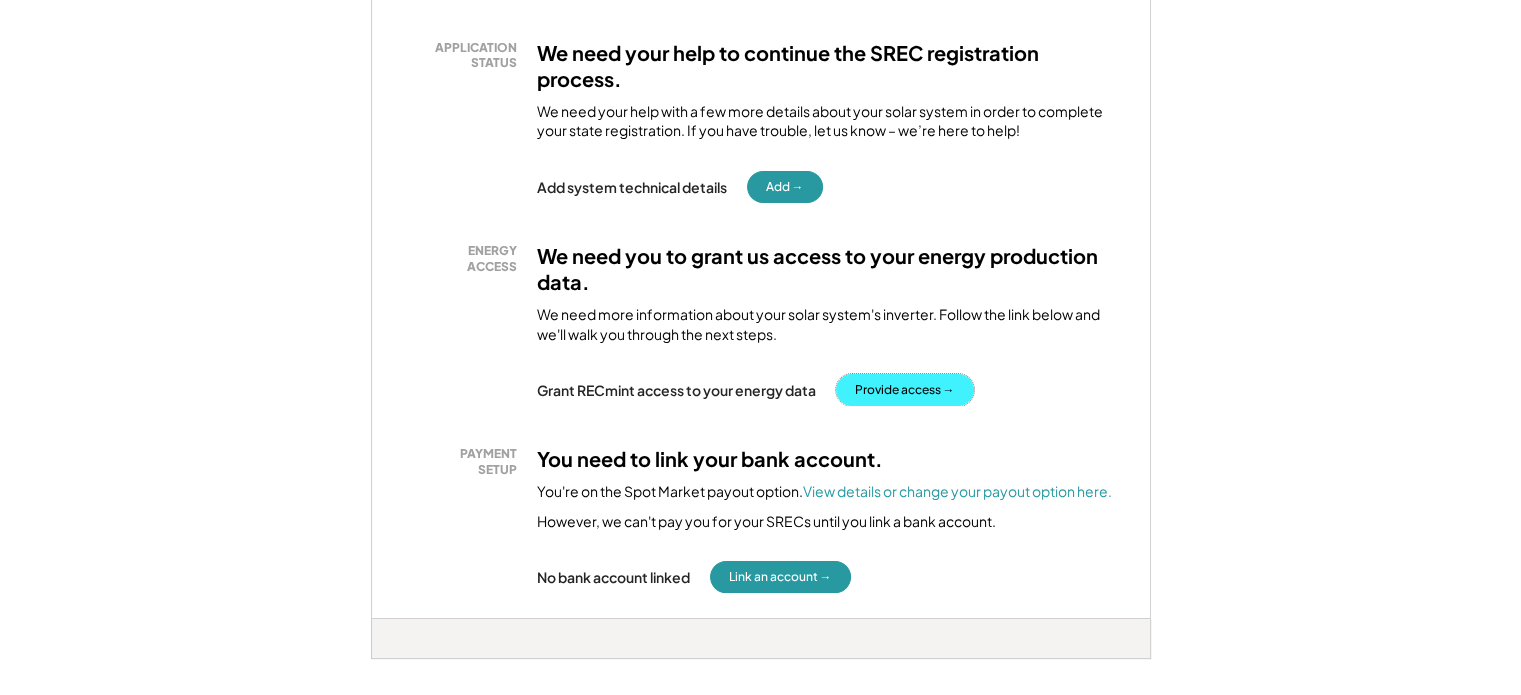 click on "Provide access →" at bounding box center (905, 390) 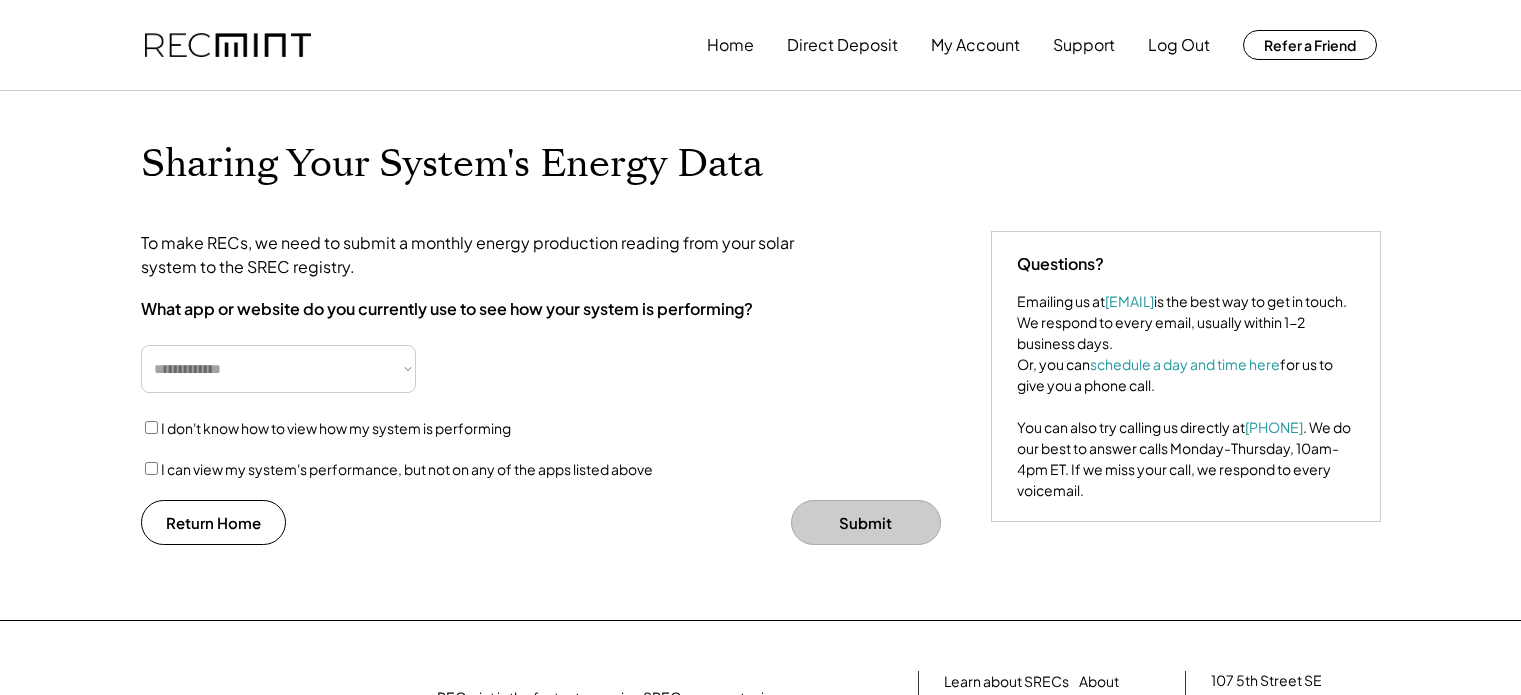 scroll, scrollTop: 0, scrollLeft: 0, axis: both 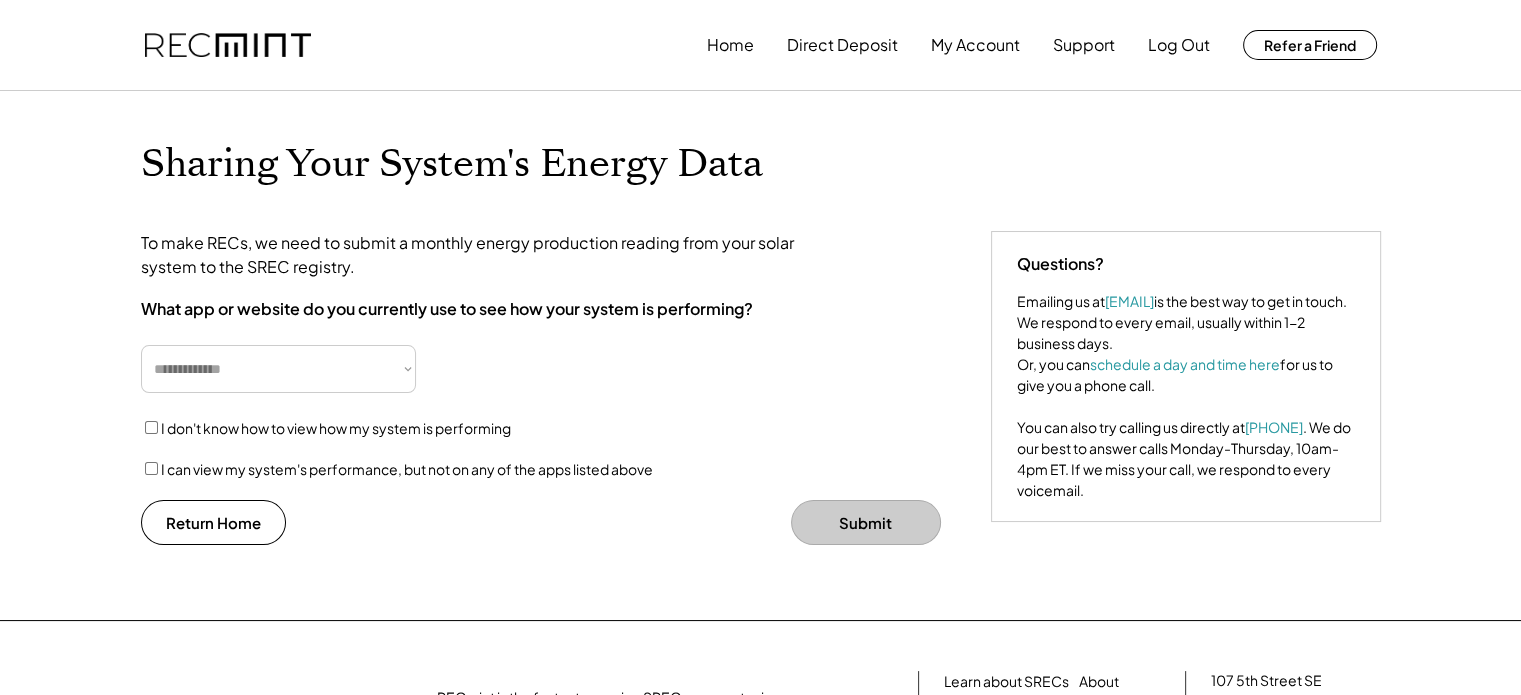 select on "**********" 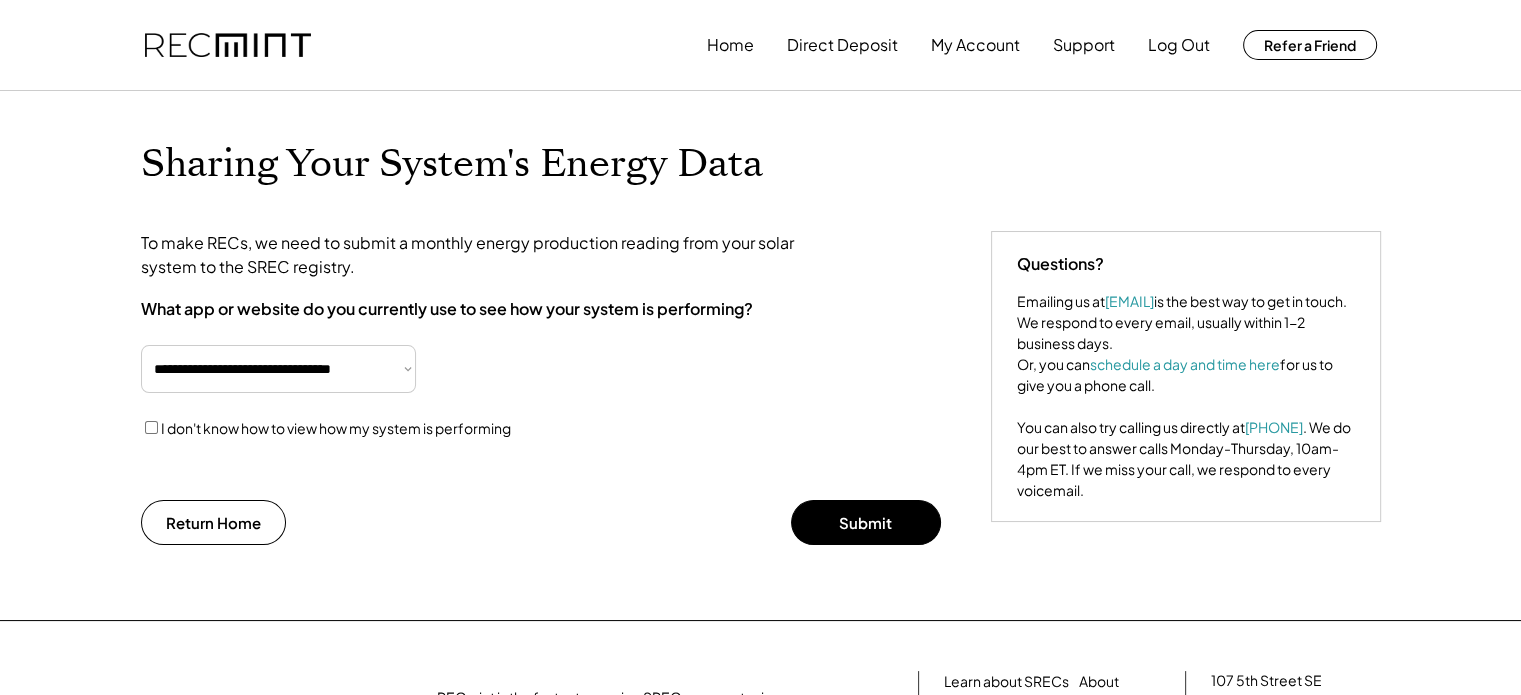 click on "I don't know how to view how my system is performing" at bounding box center [491, 428] 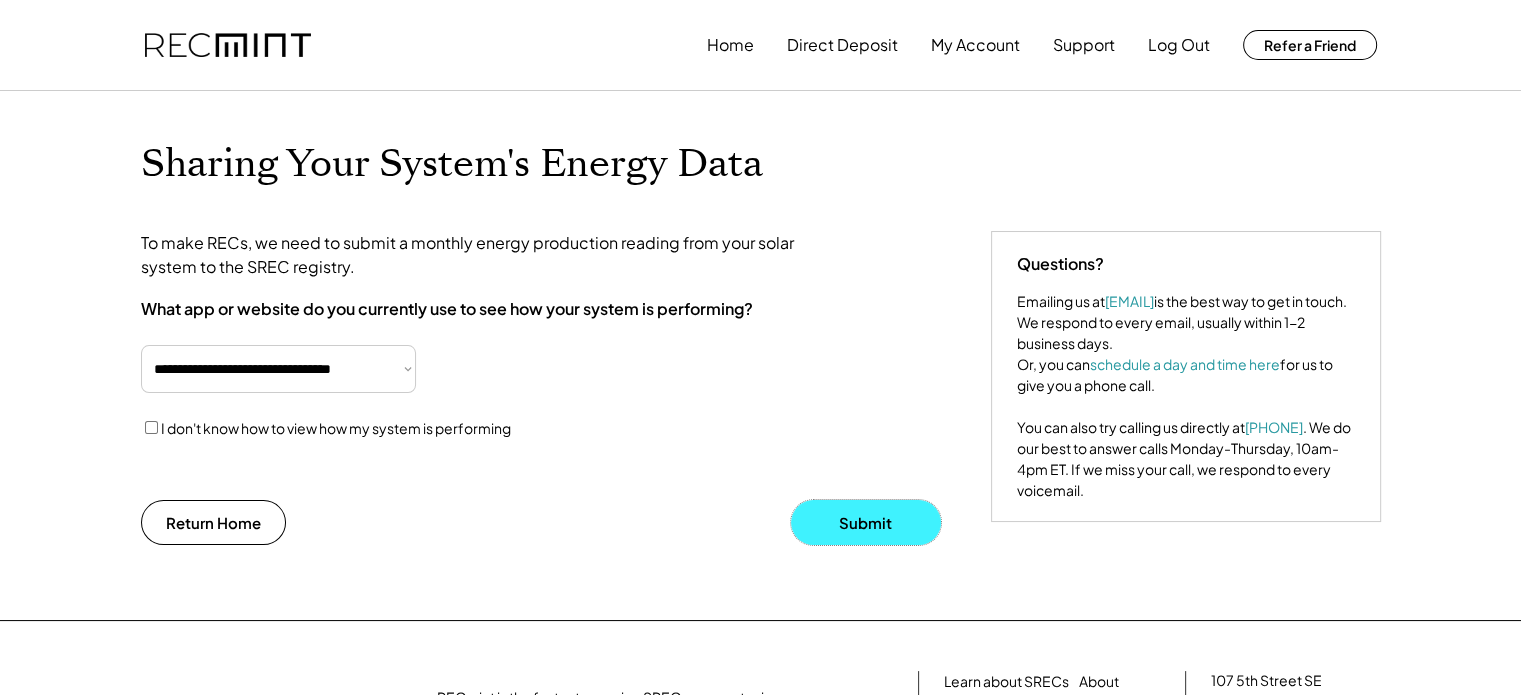 click on "Submit" at bounding box center [866, 522] 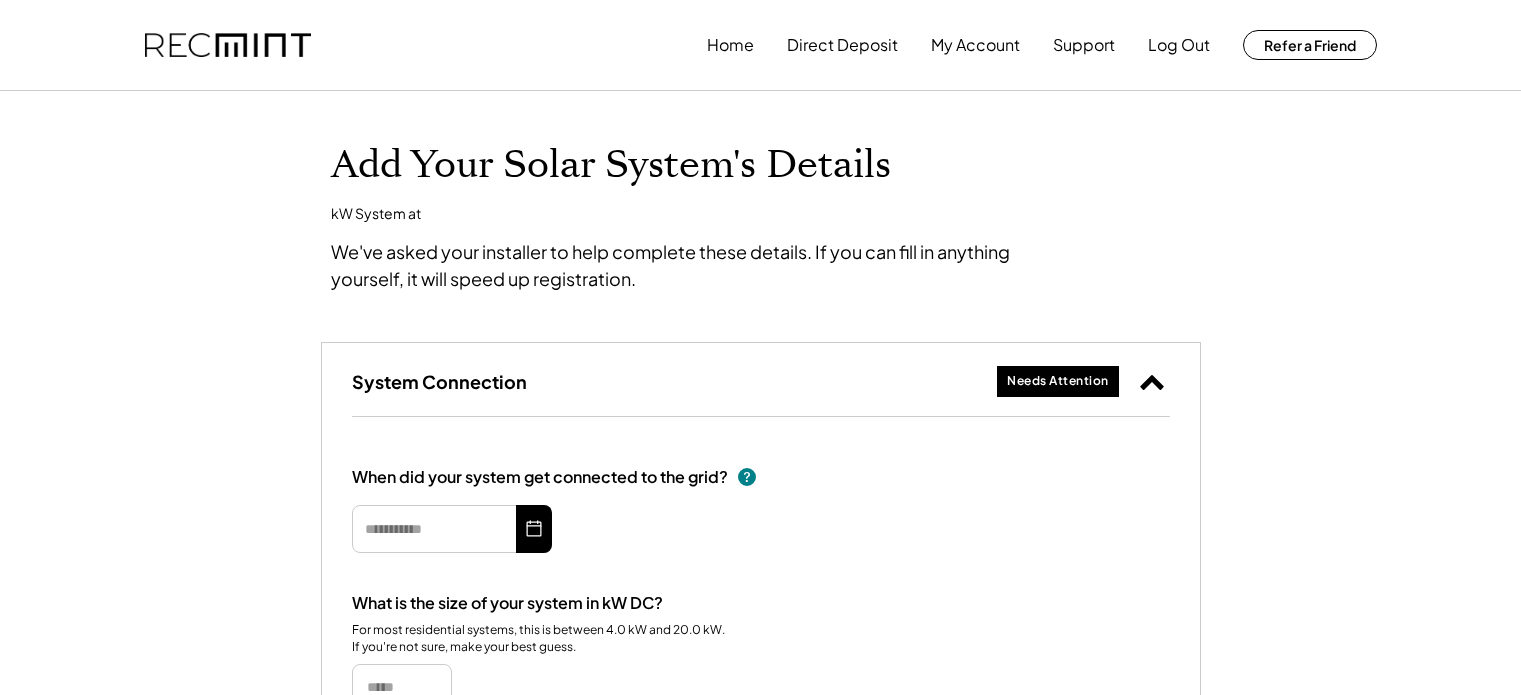 scroll, scrollTop: 0, scrollLeft: 0, axis: both 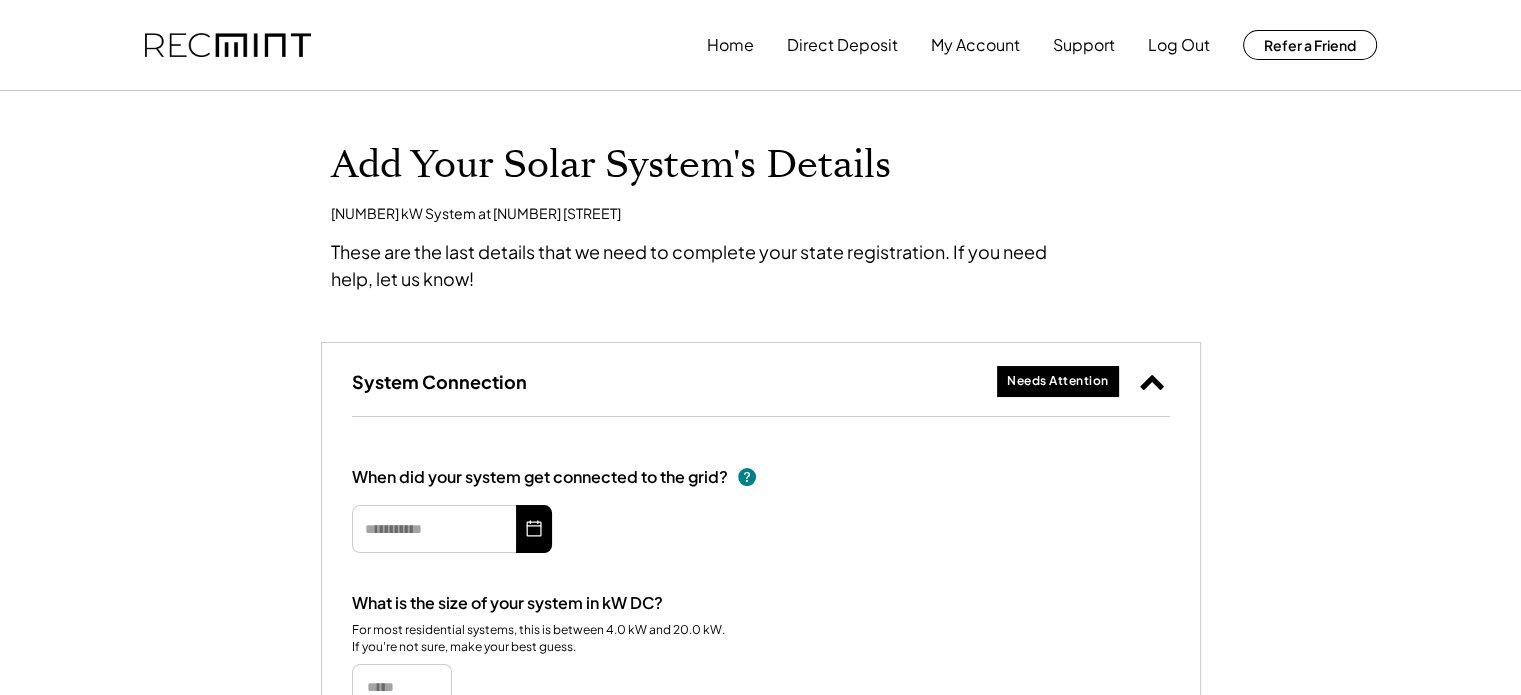 click on "Needs Attention" at bounding box center (1058, 381) 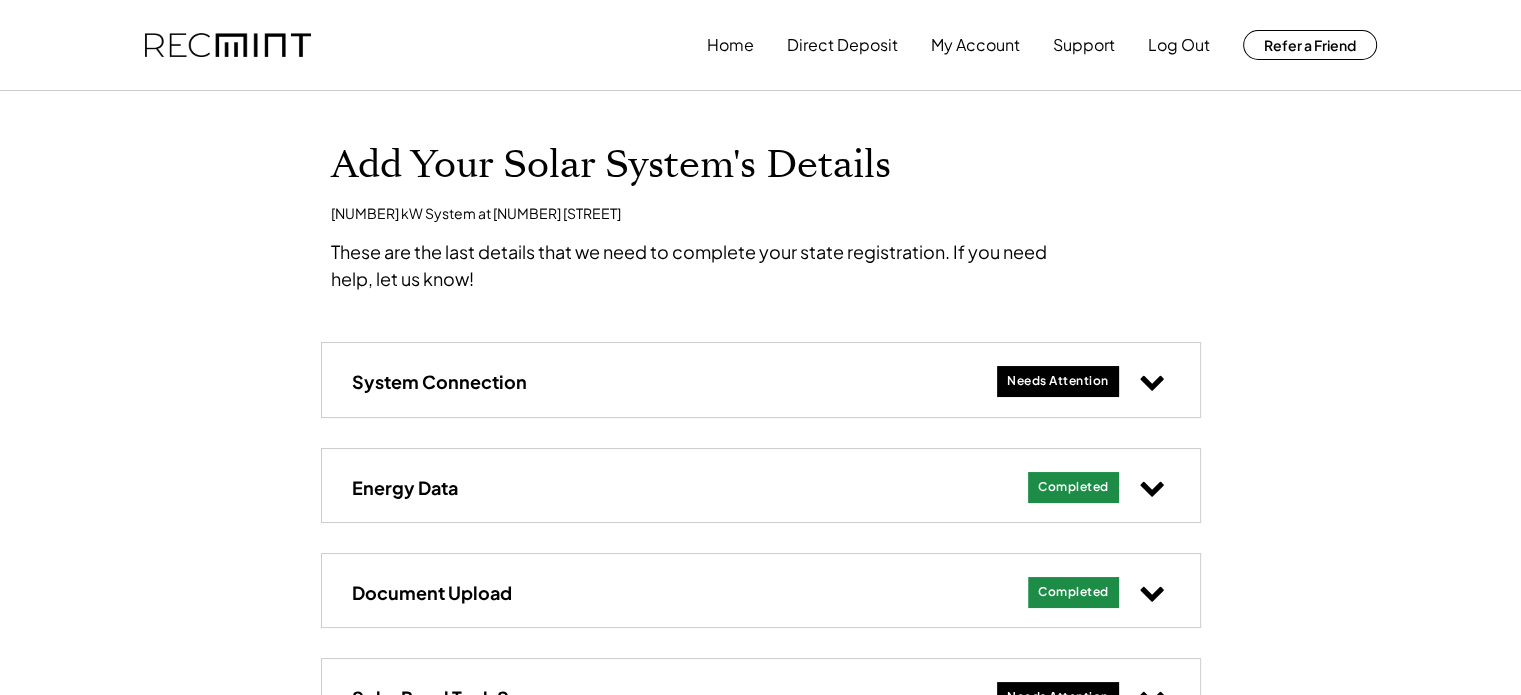 click 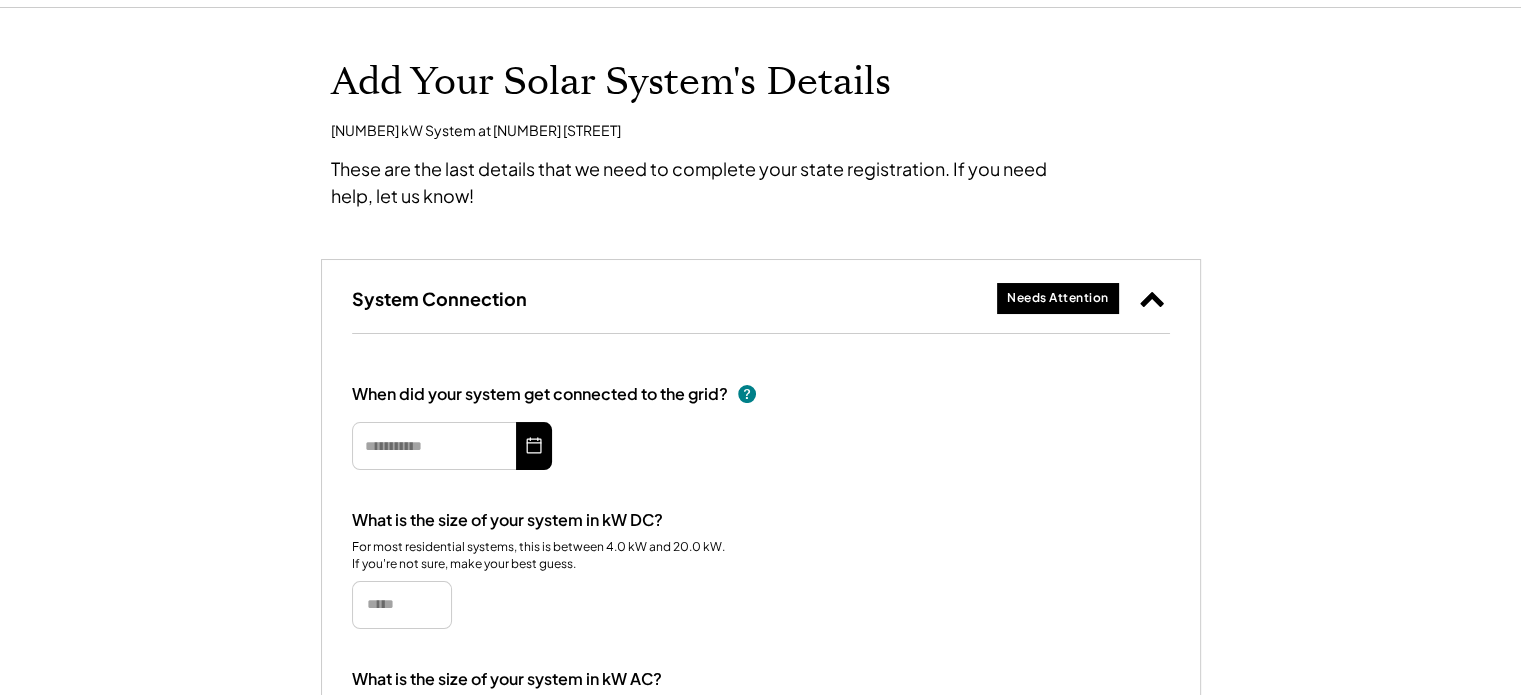 scroll, scrollTop: 100, scrollLeft: 0, axis: vertical 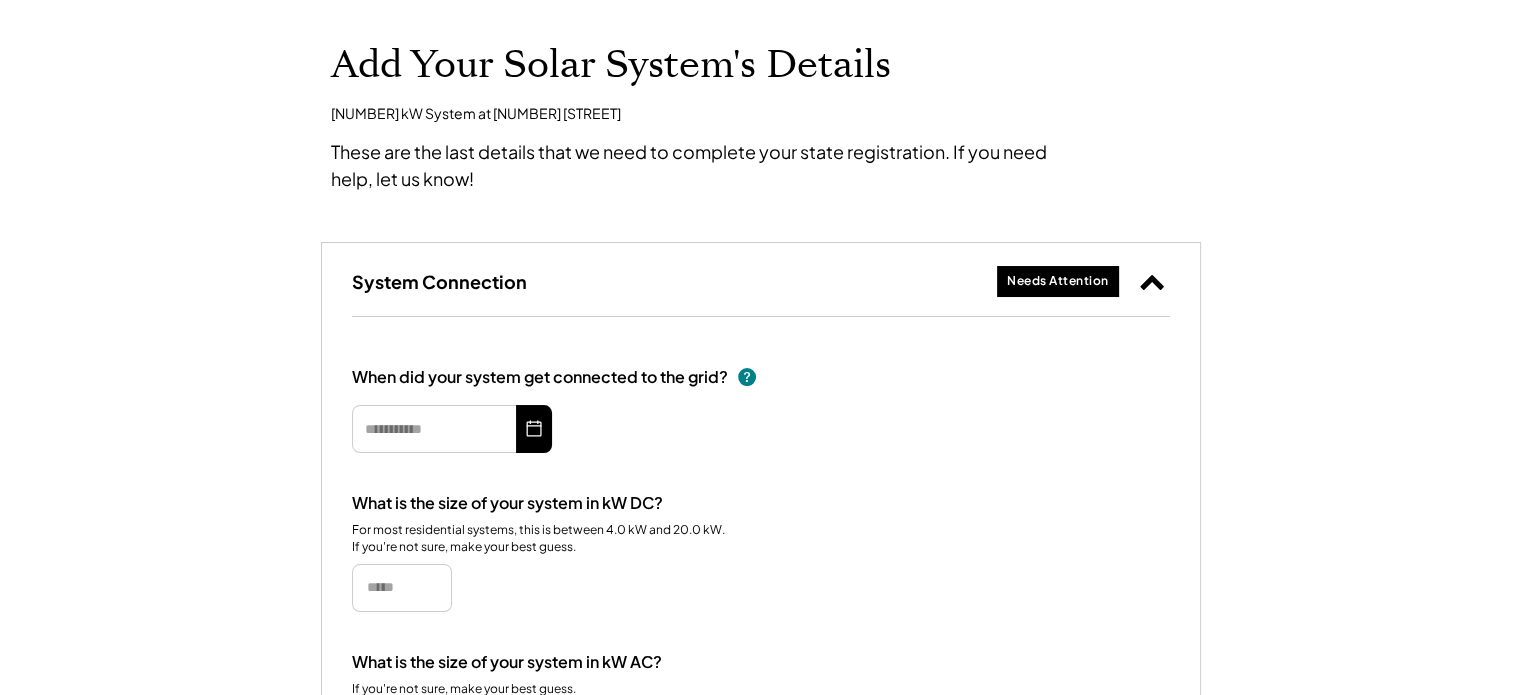 click 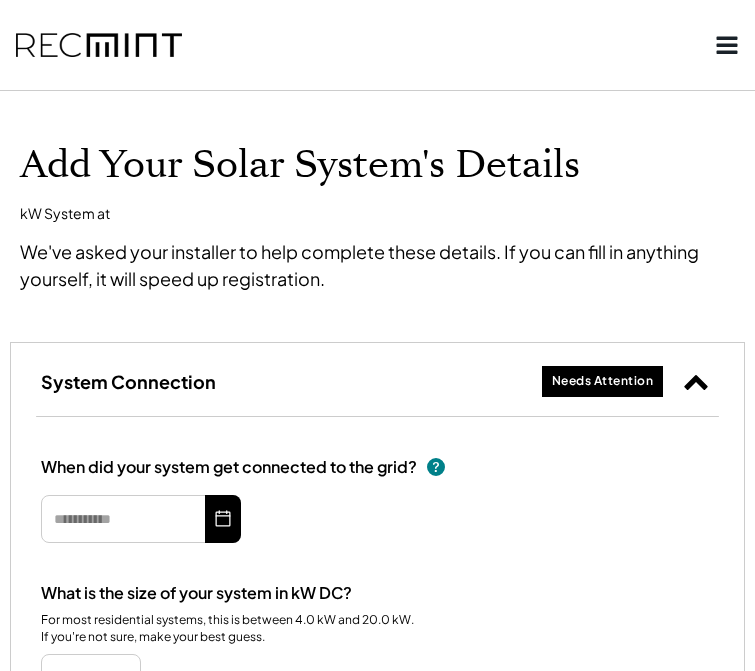 select on "**********" 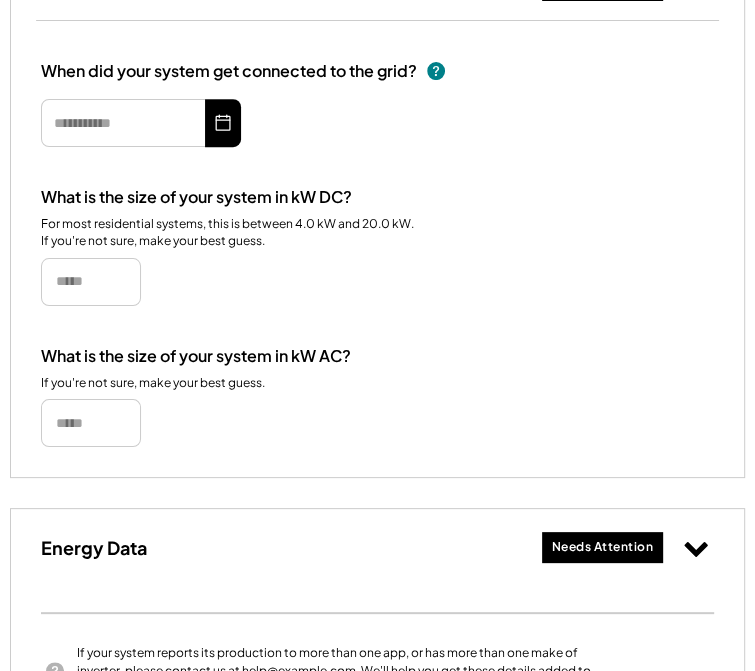 scroll, scrollTop: 0, scrollLeft: 0, axis: both 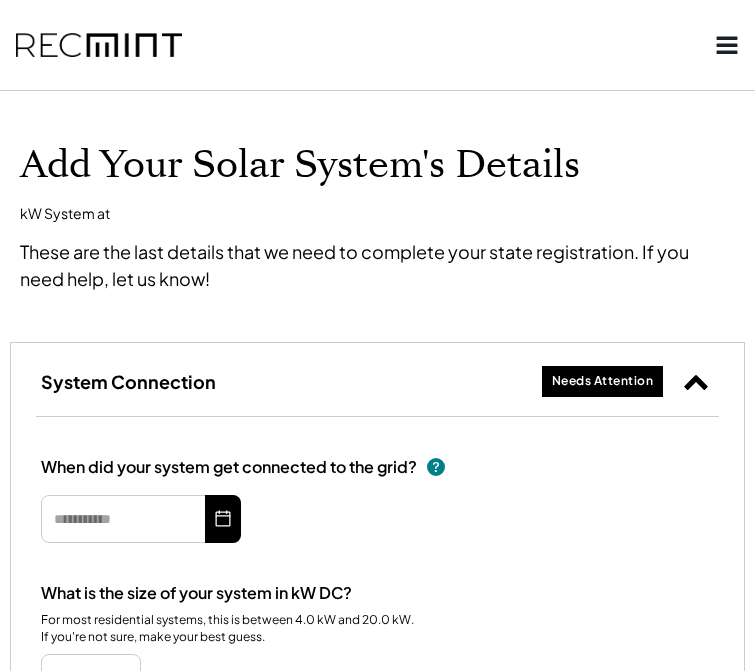 select on "**********" 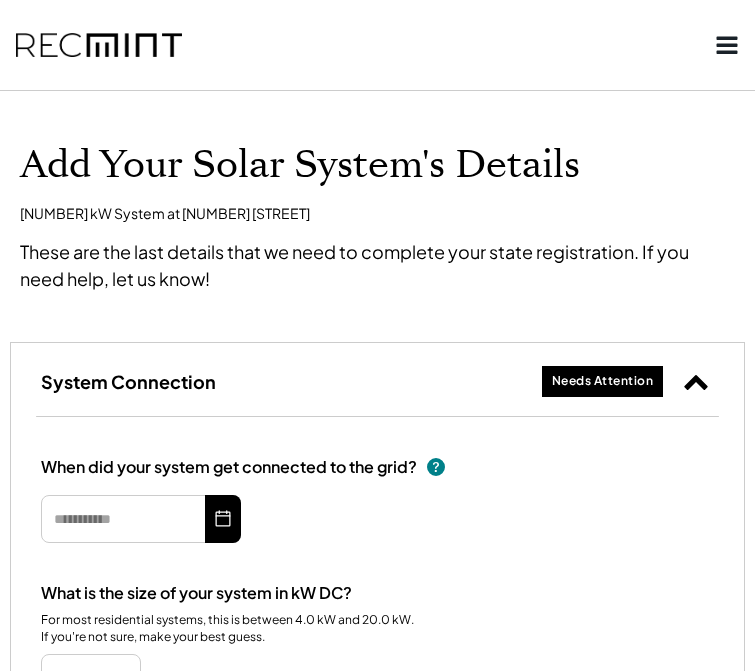 select on "**********" 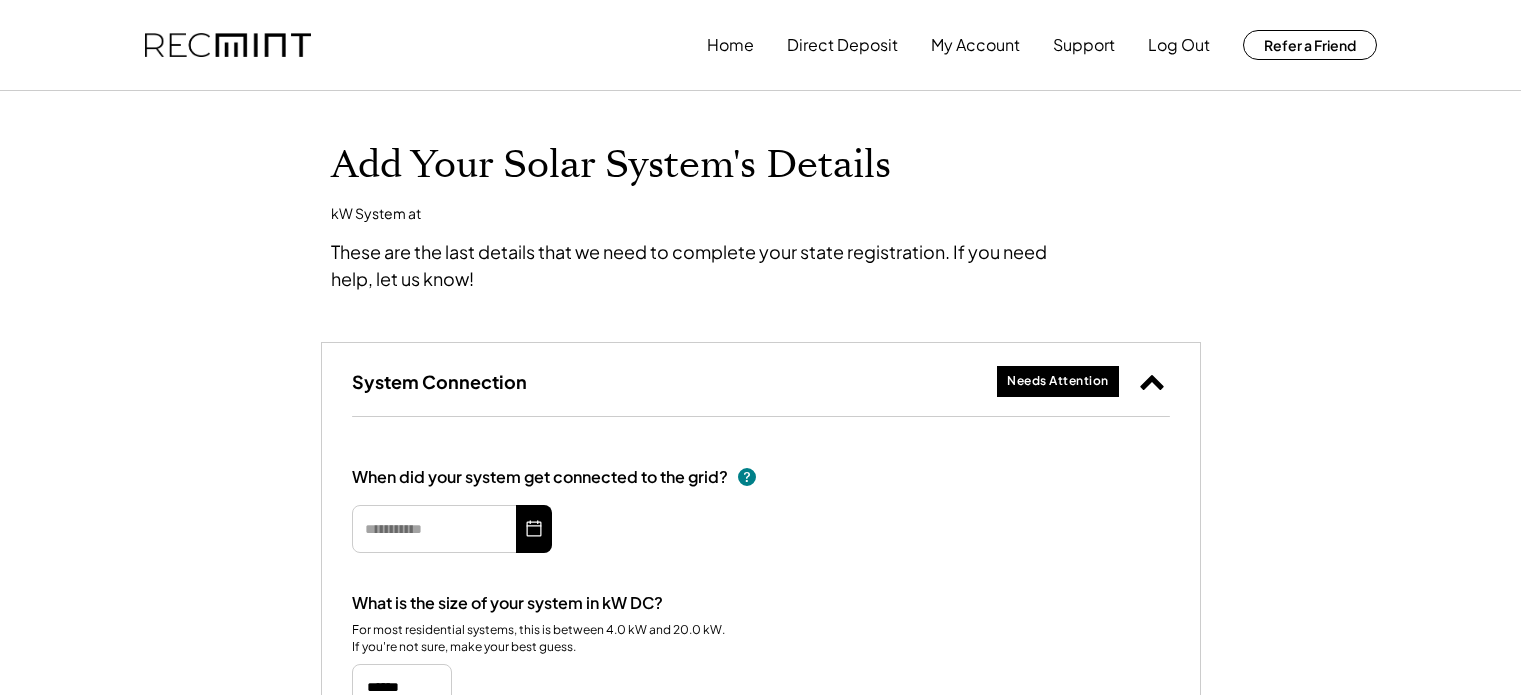scroll, scrollTop: 991, scrollLeft: 0, axis: vertical 